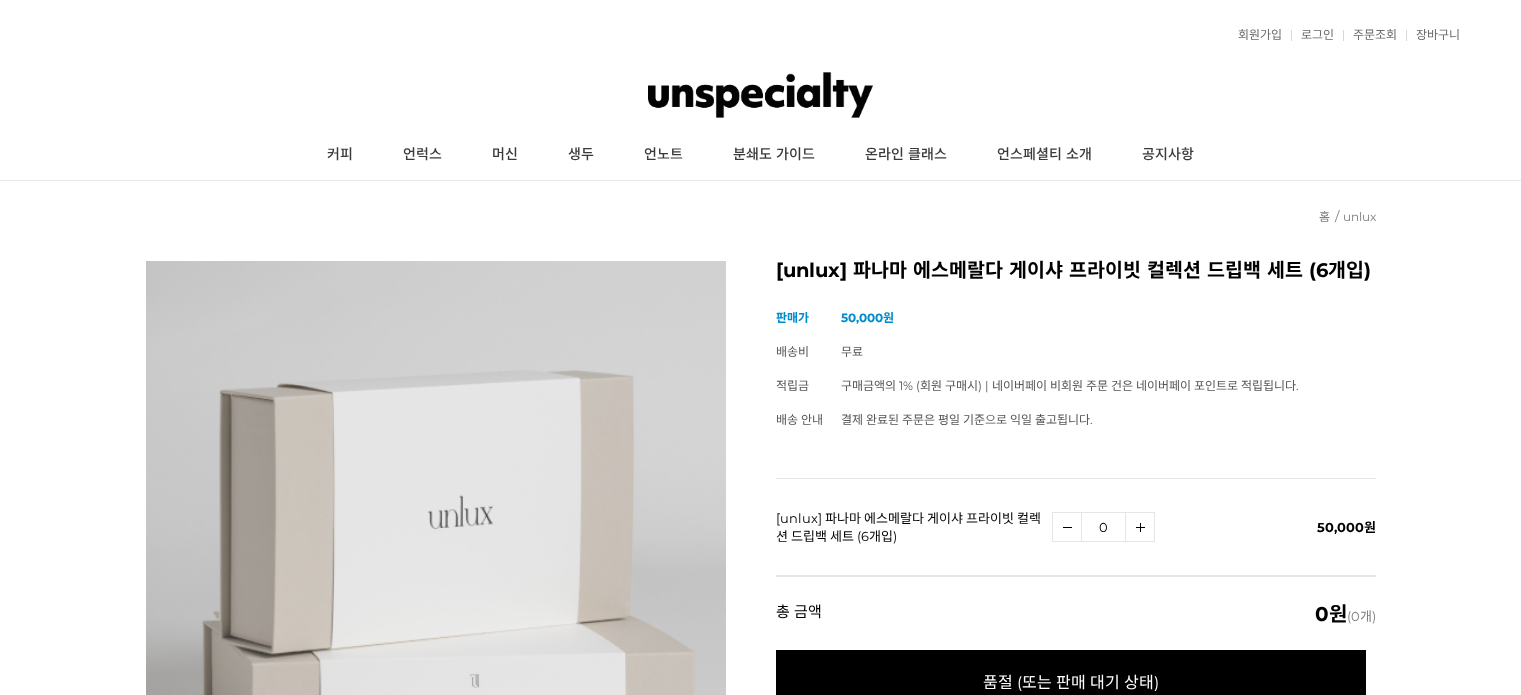 scroll, scrollTop: 96, scrollLeft: 0, axis: vertical 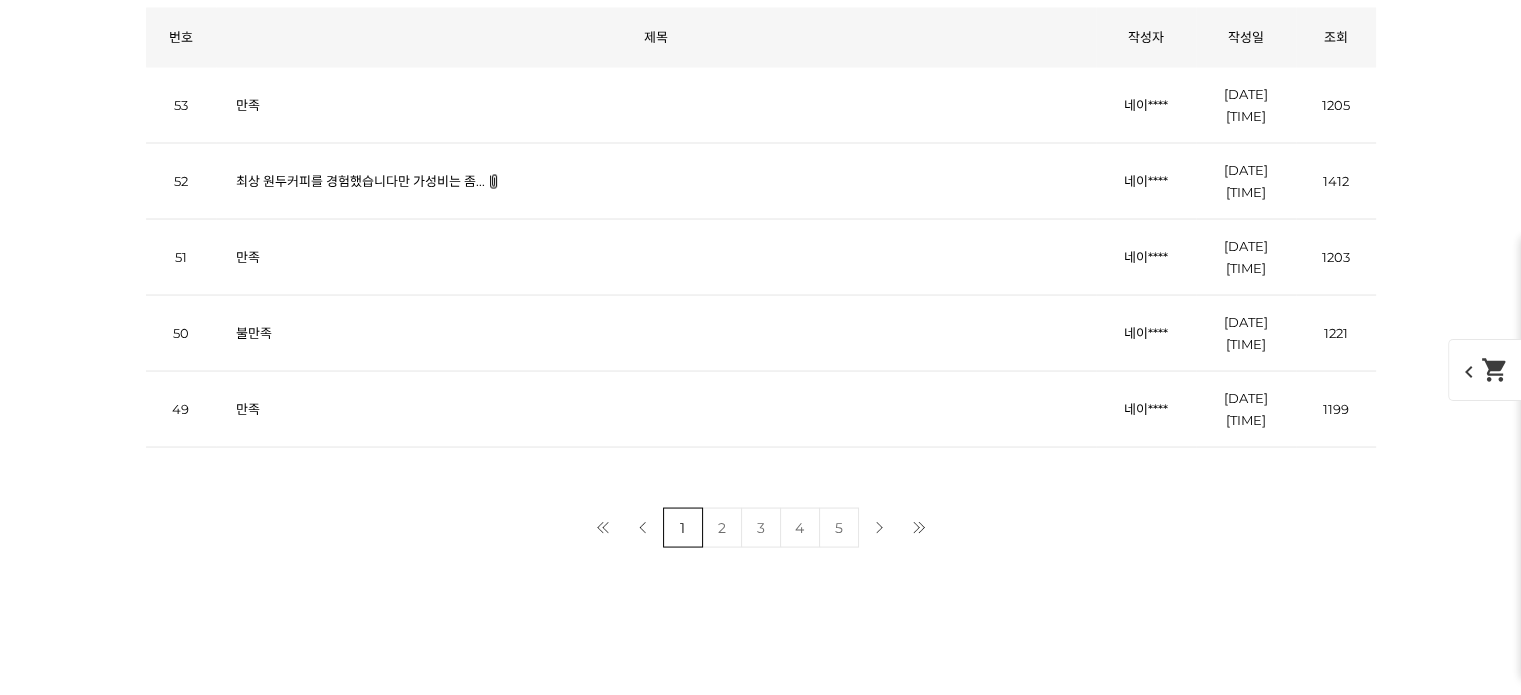 click on "2" at bounding box center [722, 527] 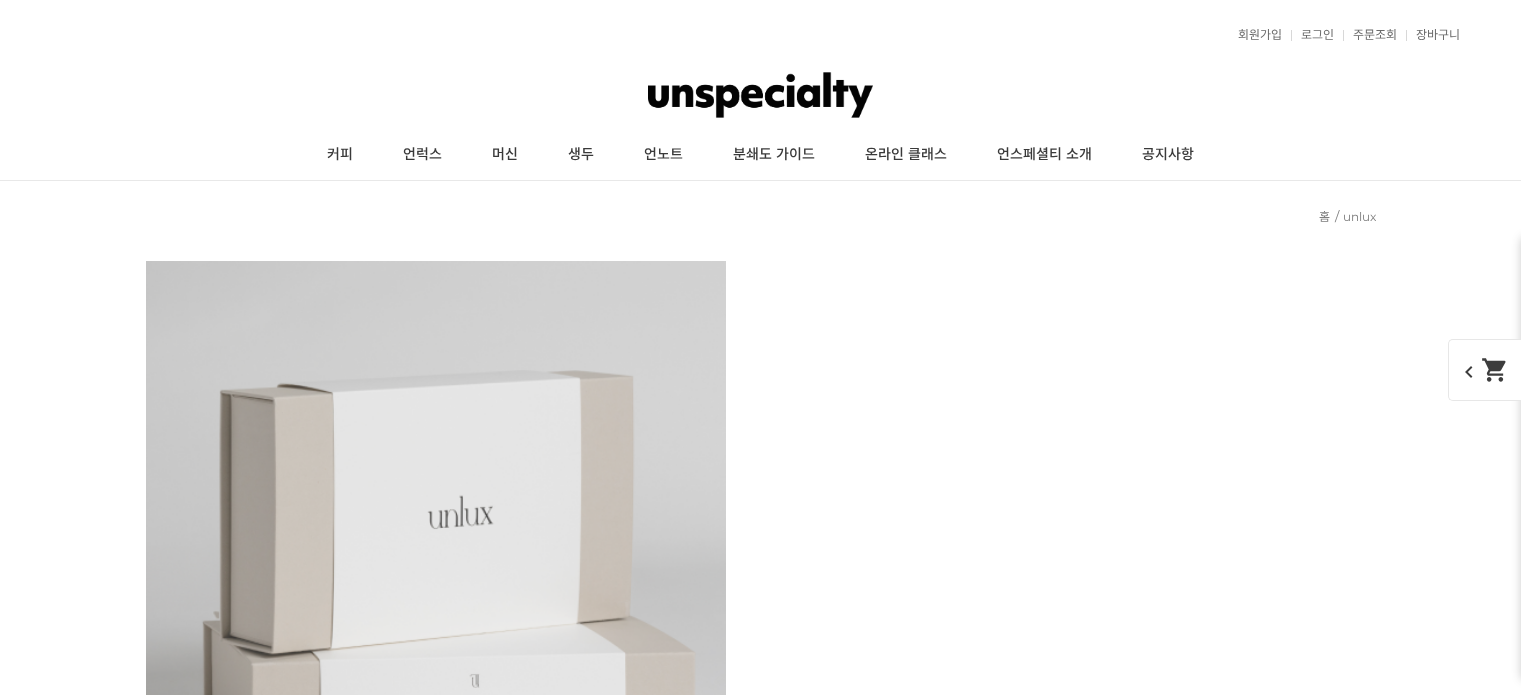 scroll, scrollTop: 4054, scrollLeft: 0, axis: vertical 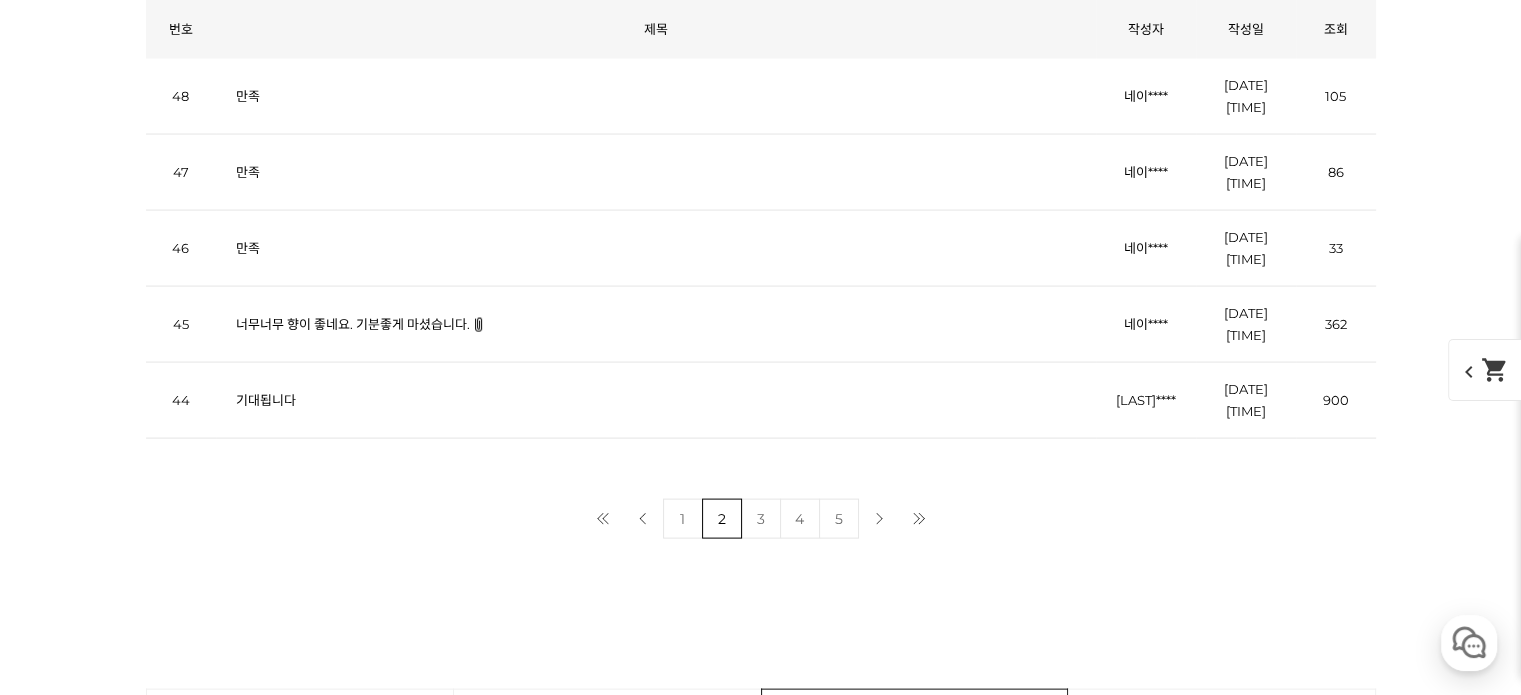 click on "3" at bounding box center [761, 519] 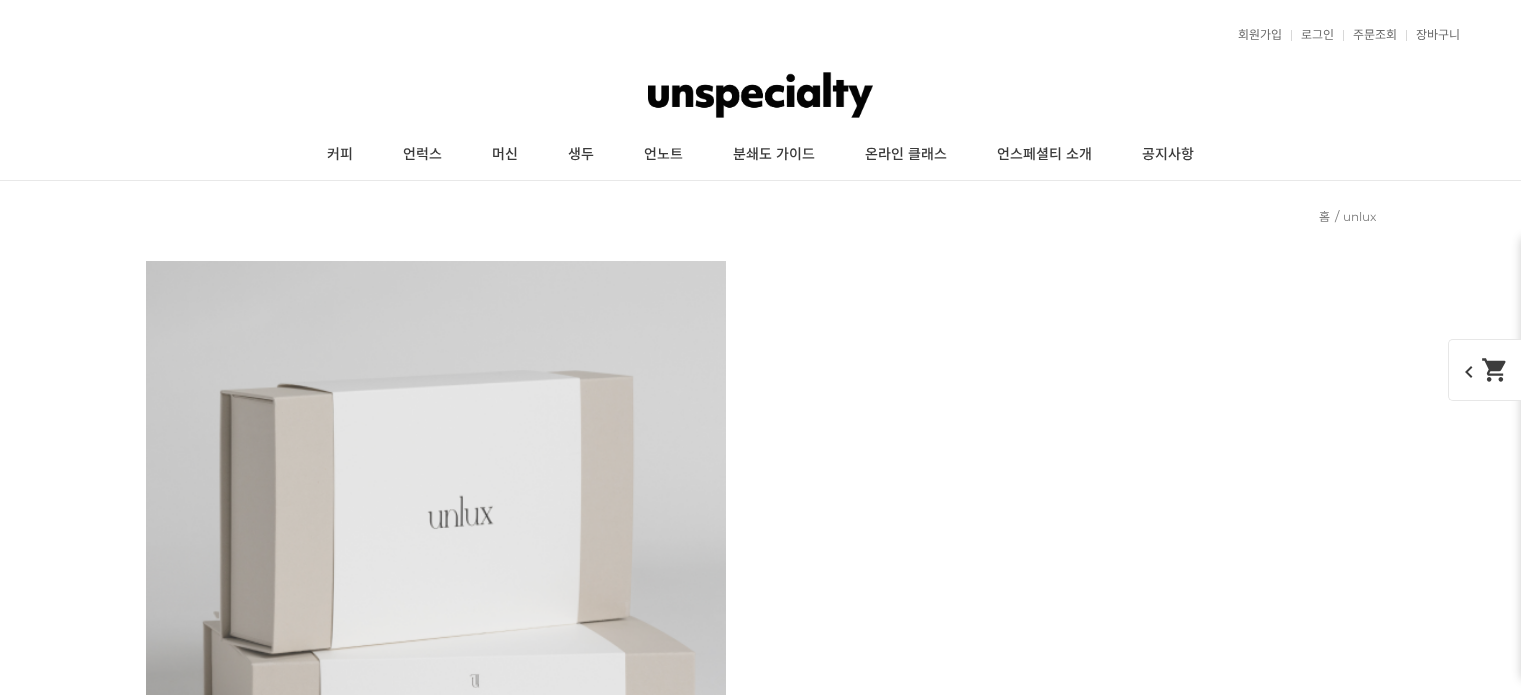 scroll, scrollTop: 4054, scrollLeft: 0, axis: vertical 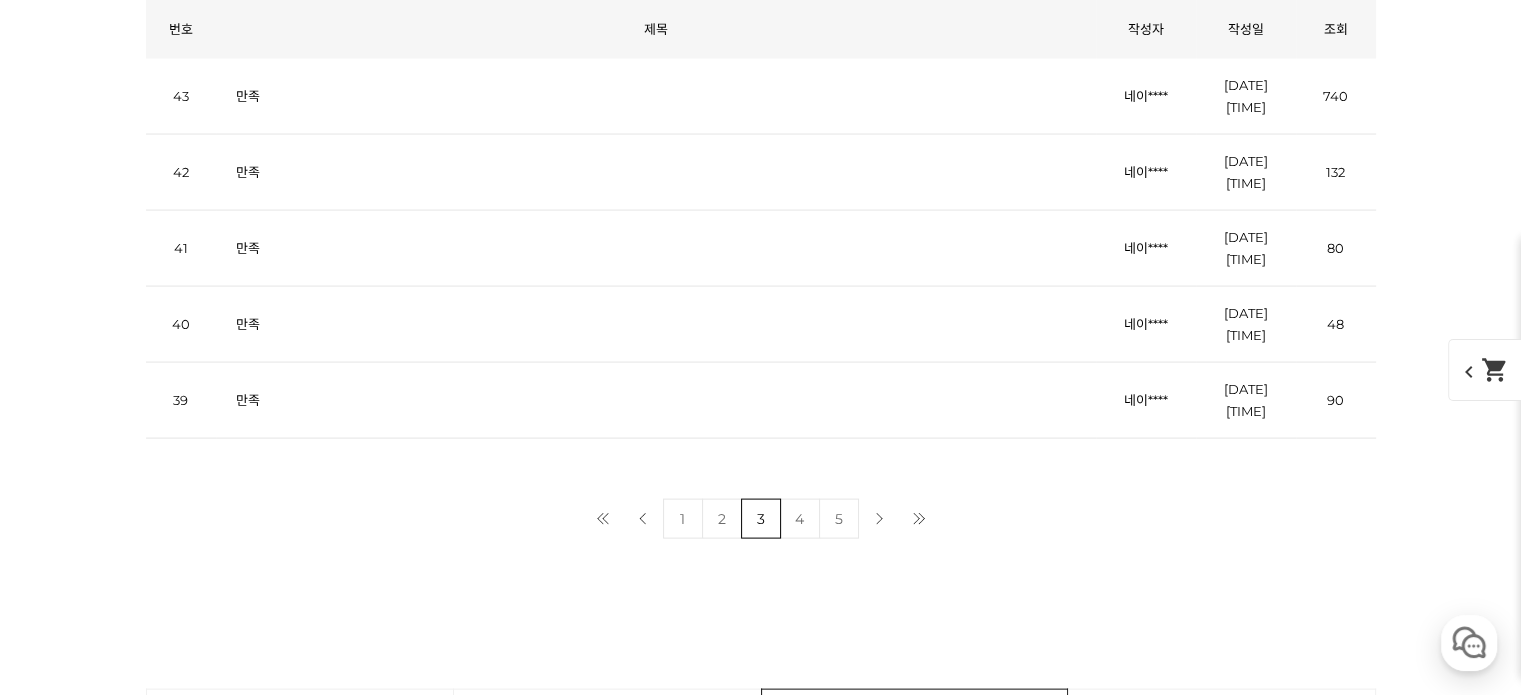 click at bounding box center (761, 614) 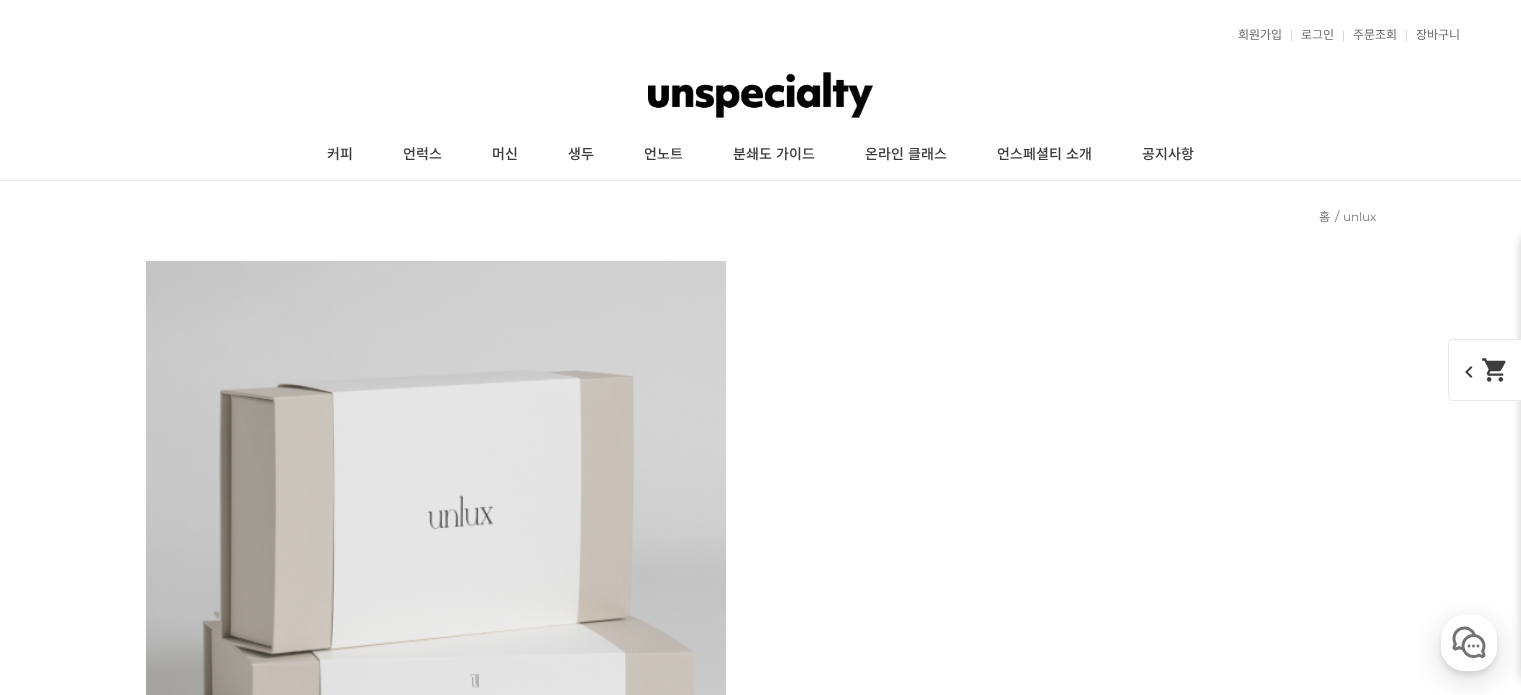 scroll, scrollTop: 4054, scrollLeft: 0, axis: vertical 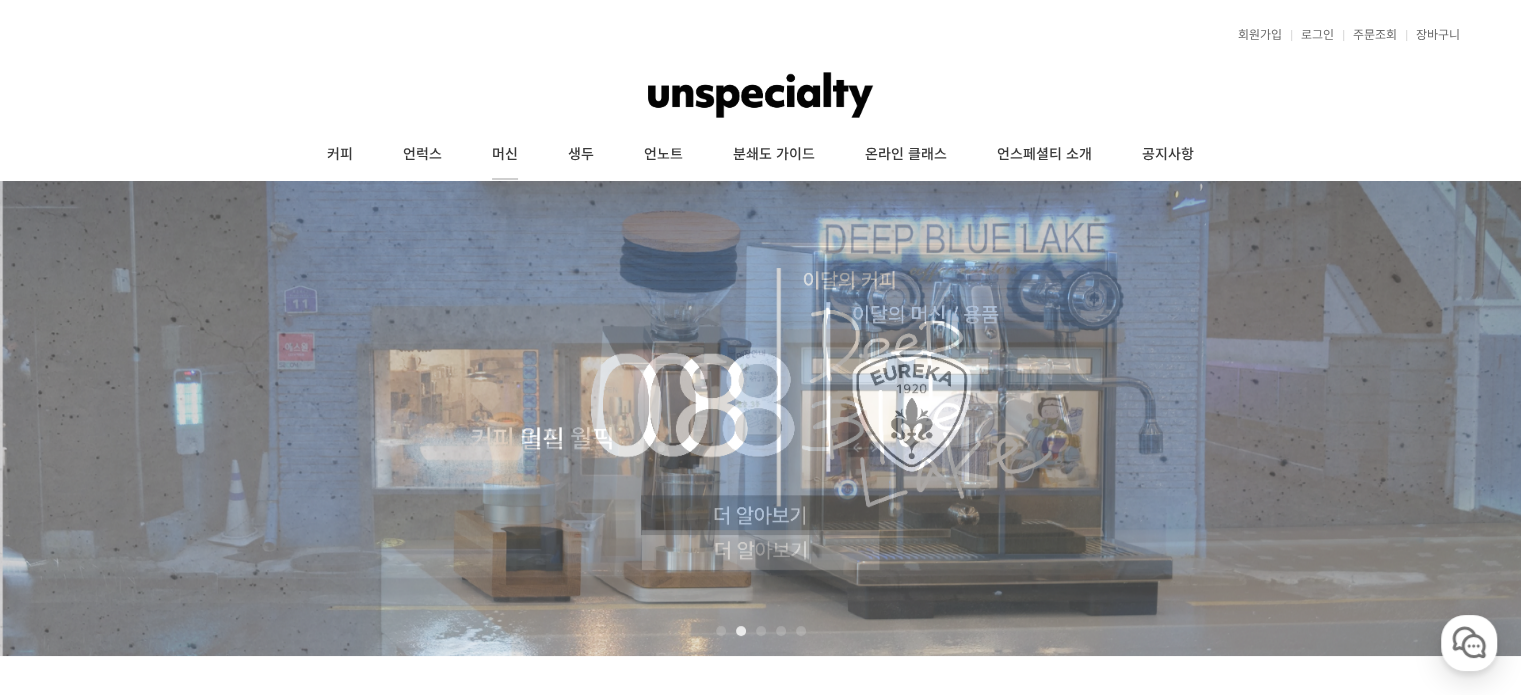 click on "머신" at bounding box center [505, 155] 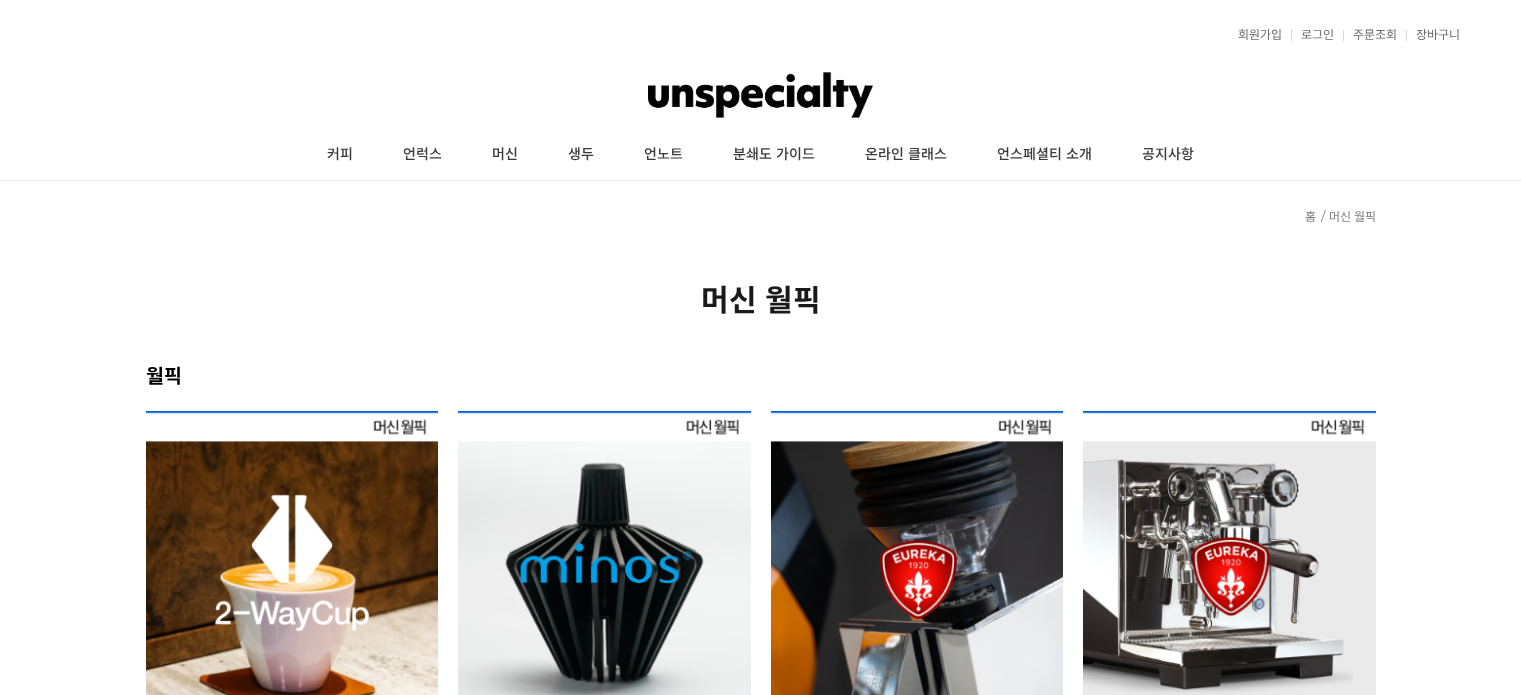 scroll, scrollTop: 420, scrollLeft: 0, axis: vertical 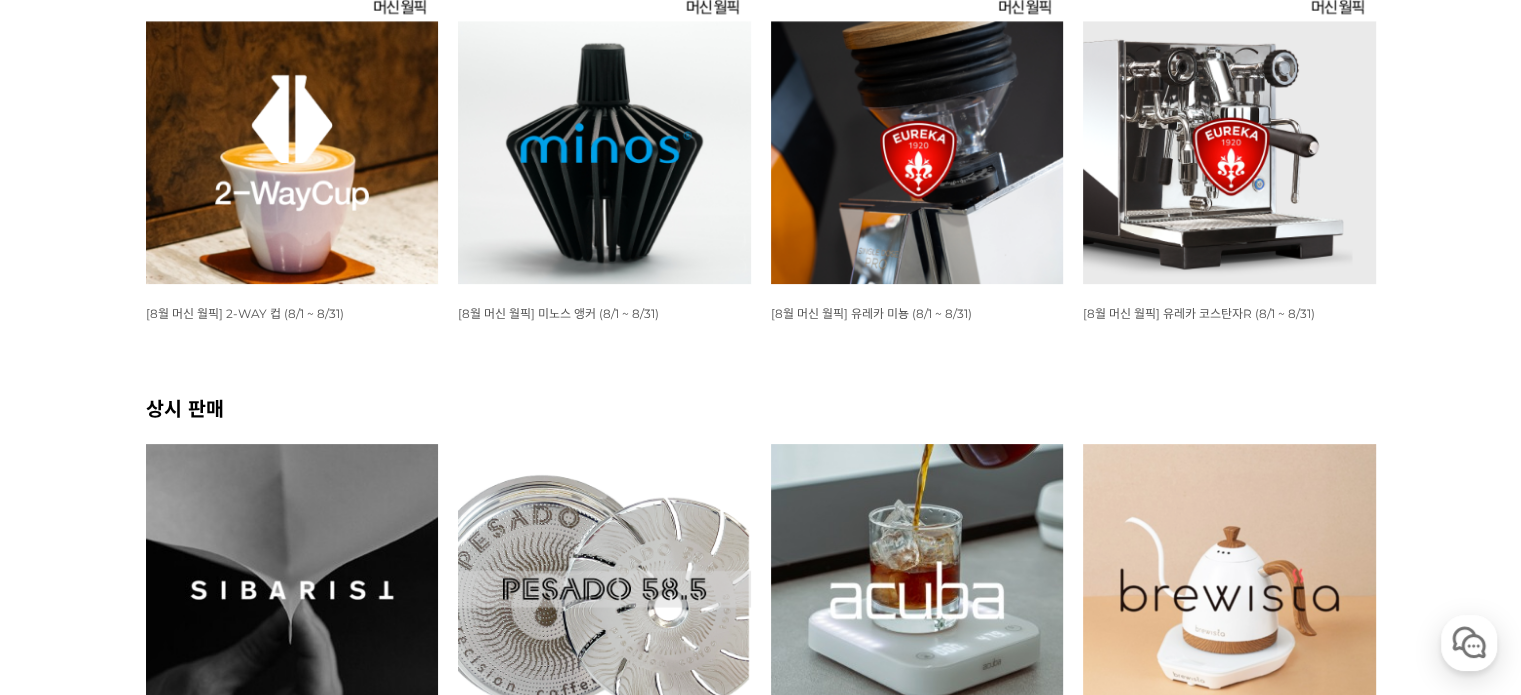 click on "뒤로가기
현재 위치
홈
머신 월픽
머신 월픽
월픽
WISH
ADD
OPTION
상품명  :   [8월 머신 월픽] 2-WAY 컵 (8/1 ~ 8/31)
판매가  :   28,000원
WISH
ADD
OPTION
상품명  :   [8월 머신 월픽] 미노스 앵커 (8/1 ~ 8/31)
판매가  :   33,000원
WISH
ADD
OPTION
상품명  :   [8월 머신 월픽] 유레카 미뇽 (8/1 ~ 8/31)
판매가  :   599,000원
WISH
ADD
OPTION
:" at bounding box center [760, 3976] 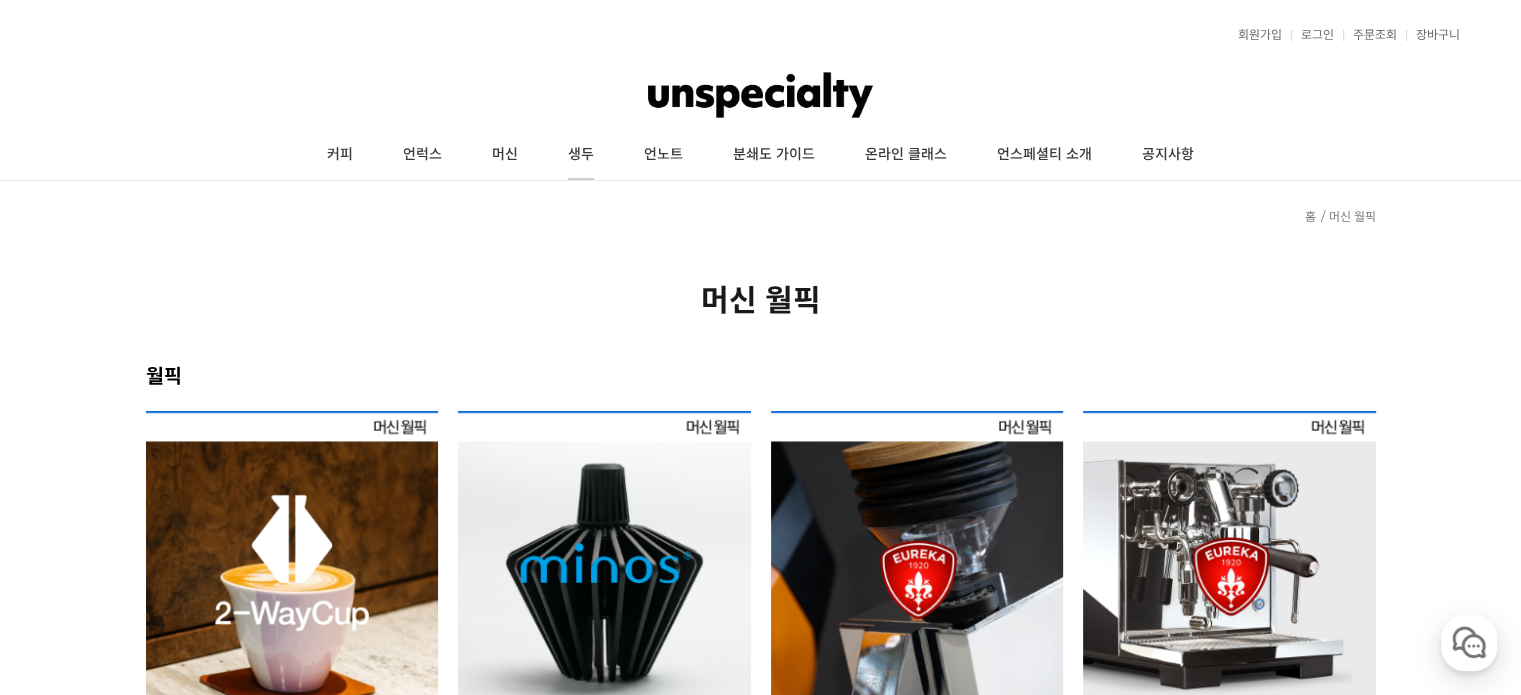 click on "생두" at bounding box center (581, 155) 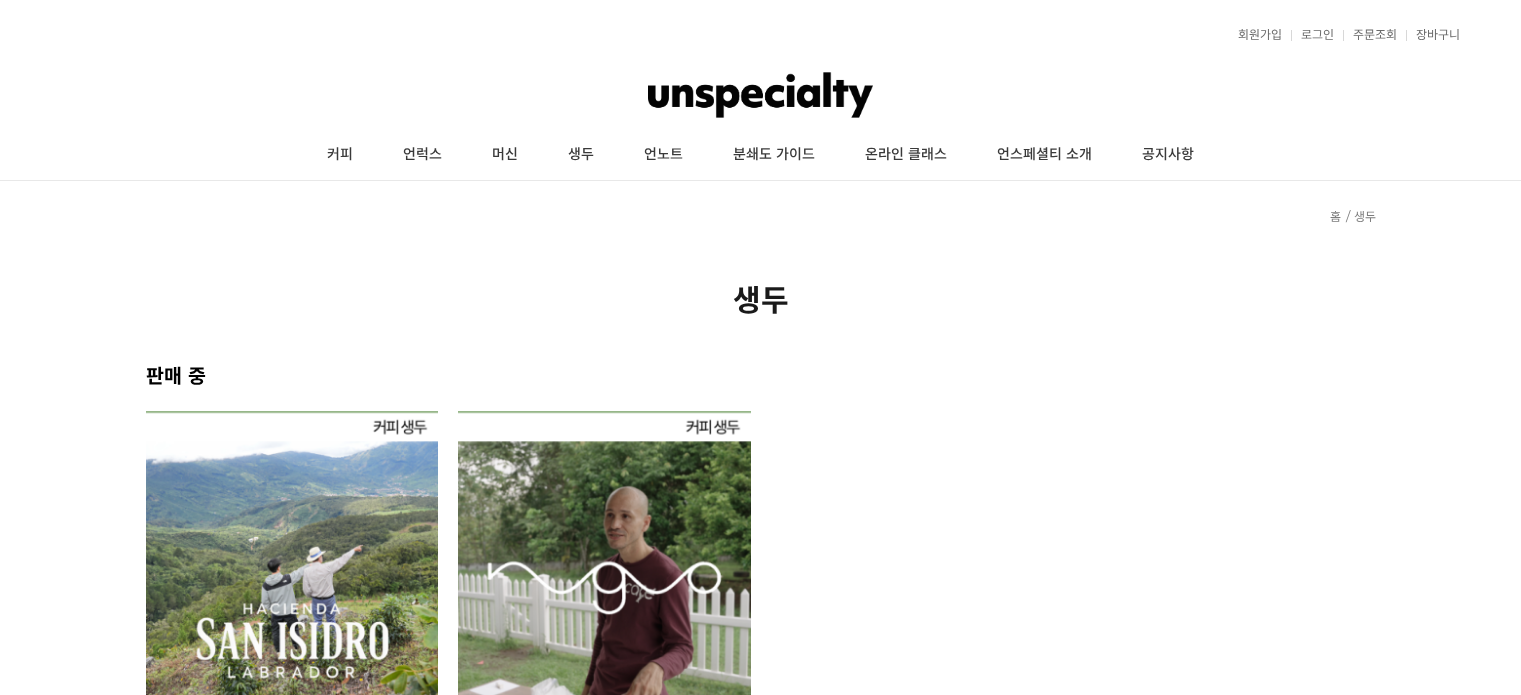 scroll, scrollTop: 0, scrollLeft: 0, axis: both 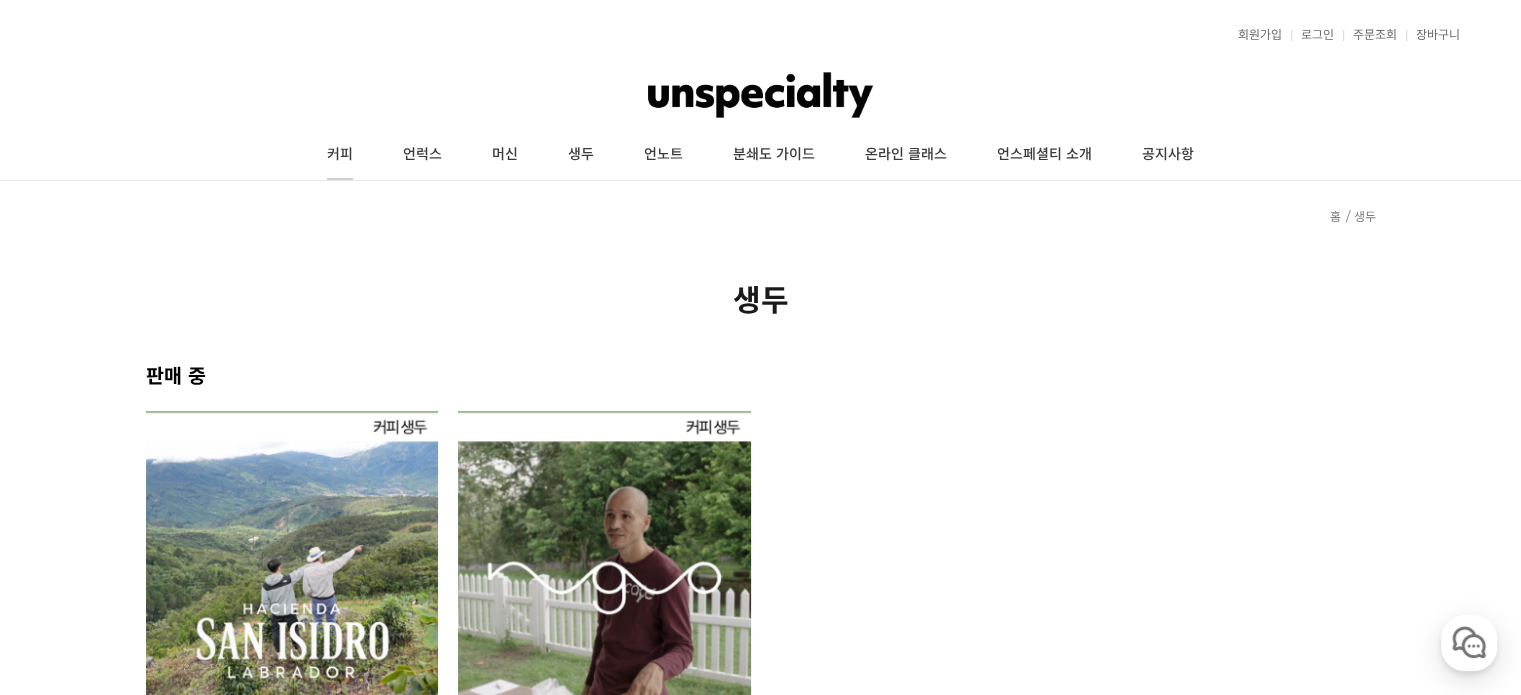 click on "커피" at bounding box center [340, 155] 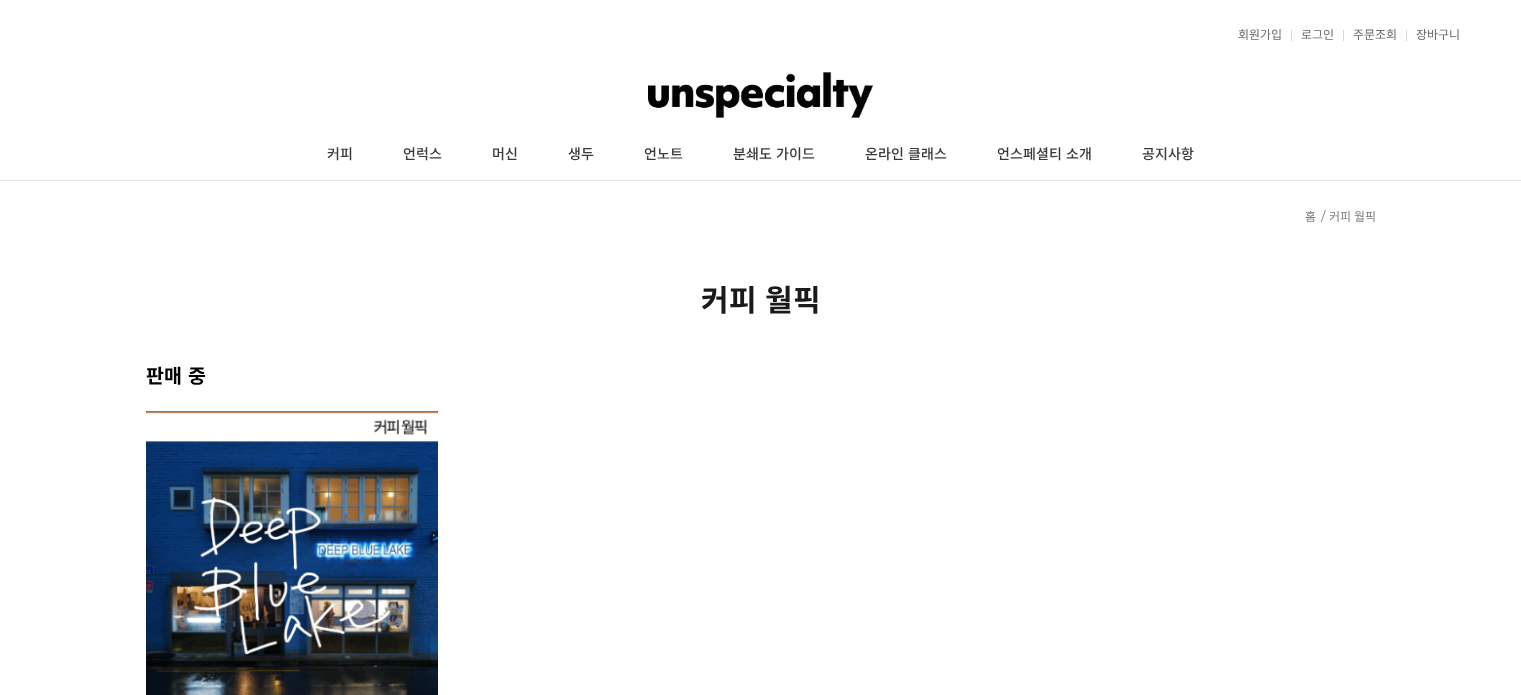 scroll, scrollTop: 0, scrollLeft: 0, axis: both 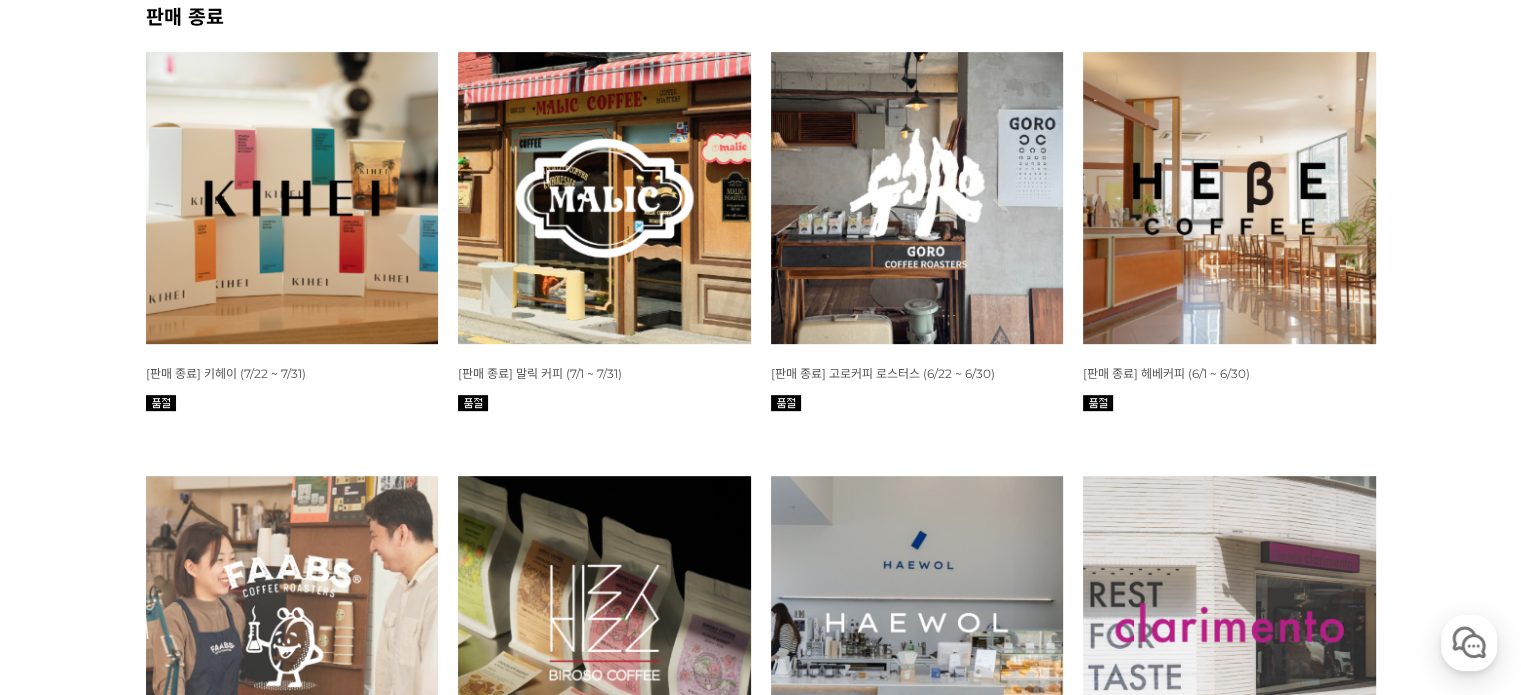 click at bounding box center [292, 198] 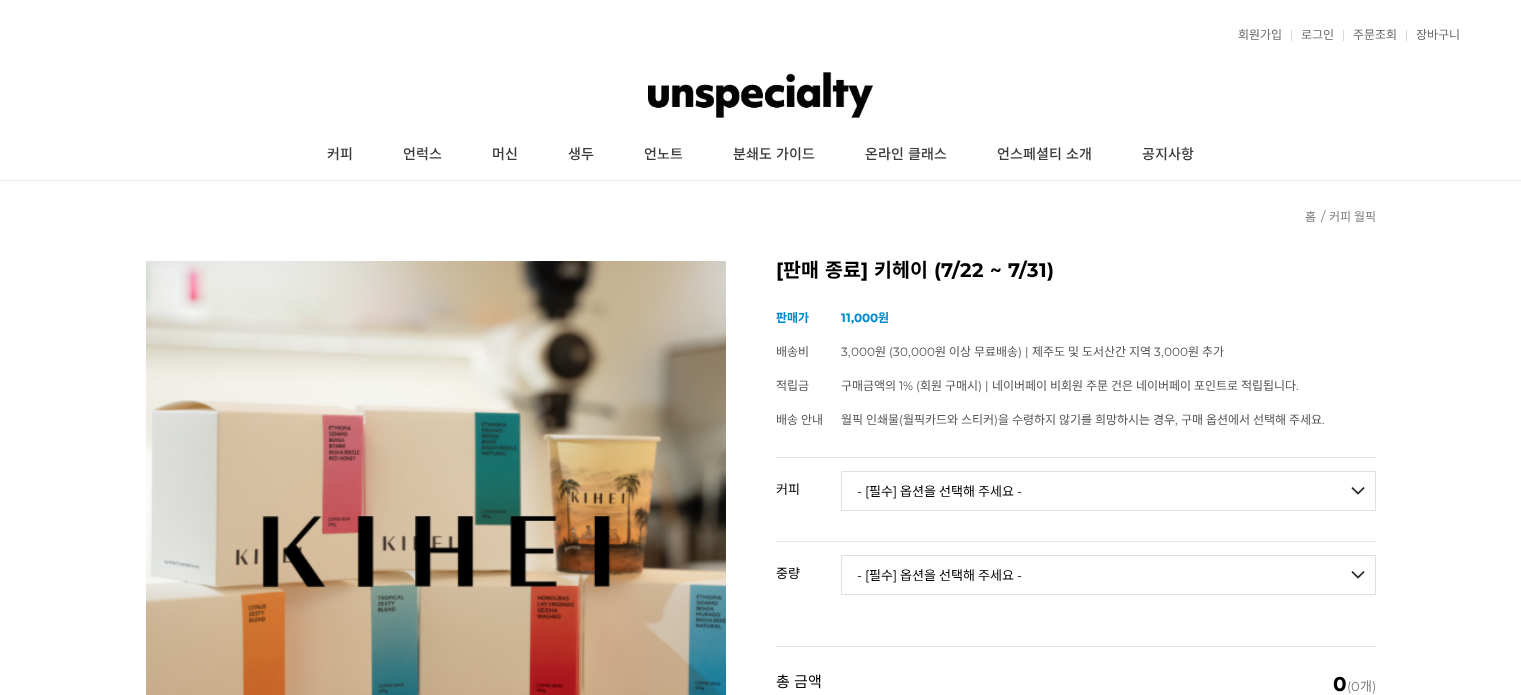 scroll, scrollTop: 0, scrollLeft: 0, axis: both 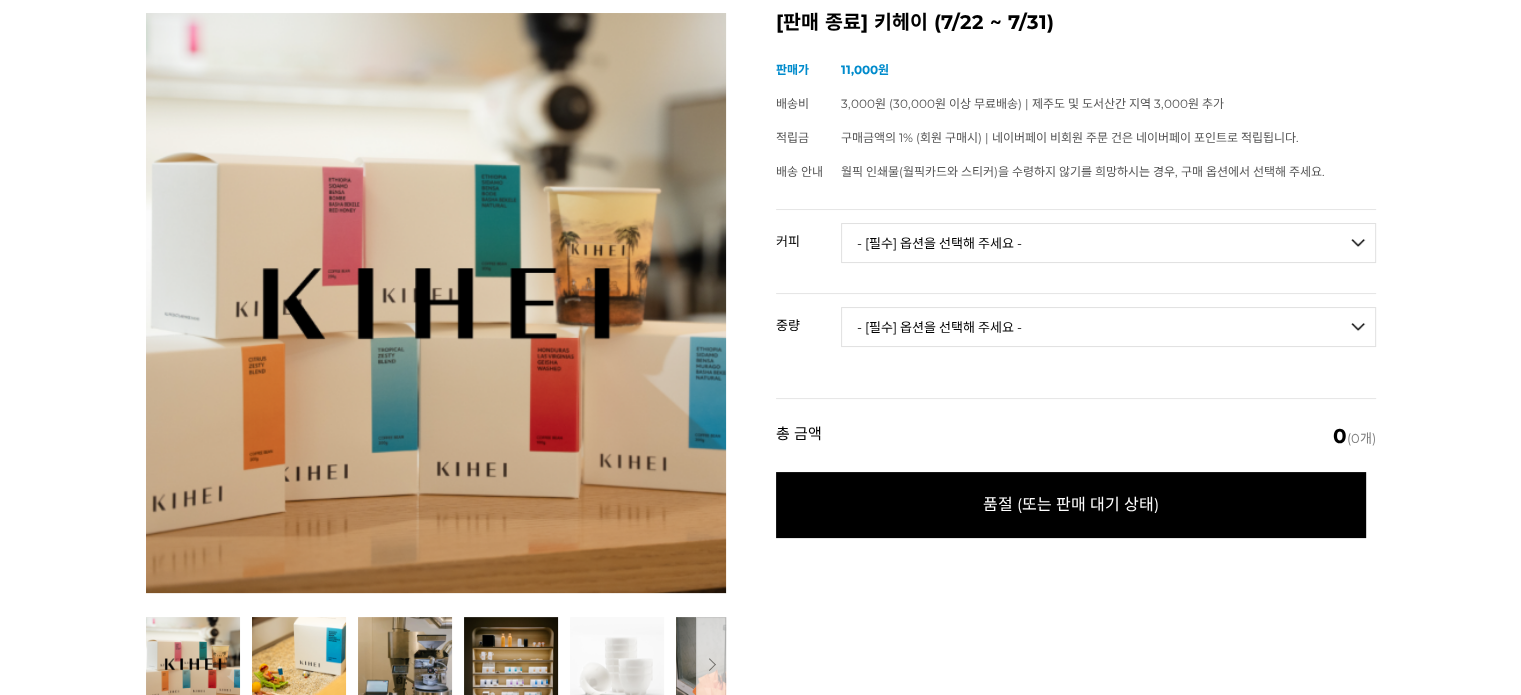 click on "- [필수] 옵션을 선택해 주세요 - ------------------- 언스페셜티 분쇄도 가이드 종이(주문 1건당 최대 1개 제공) 월픽 인쇄물(월픽 카드와 스티커) 받지 않기 시트러스 제스티 (언스페셜티 블렌드) 트로피컬 제스티 (언스페셜티 블렌드) 로드 투 키헤이 블렌드 하날레이 문 블렌드 #1 탄자니아 아카시아 힐스 파카마라 AA 워시드 [품절] #2 콜롬비아 엘 타블론 레이트 하베스트 워시드 카투라 카스티요 디카페인 #3 페루 라 치리모야 올랜도 페도라자 카투라 카투아이 워시드 #4 에티오피아 파피초 타미루 74158 워시드 [품절] #5 에티오피아 게데오 버그우 셀렉션 에얼룸 워시드 #6 에티오피아 무라고 타미루 74158 내추럴 #7 에티오피아 보데 바샤 베켈레 74158 74112 74110 내추럴 #8 케냐 가라투아 AB SL28 Ruiru11 워시드(Lot 159) #9 에티오피아 무라고 바샤 베켈레 74158 74112 74110 내추럴" at bounding box center [1108, 243] 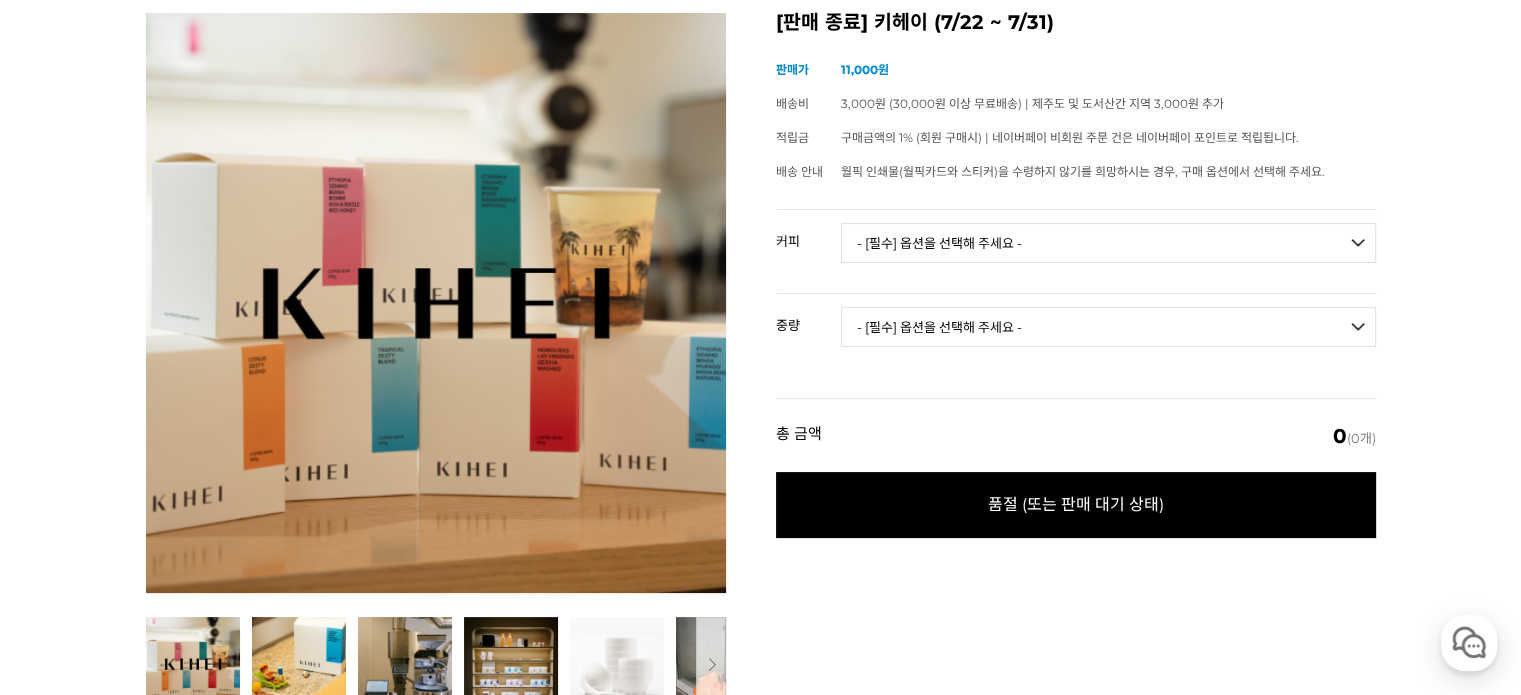 select on "#2 콜롬비아 엘 타블론 레이트 하베스트 워시드 카투라 카스티요 디카페인" 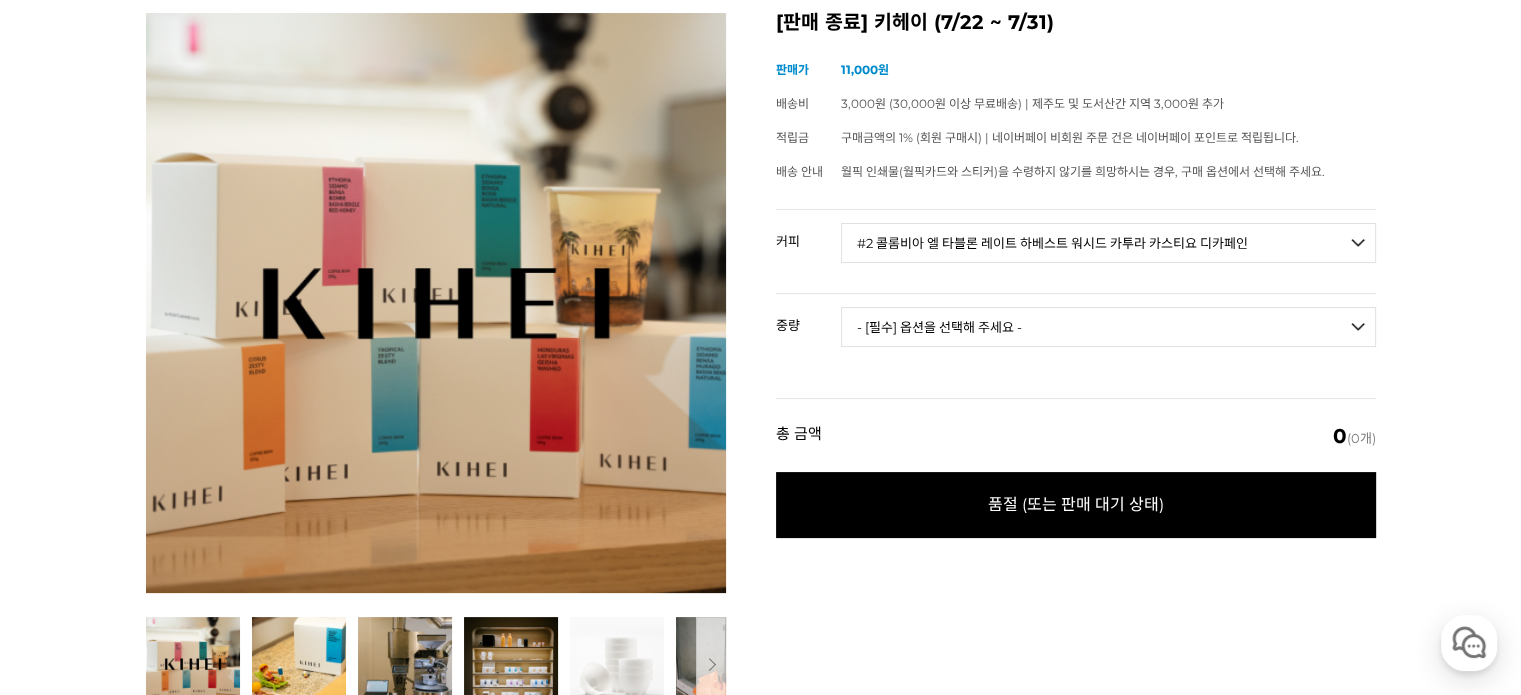 click on "- [필수] 옵션을 선택해 주세요 - ------------------- 언스페셜티 분쇄도 가이드 종이(주문 1건당 최대 1개 제공) 월픽 인쇄물(월픽 카드와 스티커) 받지 않기 시트러스 제스티 (언스페셜티 블렌드) 트로피컬 제스티 (언스페셜티 블렌드) 로드 투 키헤이 블렌드 하날레이 문 블렌드 #1 탄자니아 아카시아 힐스 파카마라 AA 워시드 [품절] #2 콜롬비아 엘 타블론 레이트 하베스트 워시드 카투라 카스티요 디카페인 #3 페루 라 치리모야 올랜도 페도라자 카투라 카투아이 워시드 #4 에티오피아 파피초 타미루 74158 워시드 [품절] #5 에티오피아 게데오 버그우 셀렉션 에얼룸 워시드 #6 에티오피아 무라고 타미루 74158 내추럴 #7 에티오피아 보데 바샤 베켈레 74158 74112 74110 내추럴 #8 케냐 가라투아 AB SL28 Ruiru11 워시드(Lot 159) #9 에티오피아 무라고 바샤 베켈레 74158 74112 74110 내추럴" at bounding box center (1108, 243) 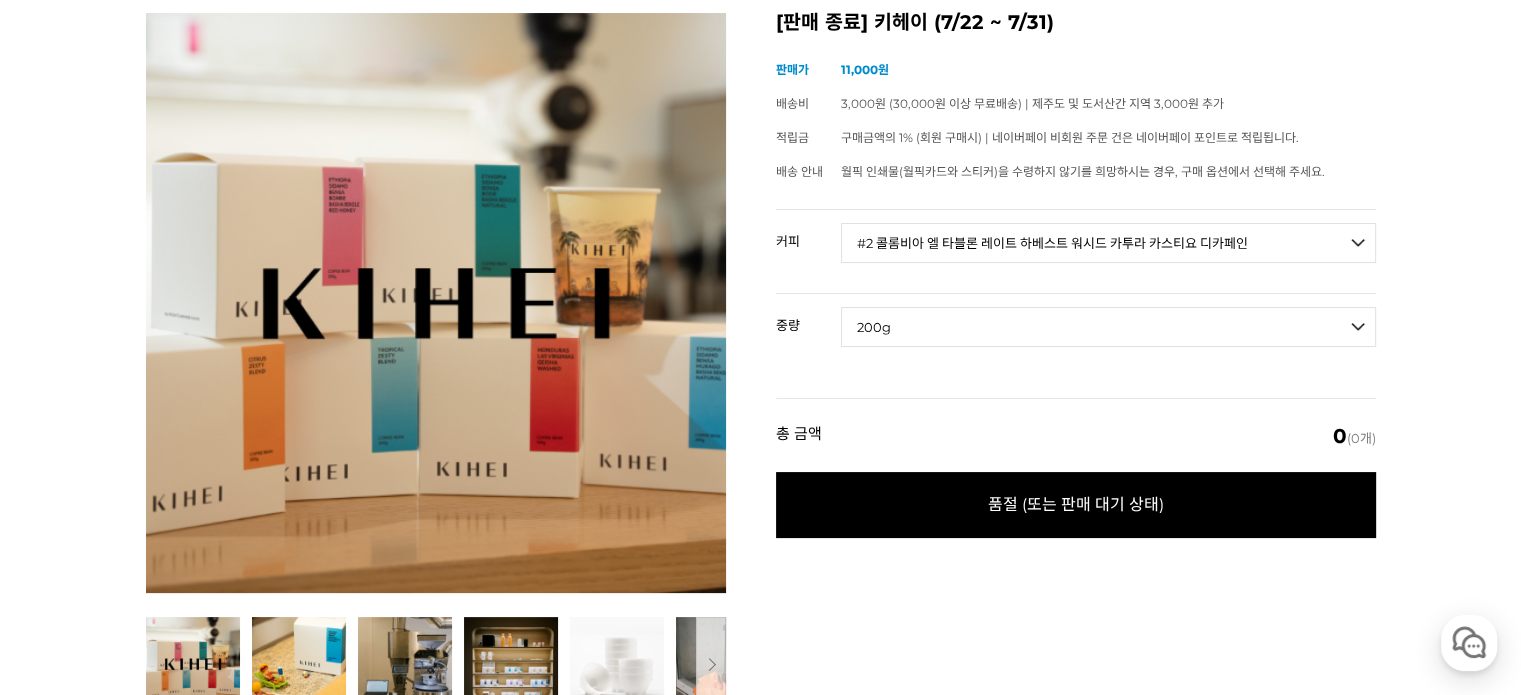 click on "- [필수] 옵션을 선택해 주세요 - ------------------- 200g" at bounding box center [1108, 327] 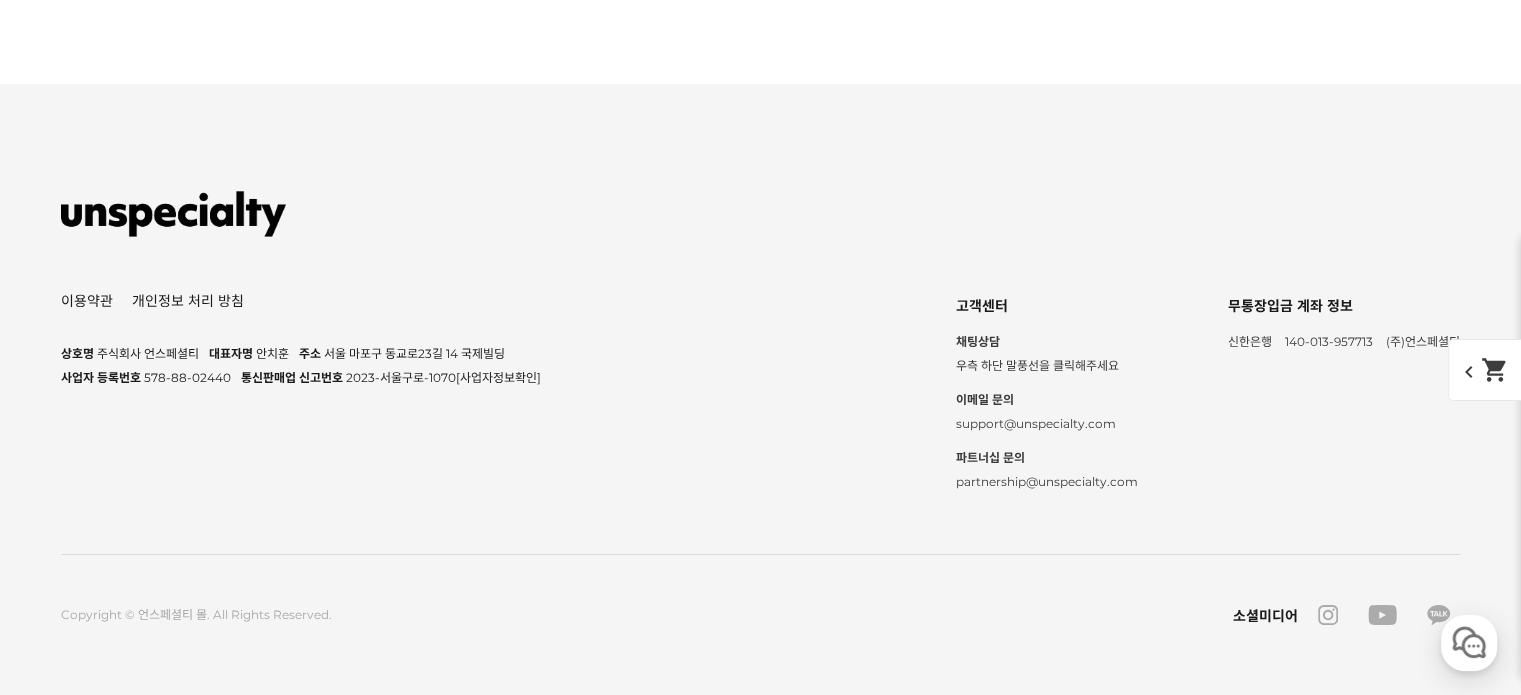 scroll, scrollTop: 23288, scrollLeft: 0, axis: vertical 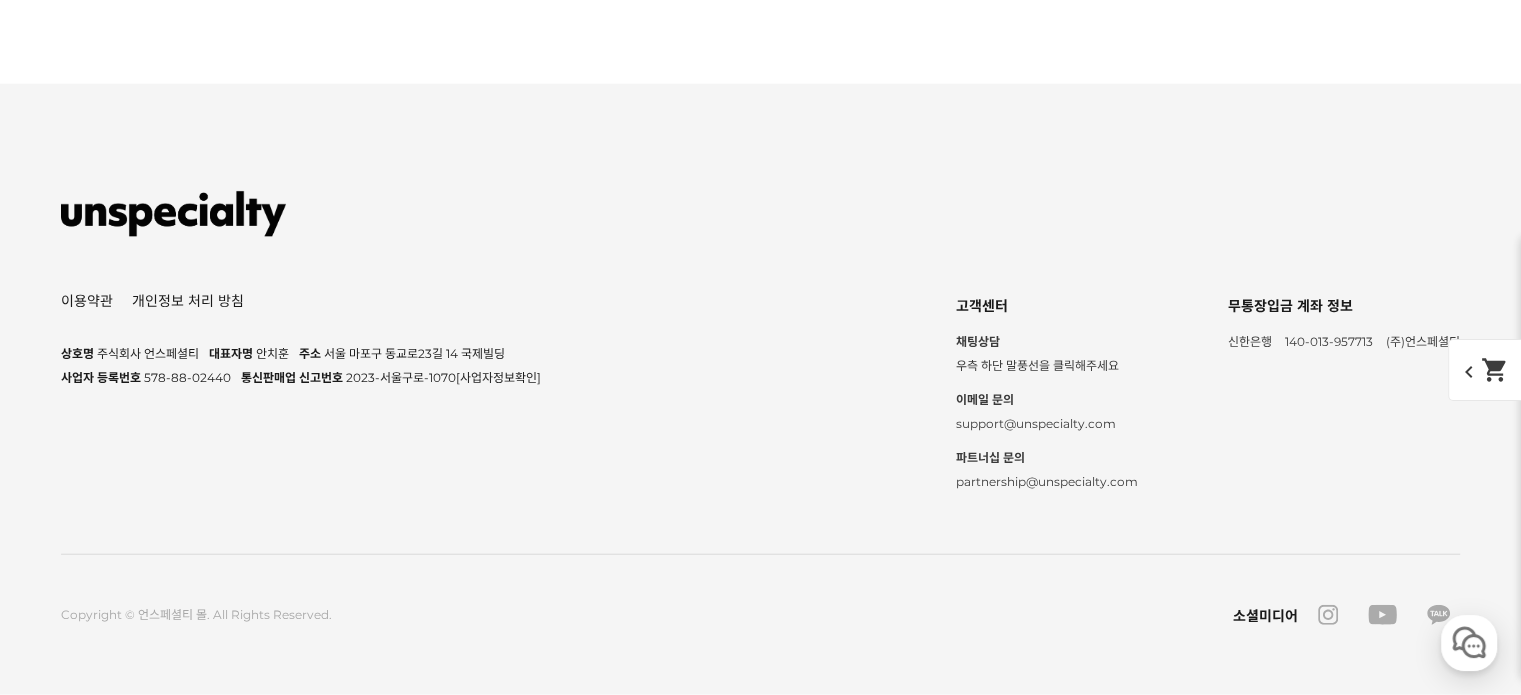click on "첫 페이지" at bounding box center [642, -1603] 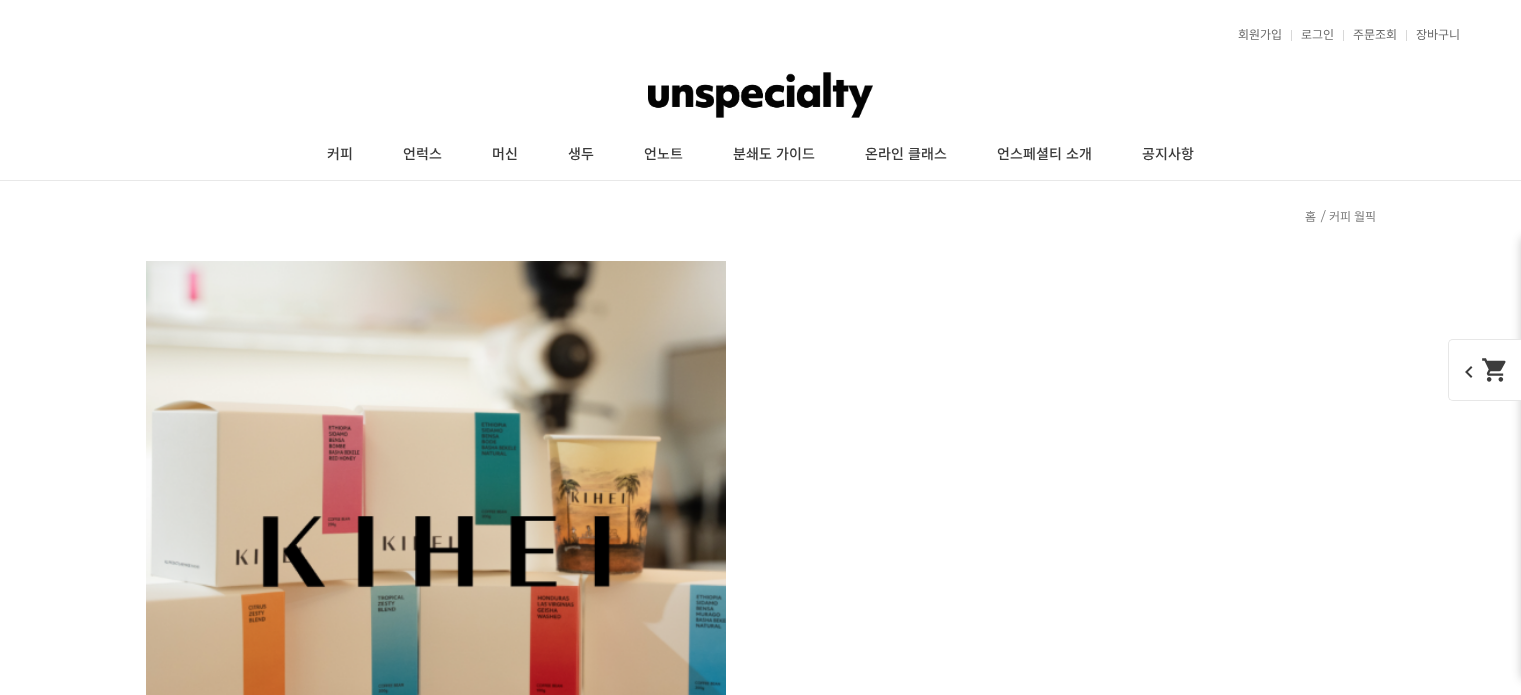 scroll, scrollTop: 6627, scrollLeft: 0, axis: vertical 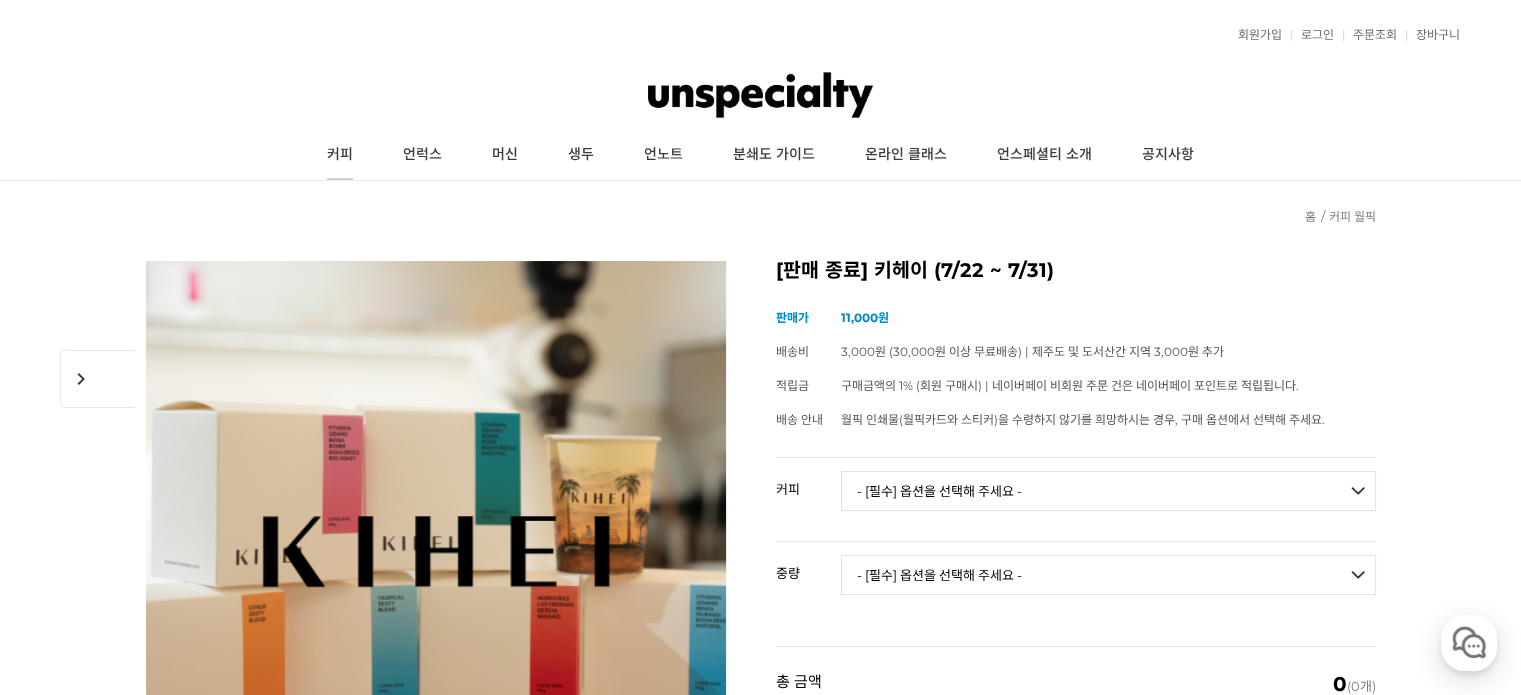 click on "커피" at bounding box center [340, 155] 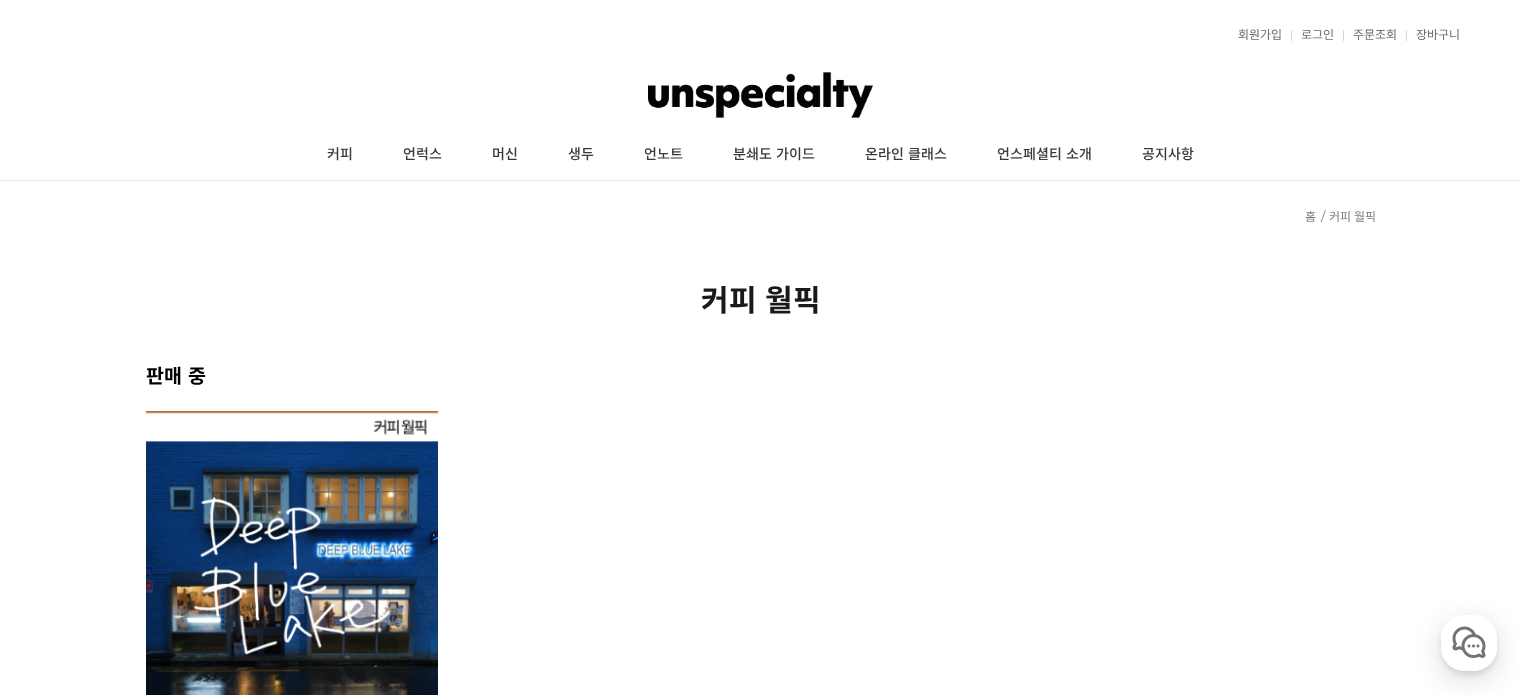 scroll, scrollTop: 0, scrollLeft: 0, axis: both 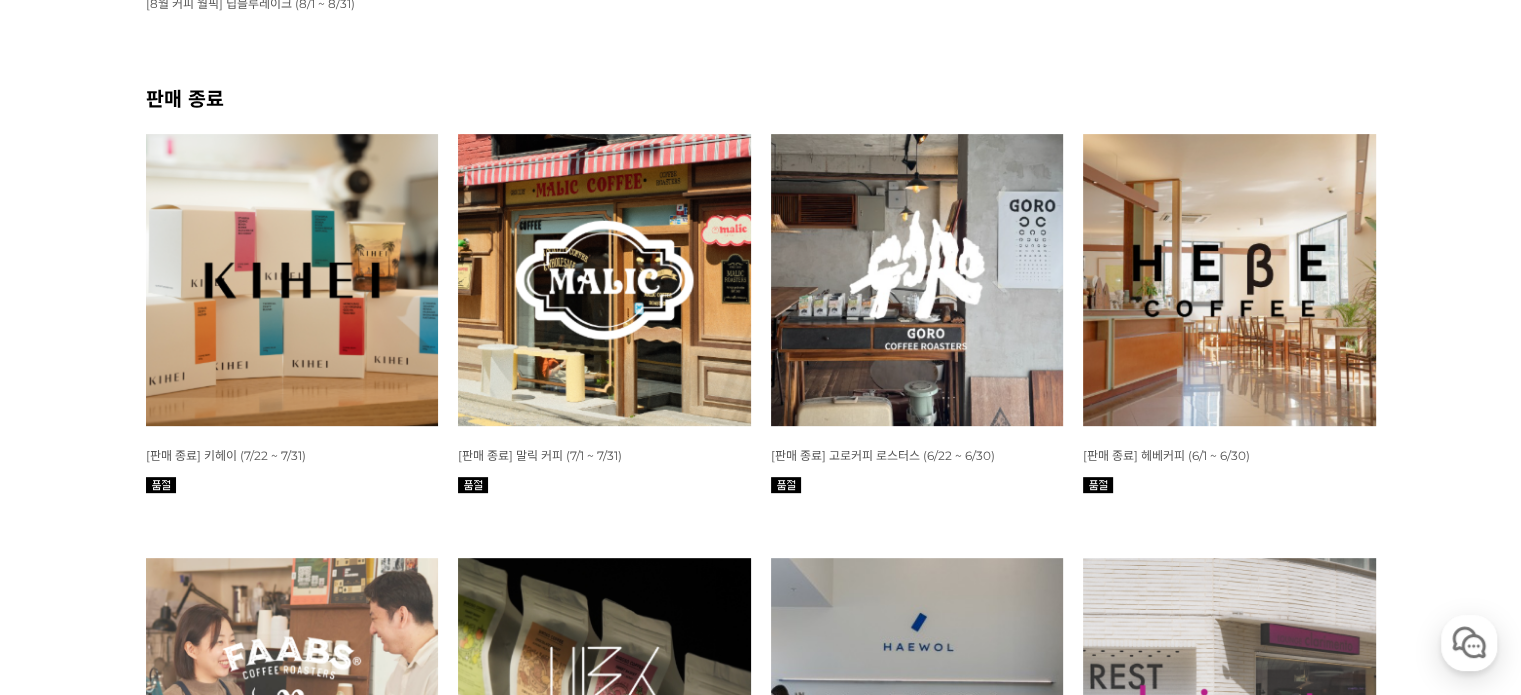 click at bounding box center [292, 280] 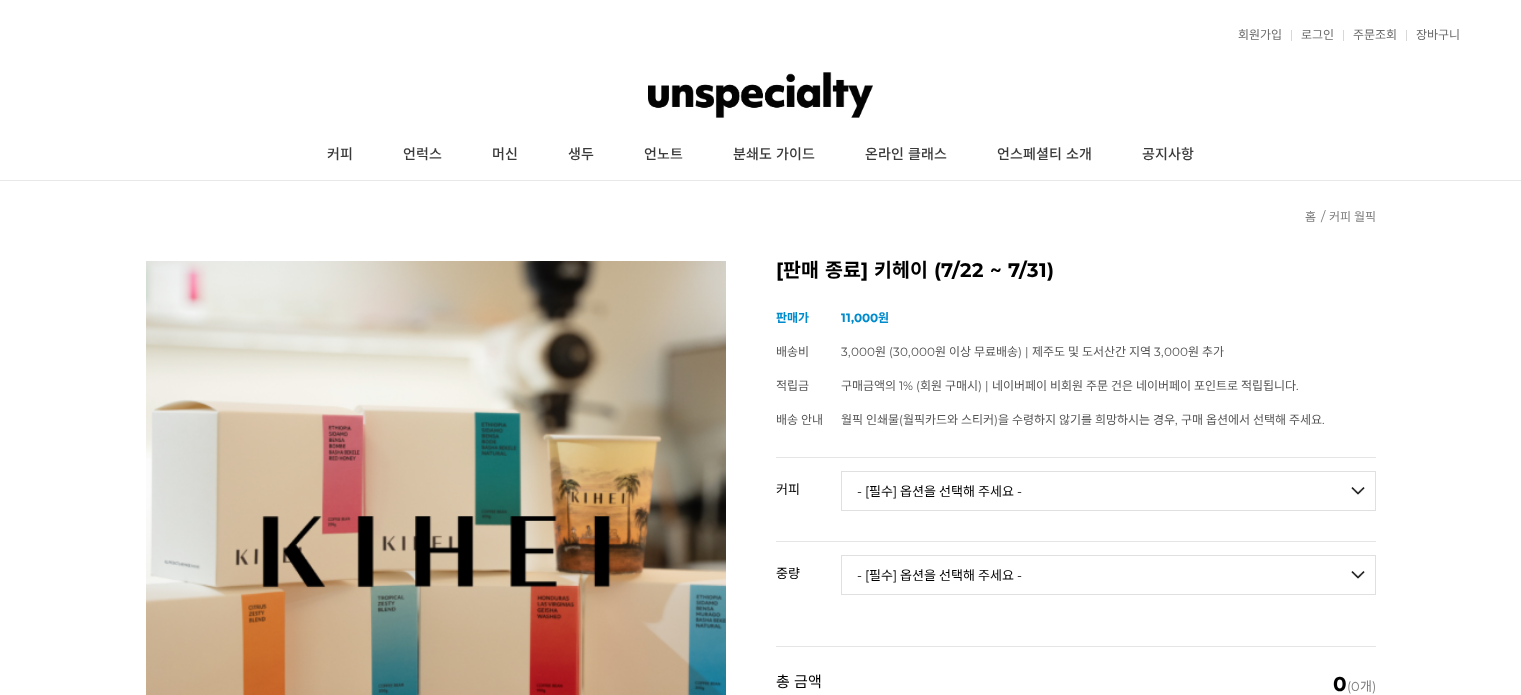 scroll, scrollTop: 0, scrollLeft: 0, axis: both 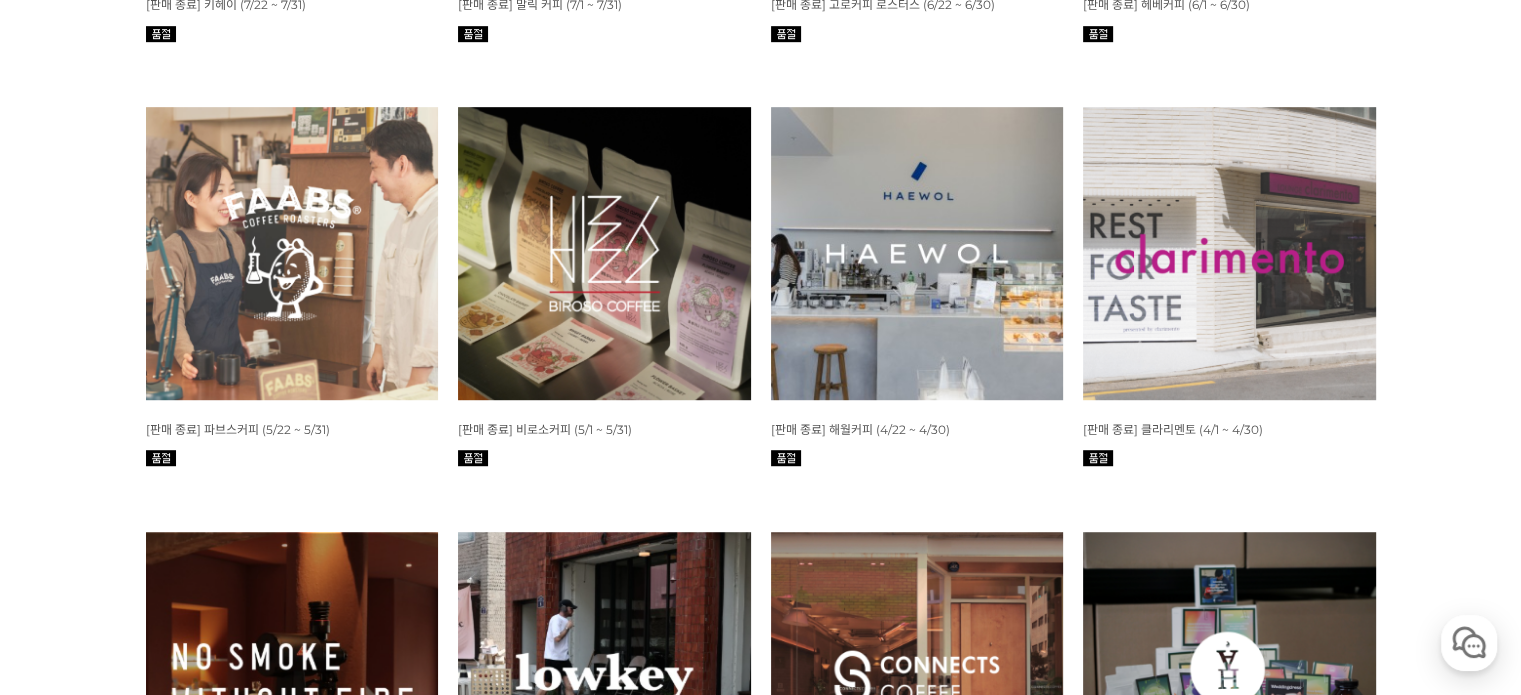 click at bounding box center (604, 253) 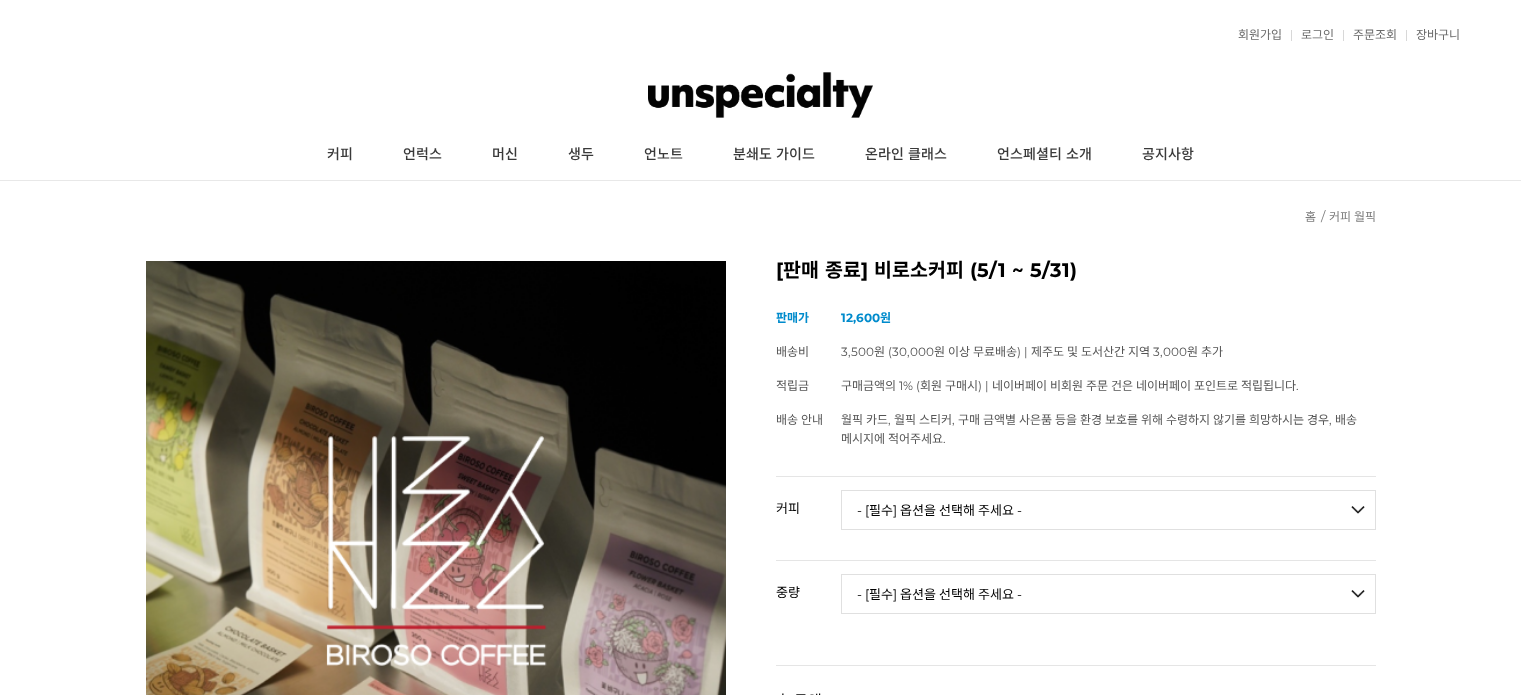 scroll, scrollTop: 528, scrollLeft: 0, axis: vertical 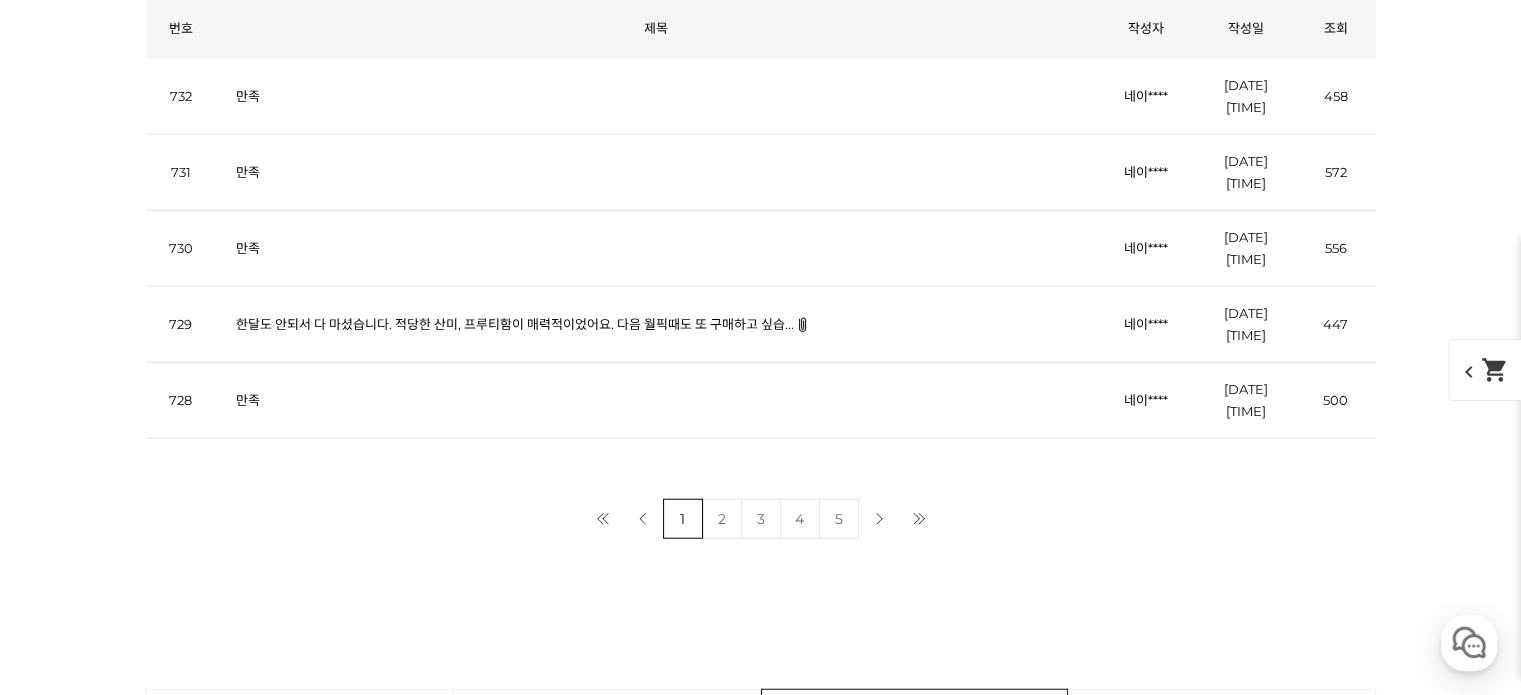click on "마지막 페이지" at bounding box center [919, 519] 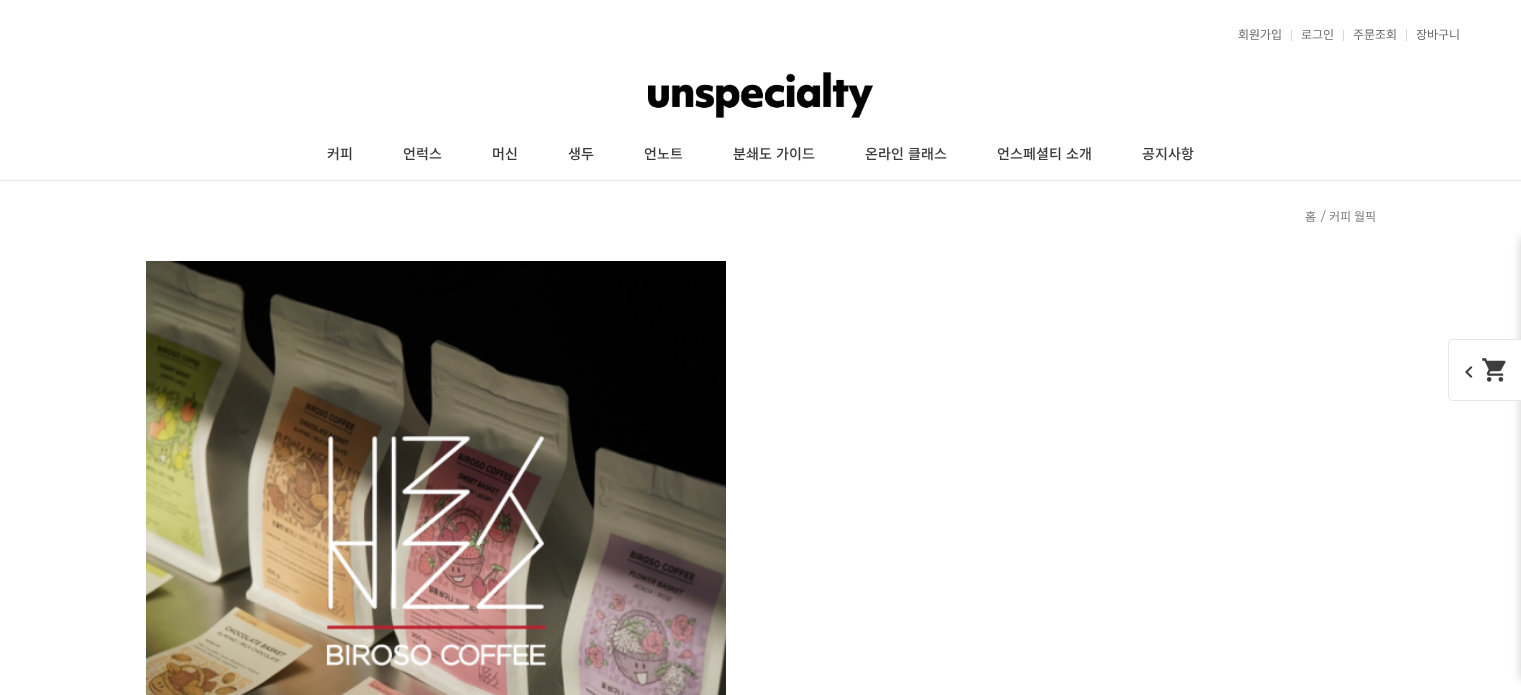 scroll, scrollTop: 11627, scrollLeft: 0, axis: vertical 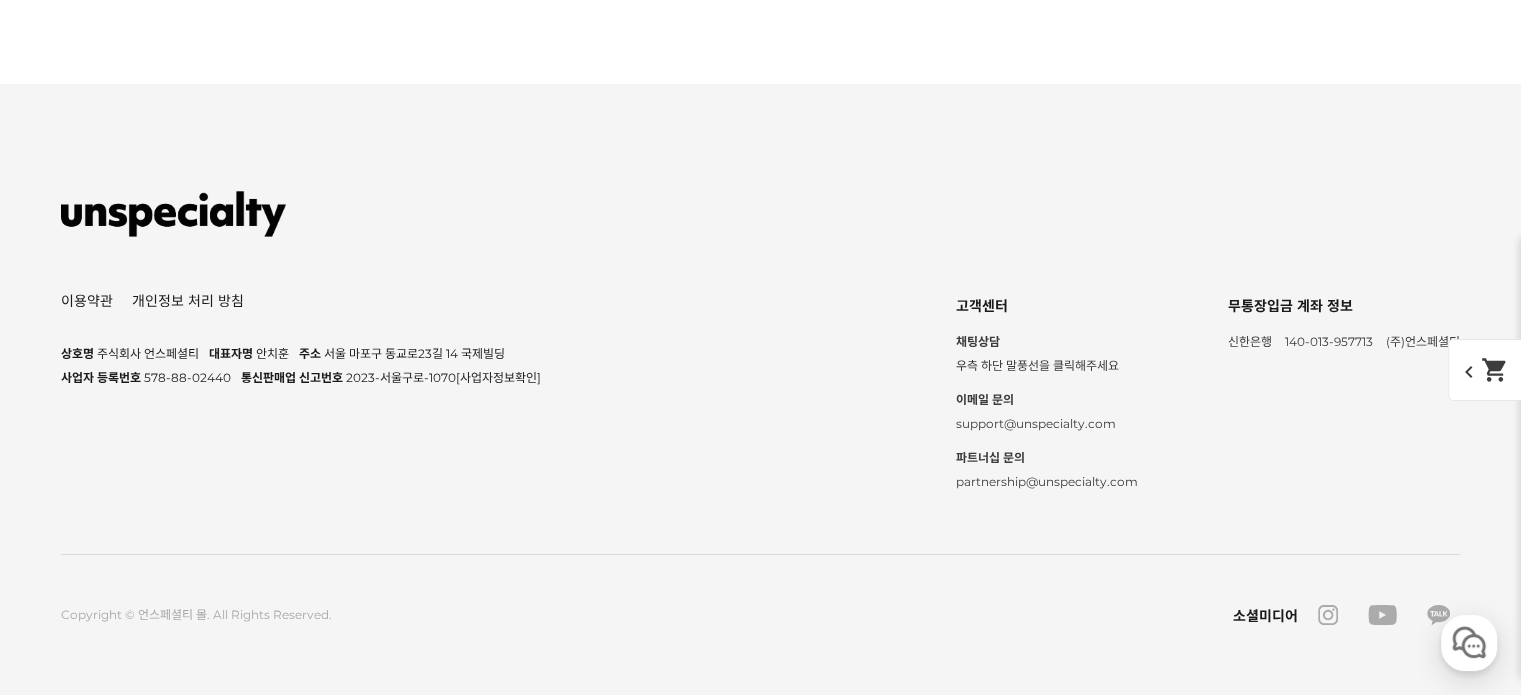 click on "첫 페이지" at bounding box center (661, -1733) 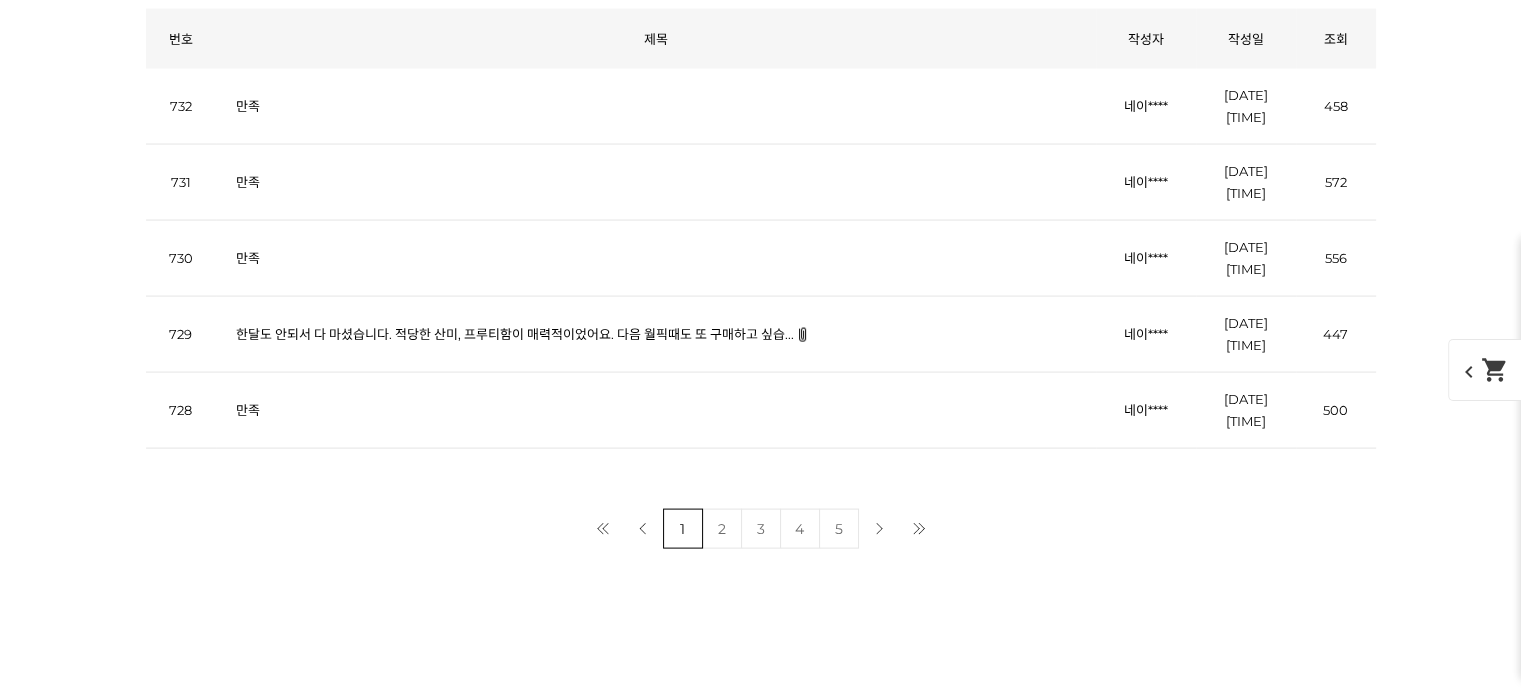 scroll, scrollTop: 11627, scrollLeft: 0, axis: vertical 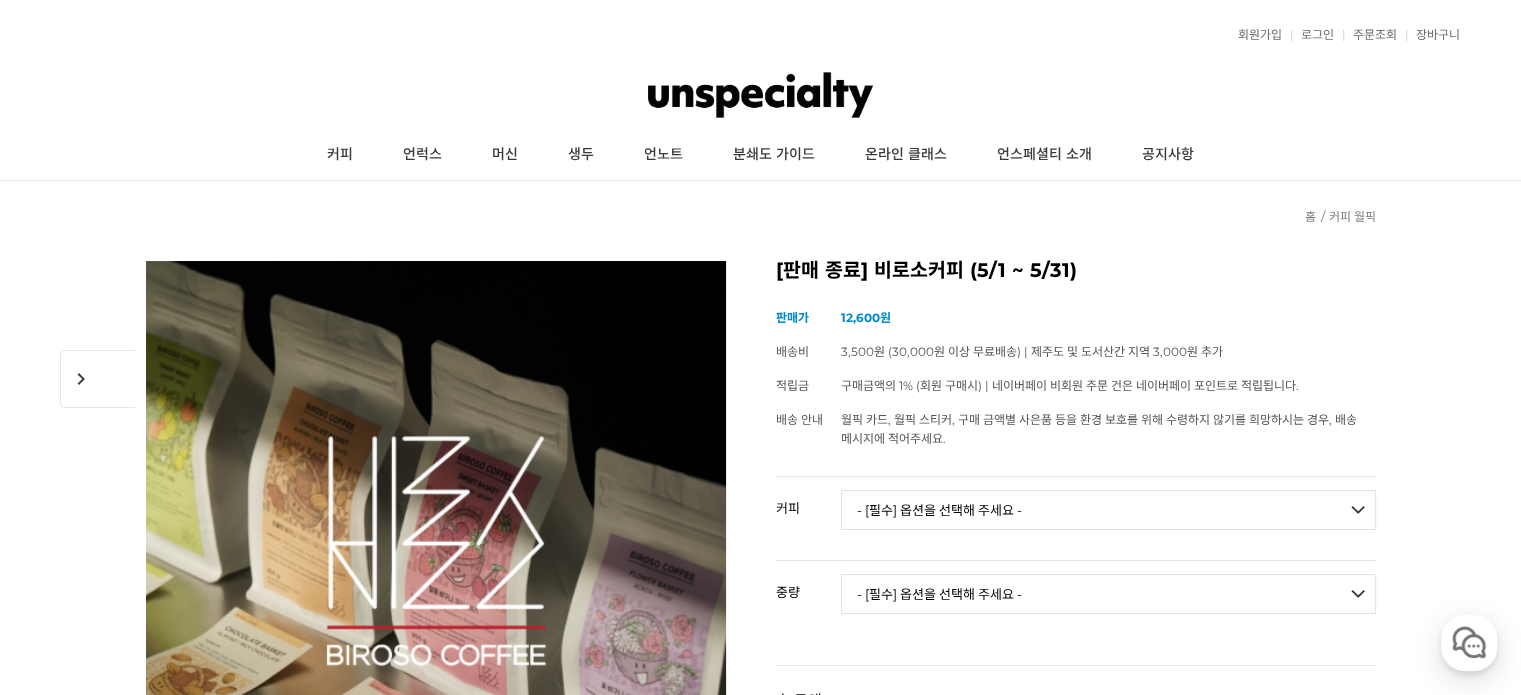 click on "3,500원 (30,000원 이상 무료배송) | 제주도 및 도서산간 지역 3,000원 추가" at bounding box center [1108, 352] 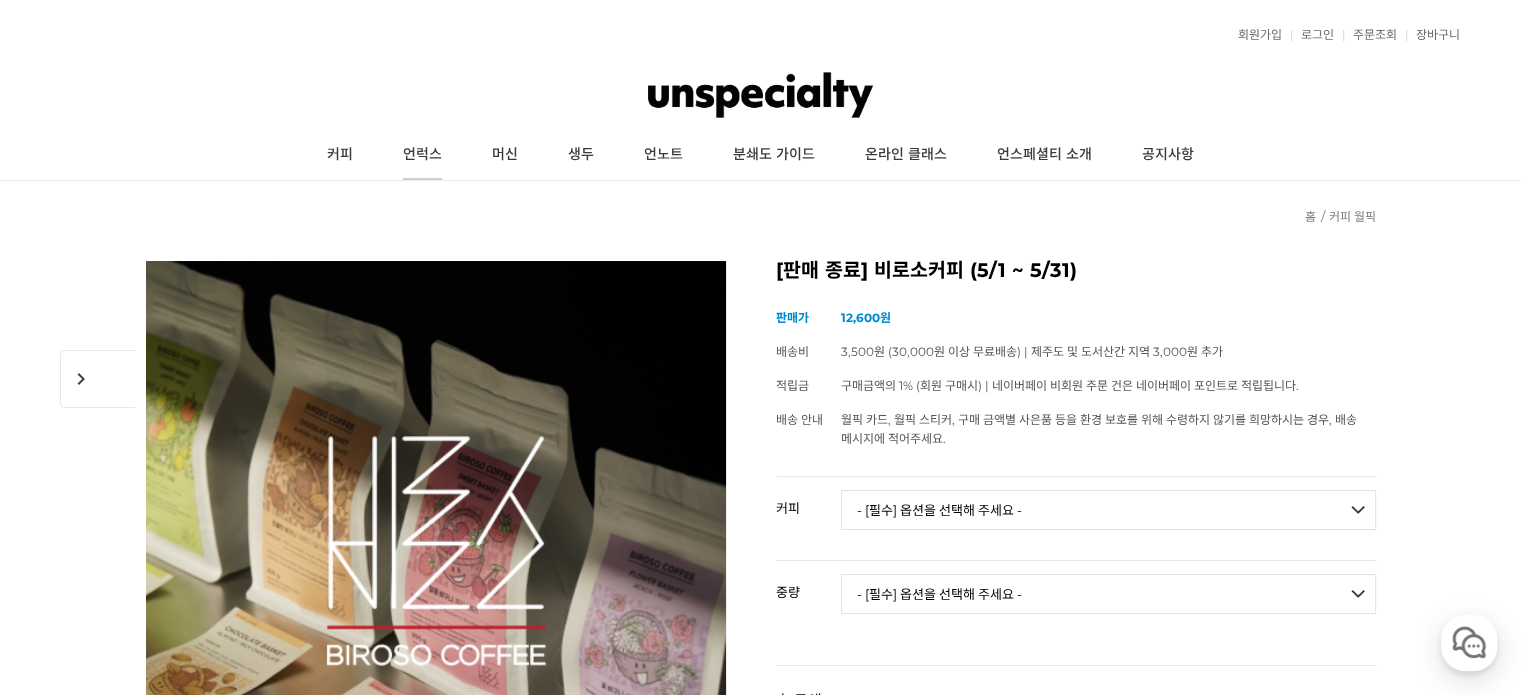 click on "언럭스" at bounding box center [422, 155] 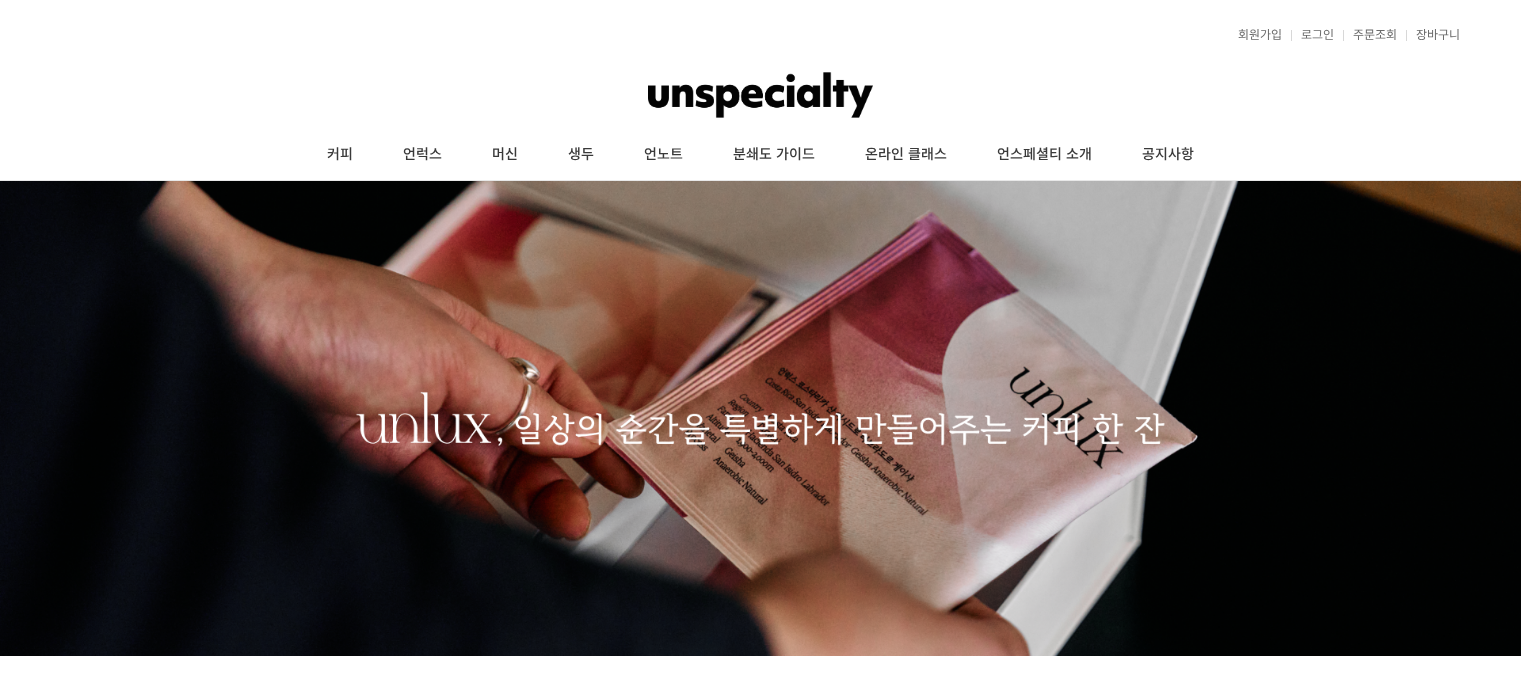 scroll, scrollTop: 0, scrollLeft: 0, axis: both 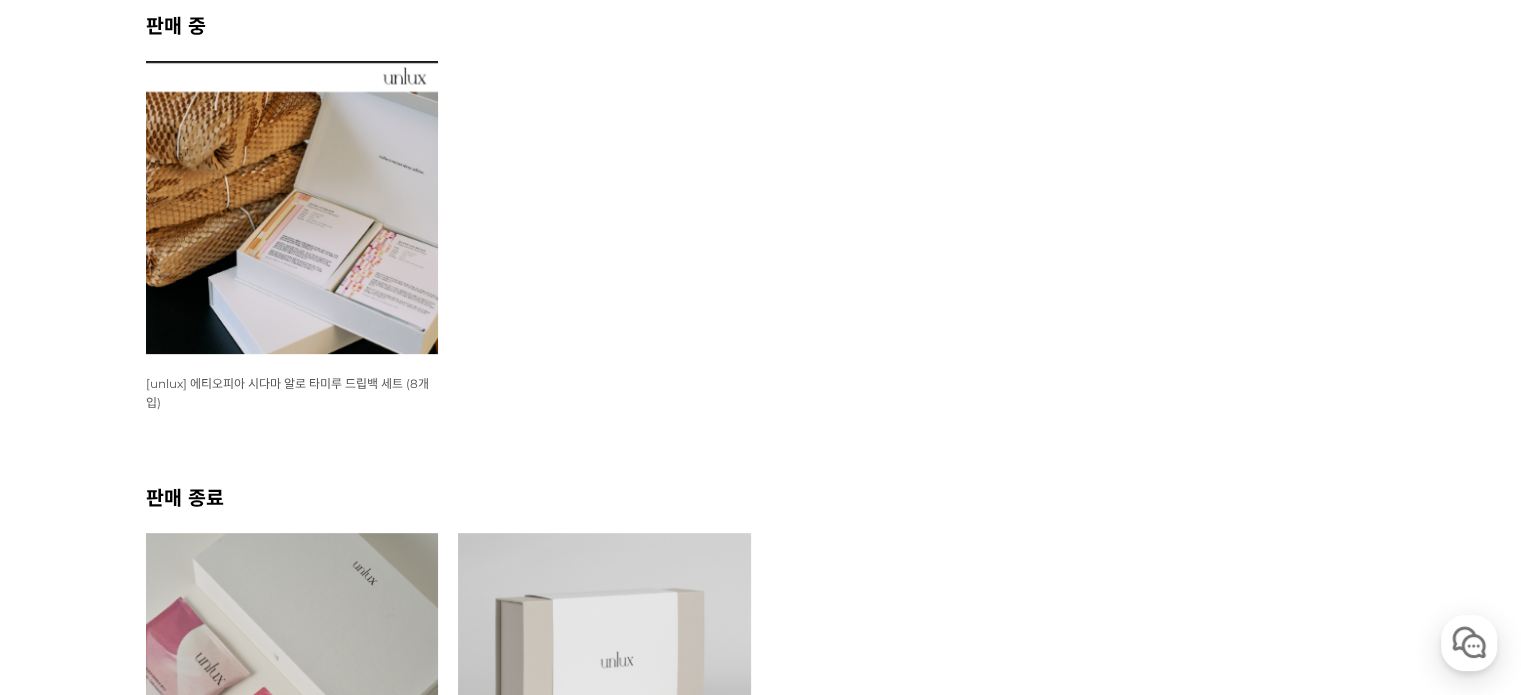 click at bounding box center [292, 207] 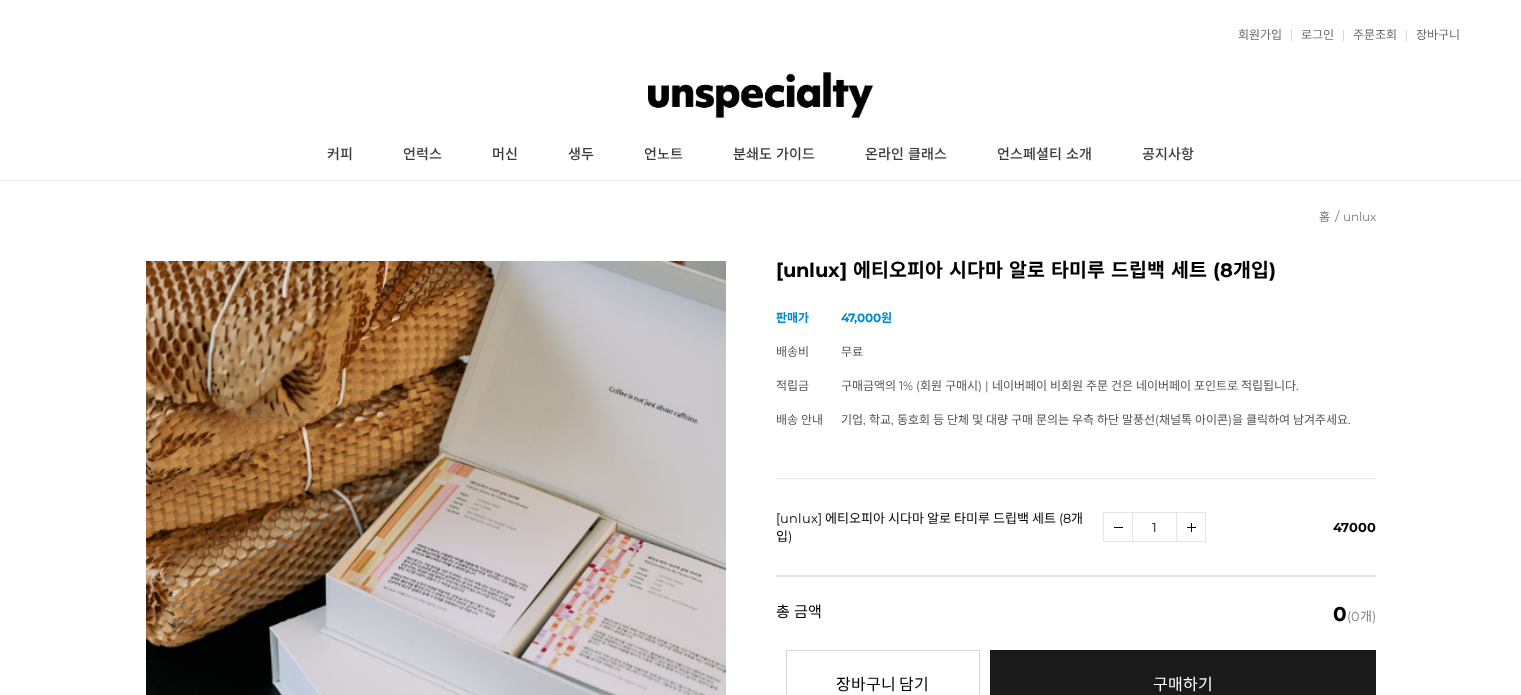 scroll, scrollTop: 0, scrollLeft: 0, axis: both 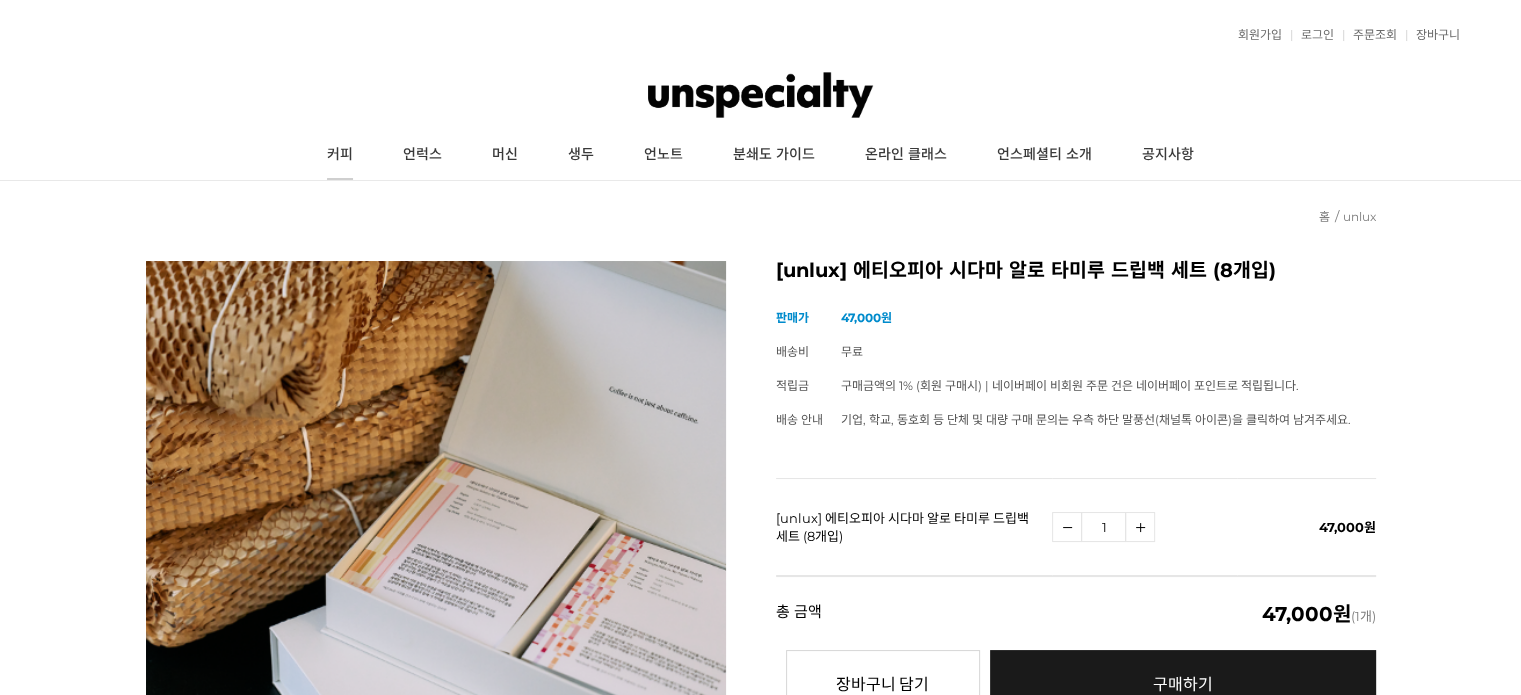 click on "커피" at bounding box center (340, 155) 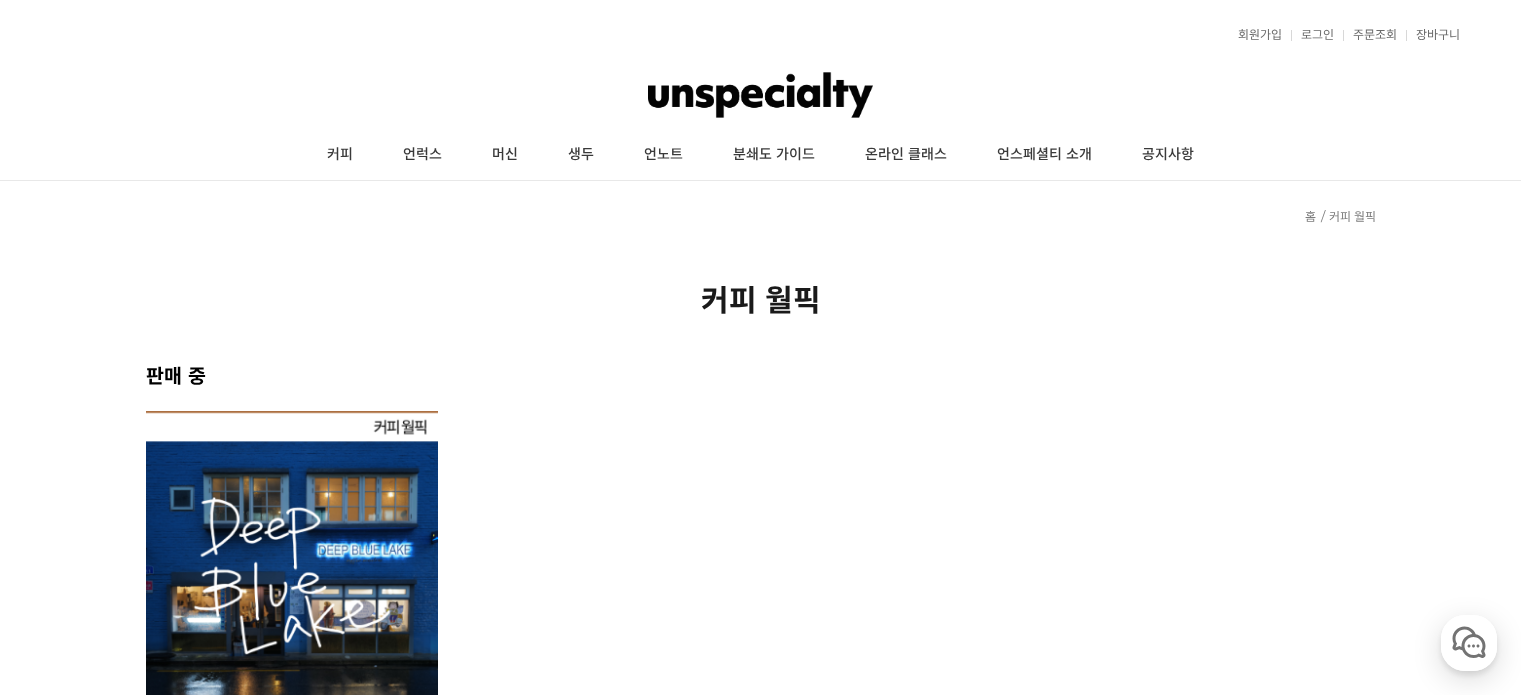 scroll, scrollTop: 0, scrollLeft: 0, axis: both 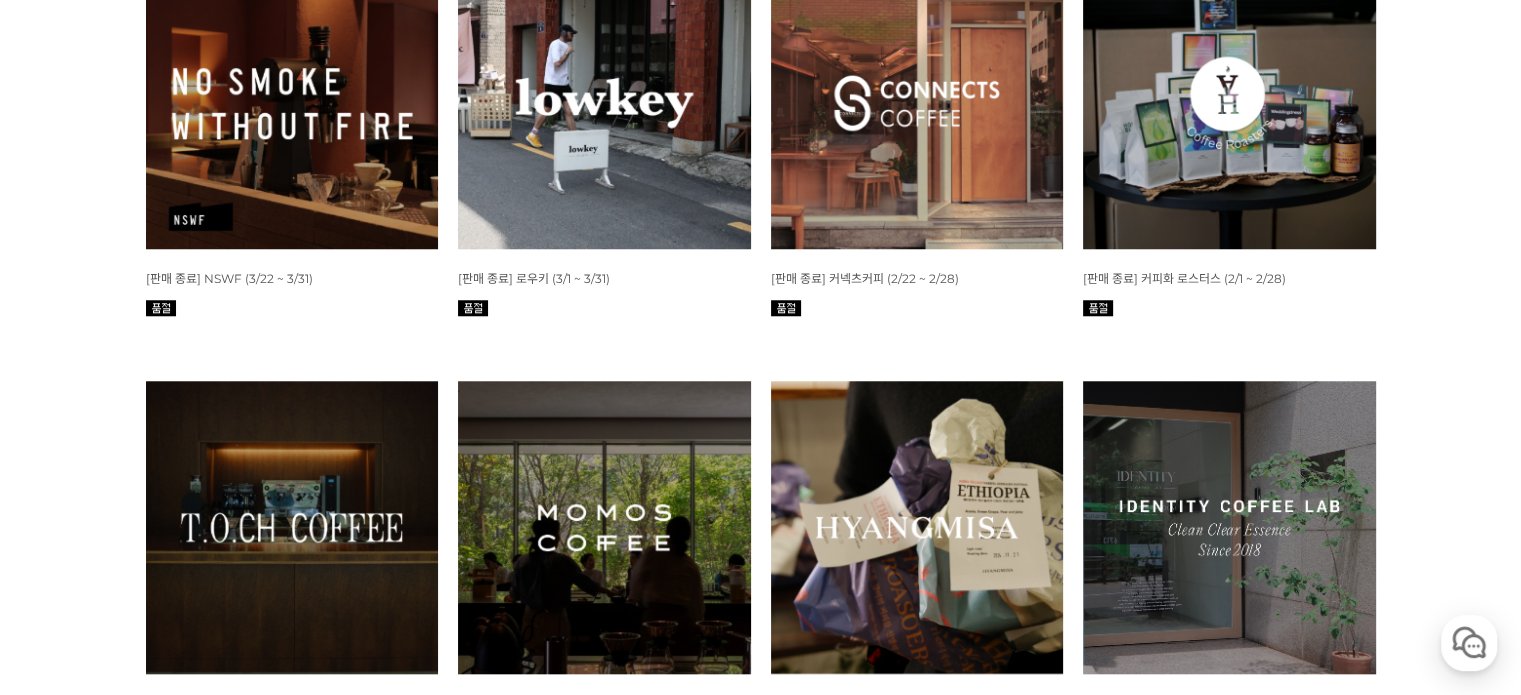 click at bounding box center [604, 103] 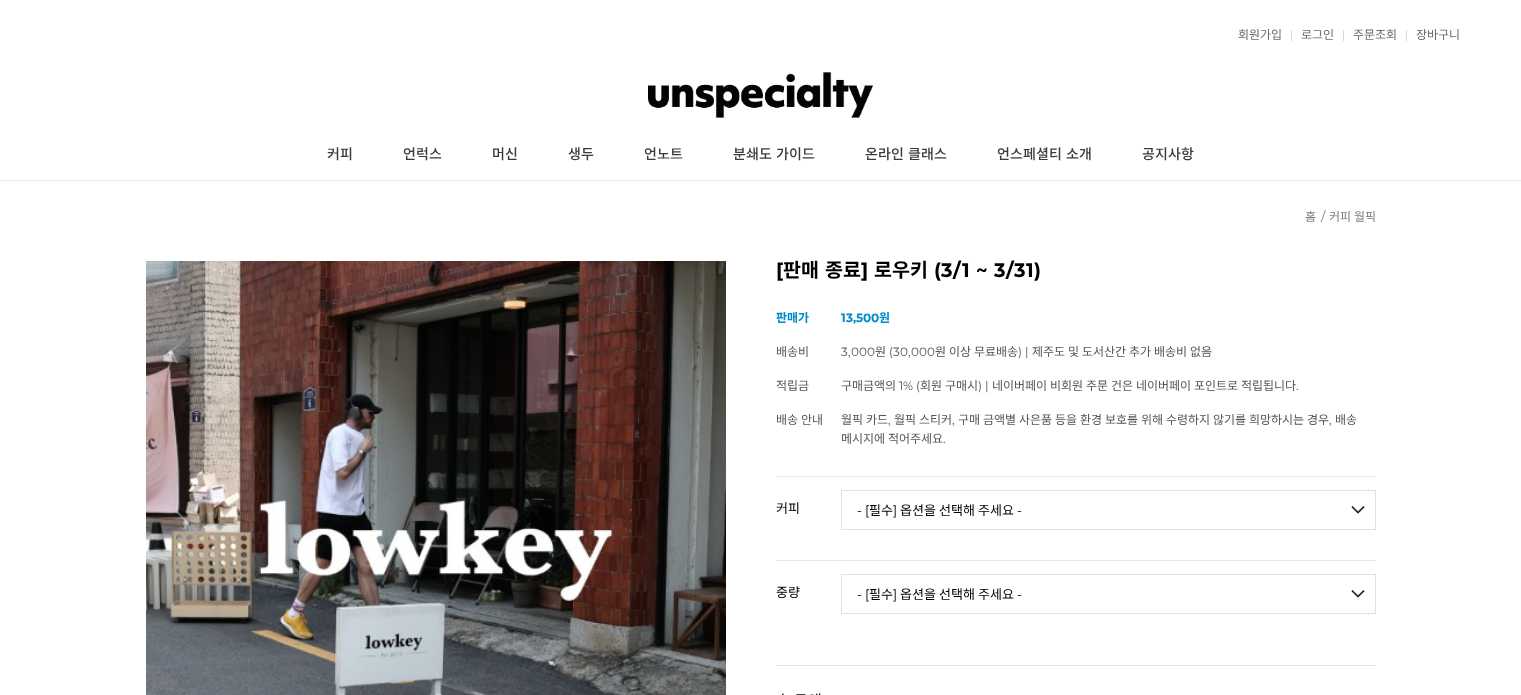 scroll, scrollTop: 0, scrollLeft: 0, axis: both 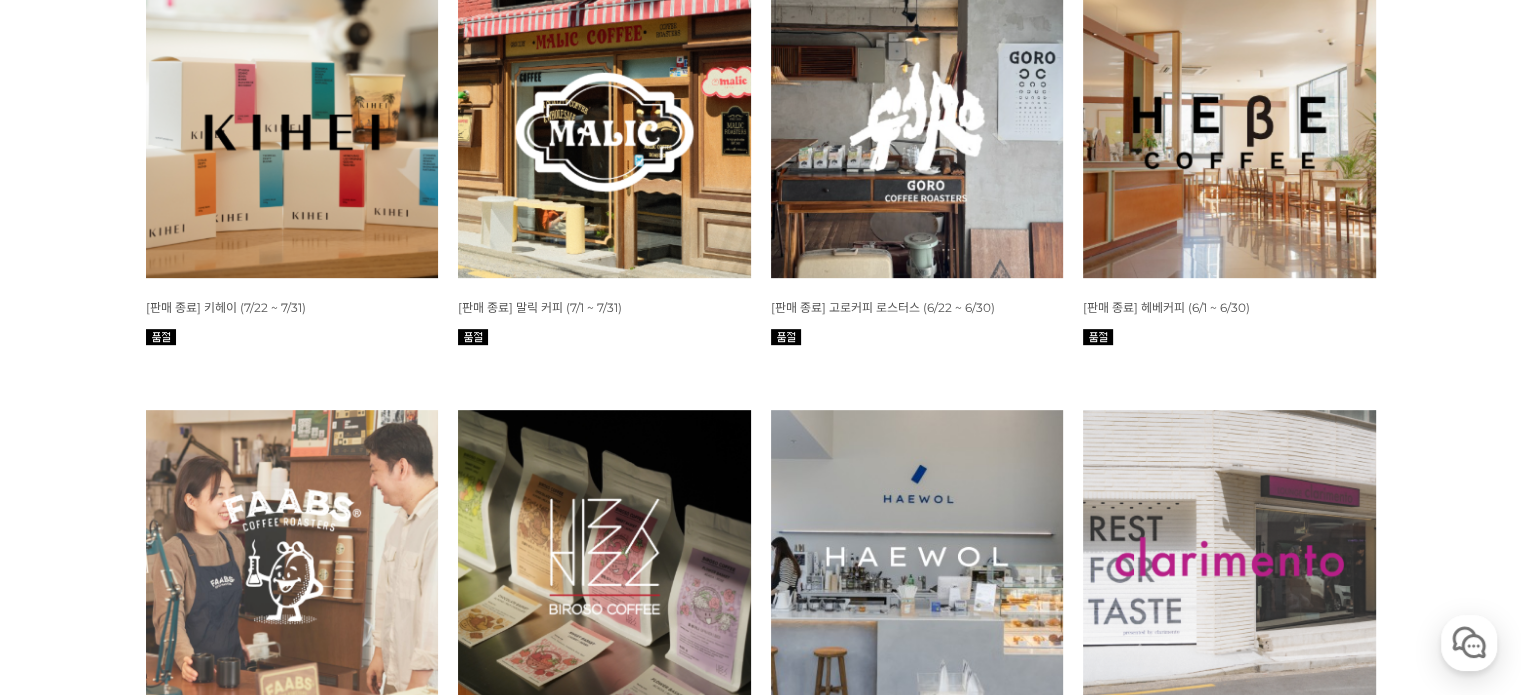 click at bounding box center (604, 132) 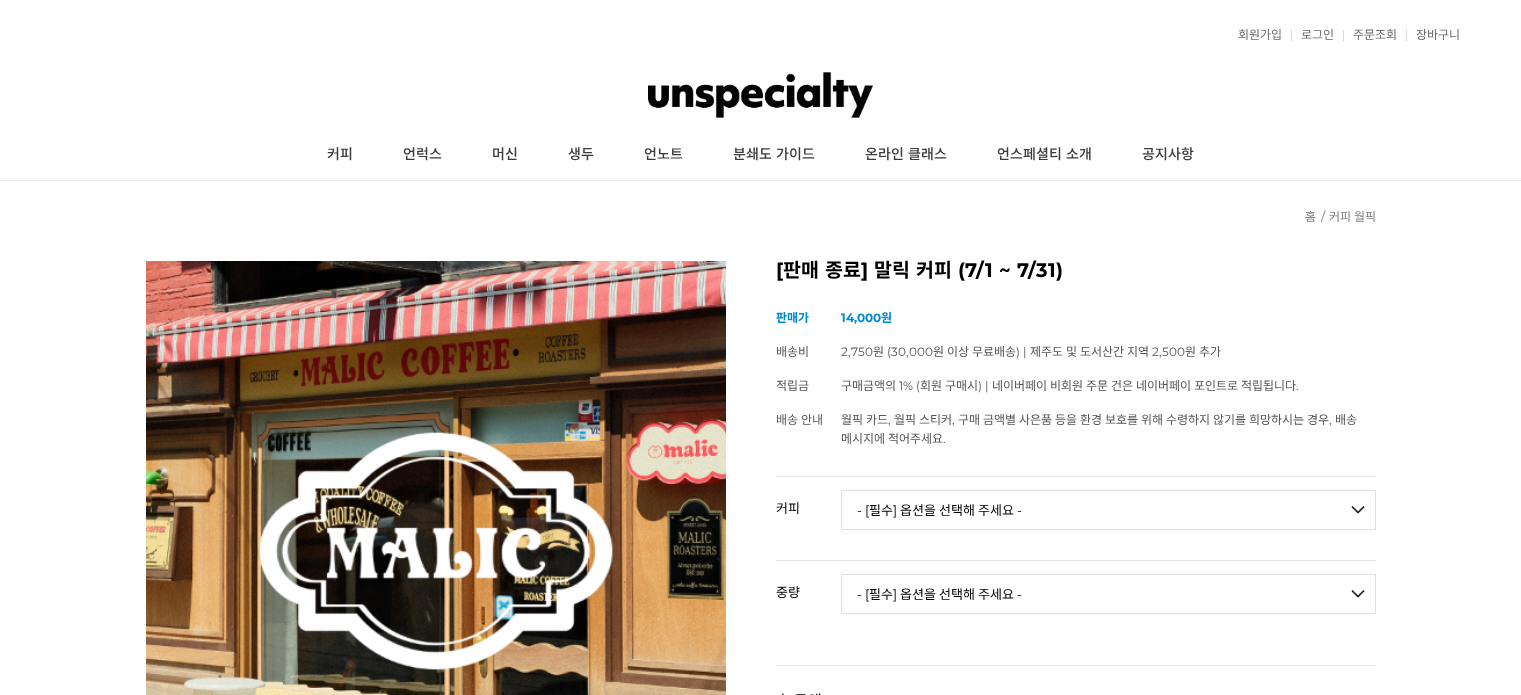 scroll, scrollTop: 0, scrollLeft: 0, axis: both 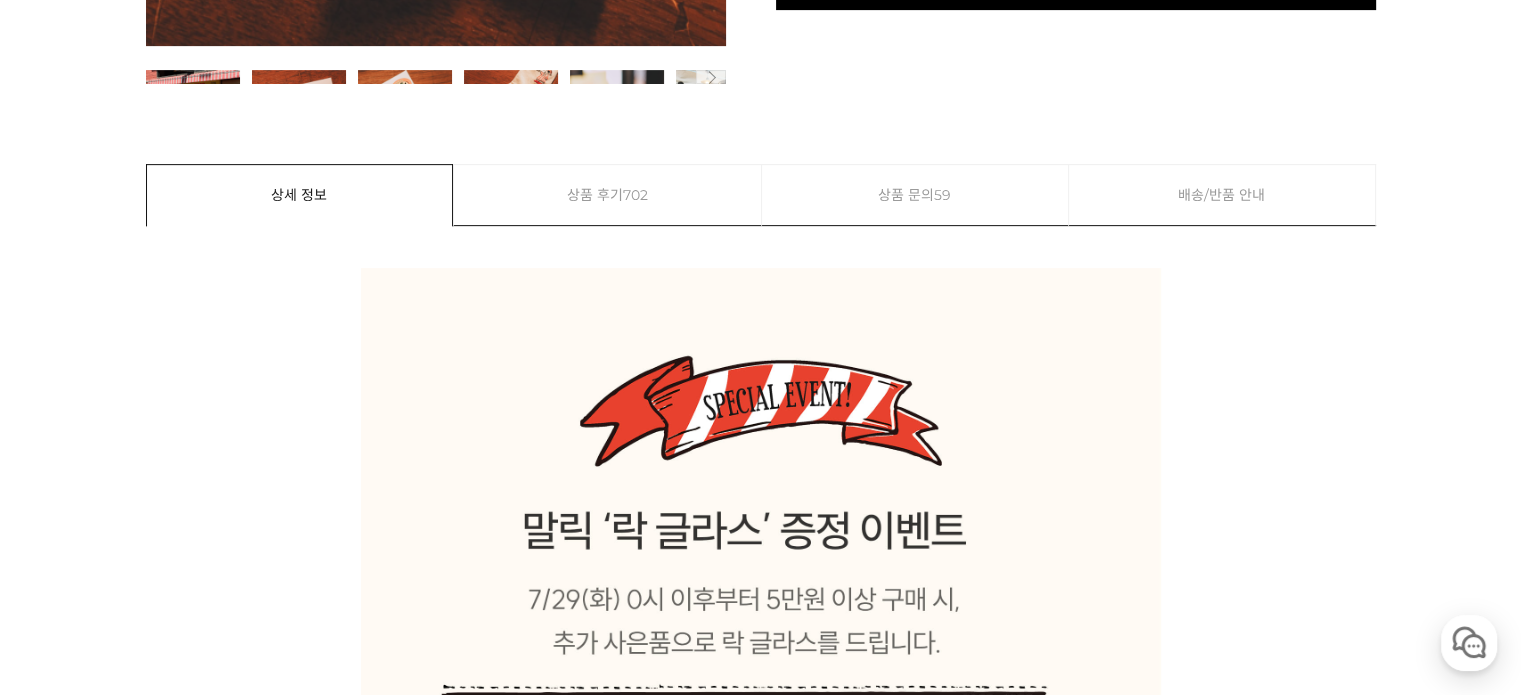 click at bounding box center [761, 1073] 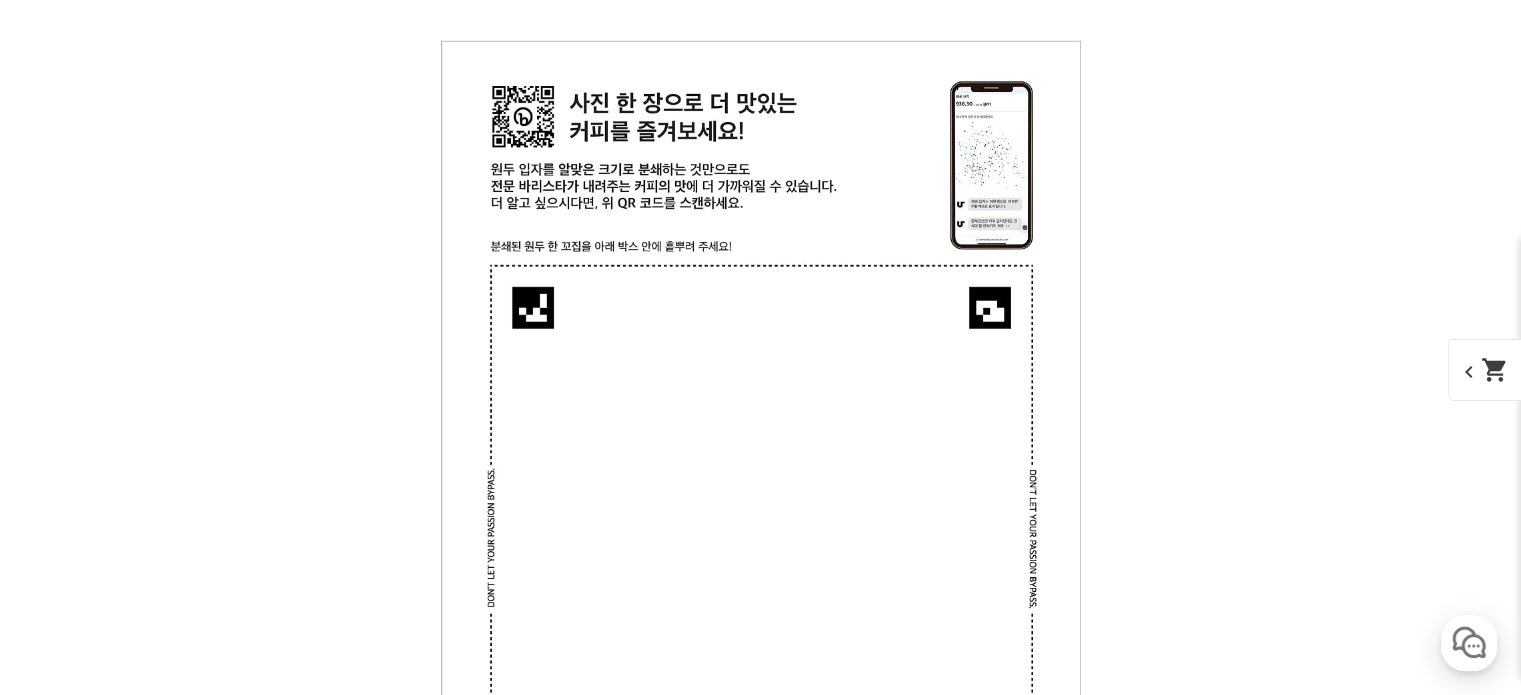 scroll, scrollTop: 25336, scrollLeft: 0, axis: vertical 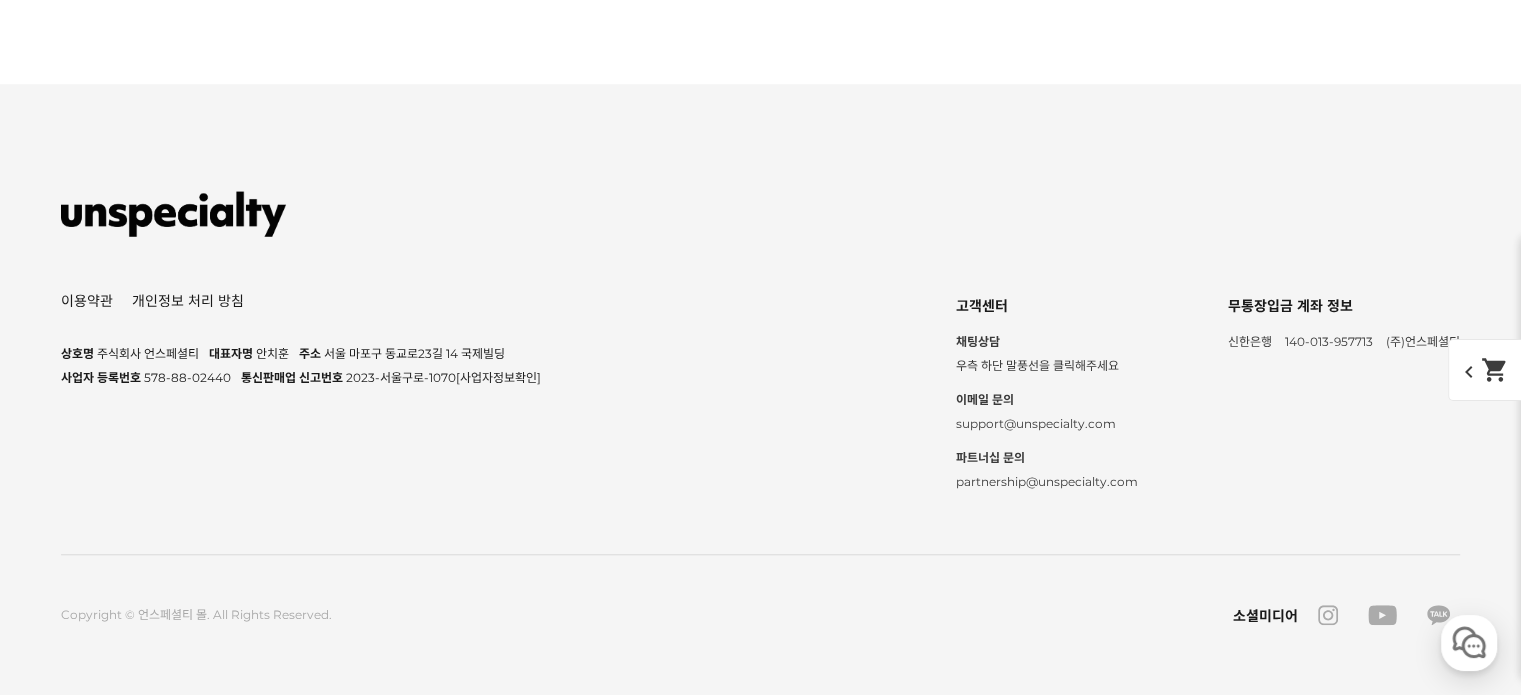 click on "2" at bounding box center [722, -1658] 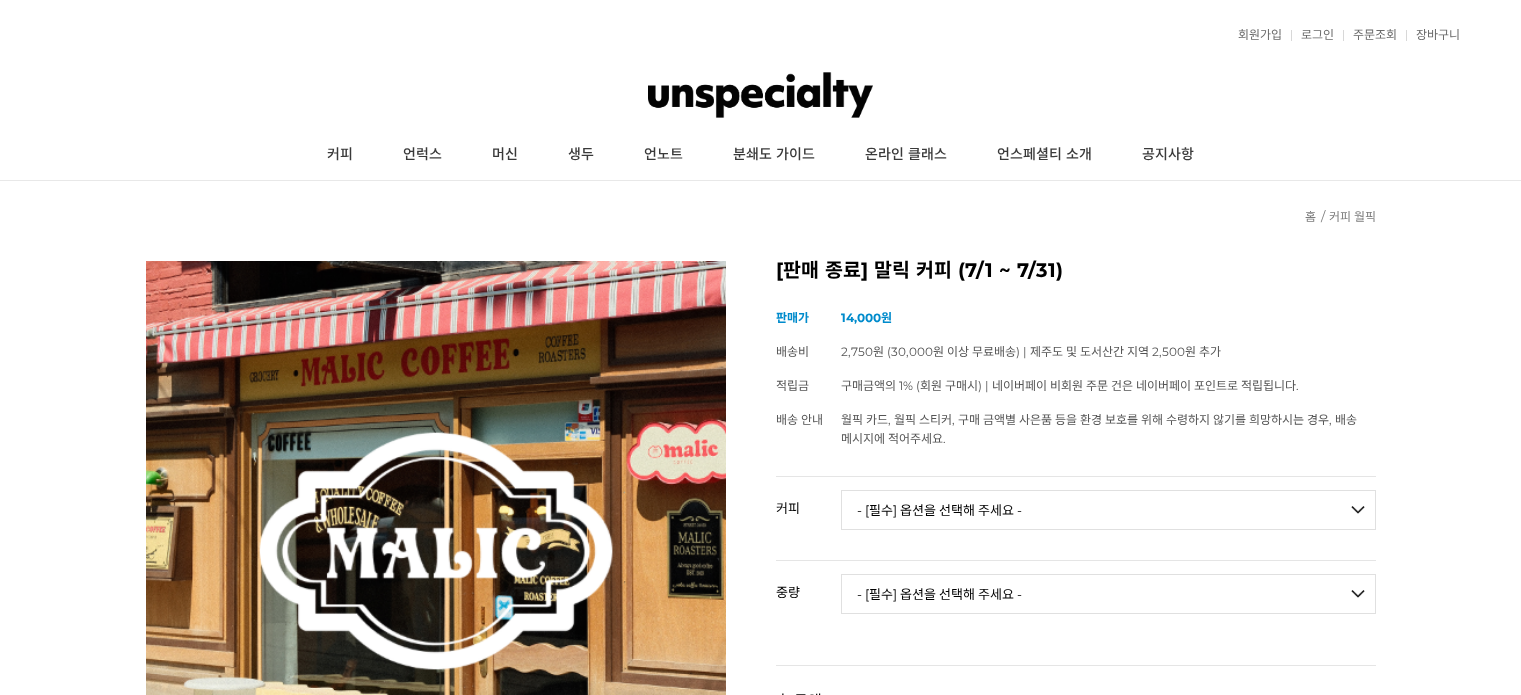 scroll, scrollTop: 12608, scrollLeft: 0, axis: vertical 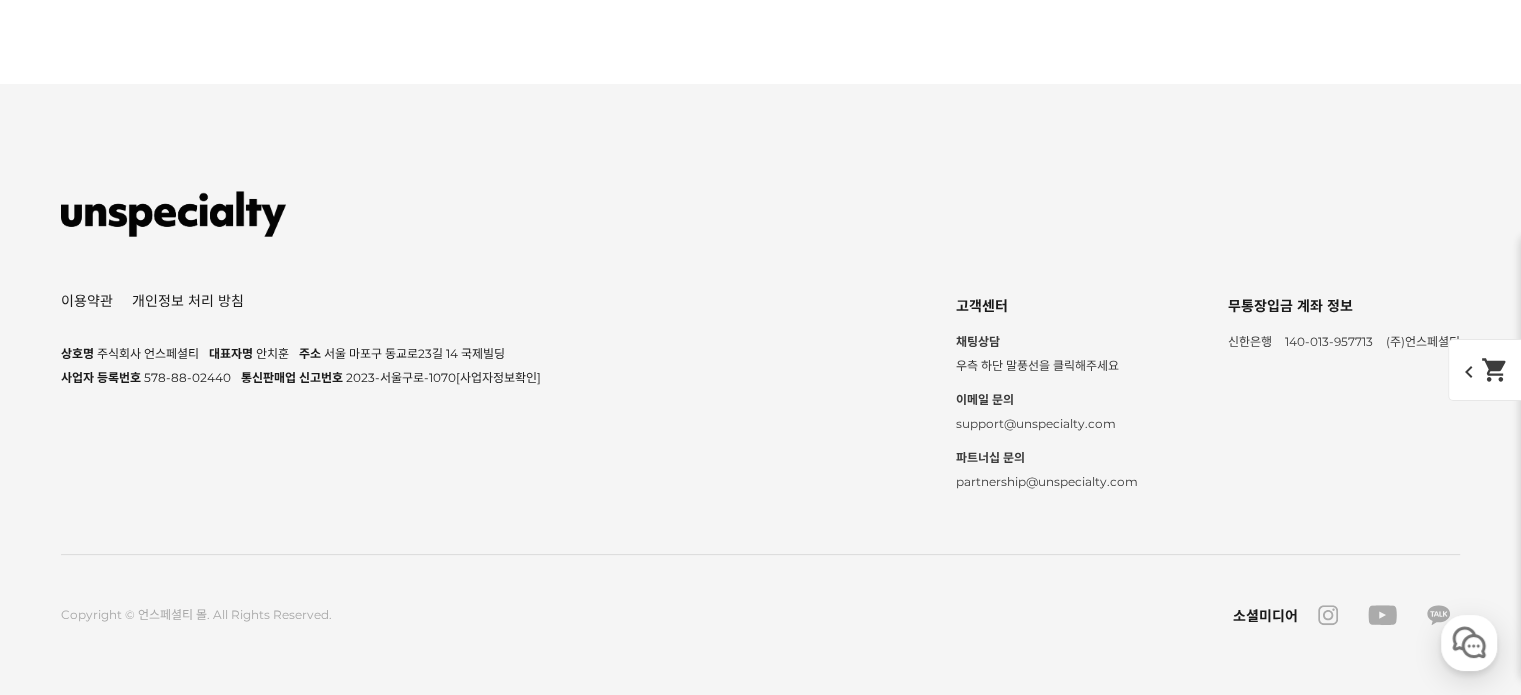 click on "3" at bounding box center (761, -1732) 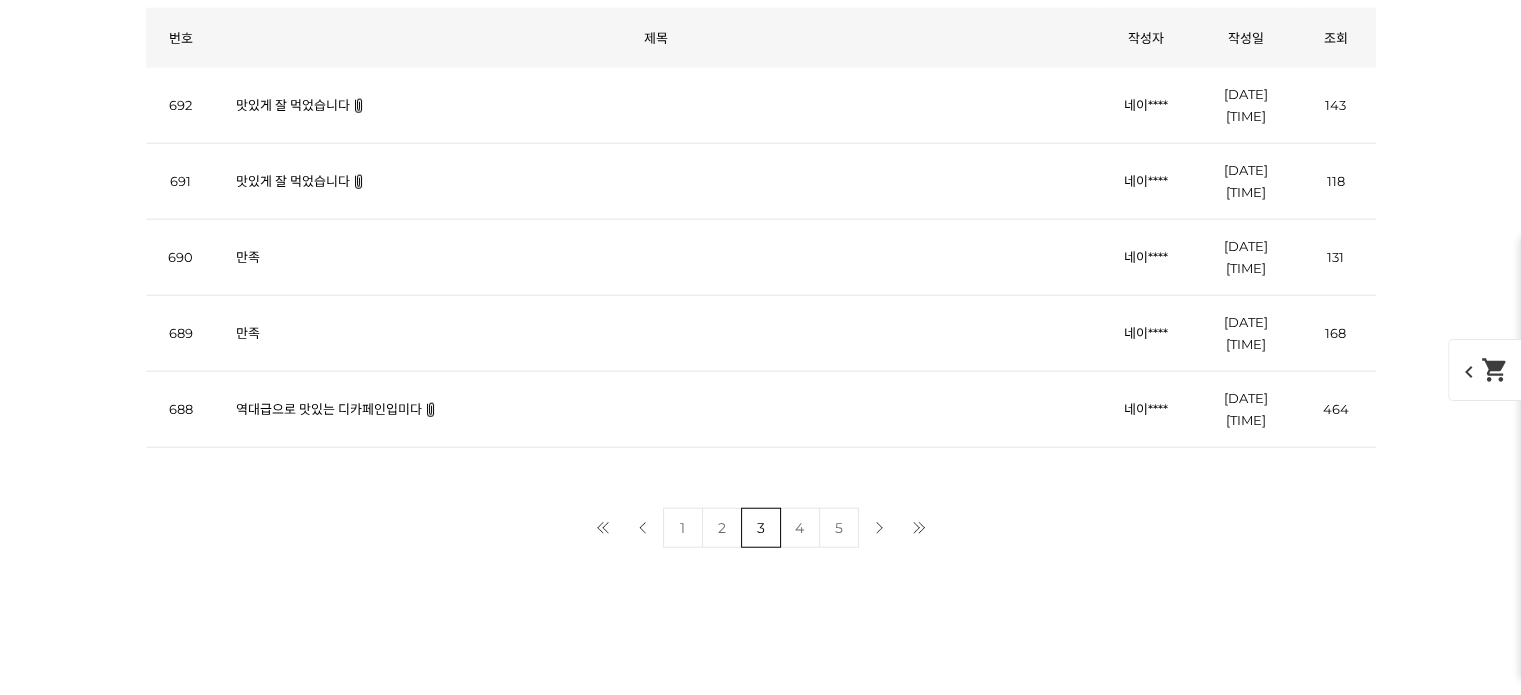 scroll, scrollTop: 12608, scrollLeft: 0, axis: vertical 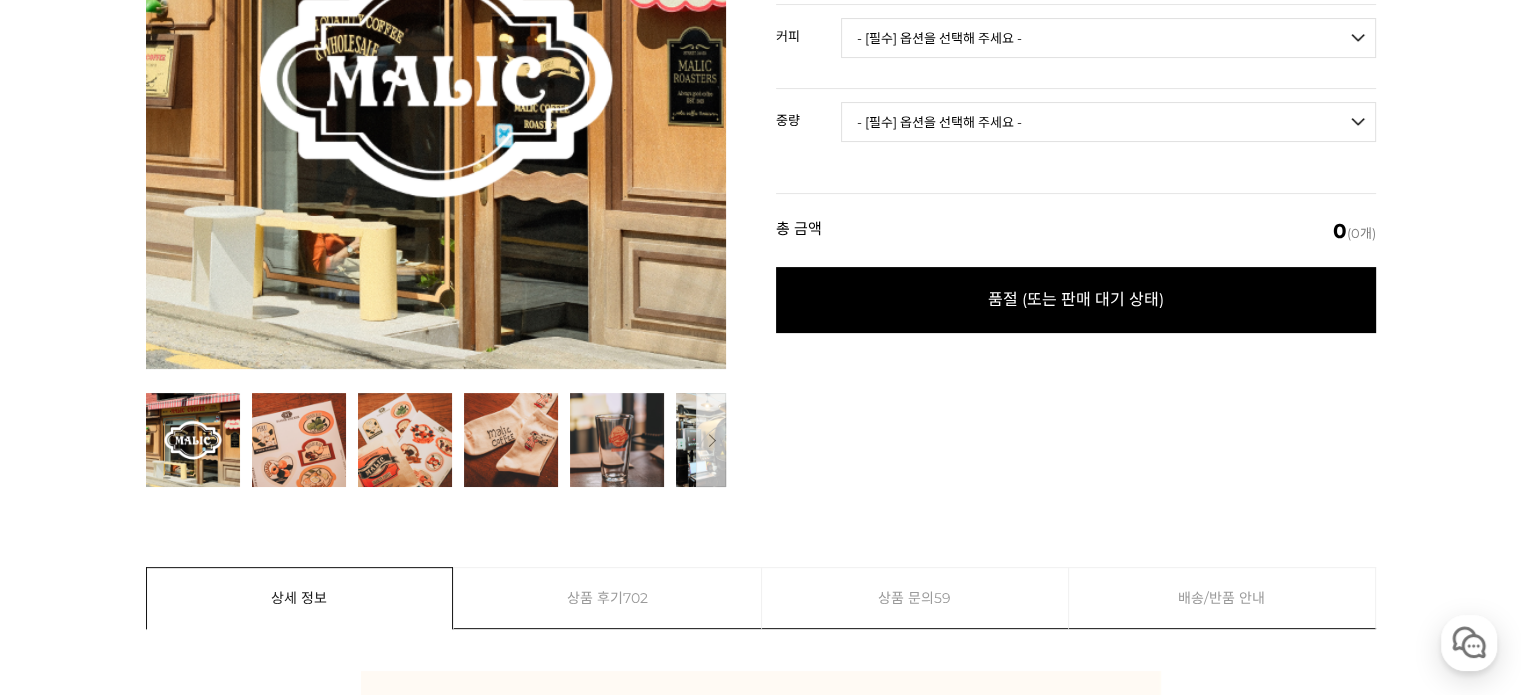 click on "다음" at bounding box center [711, 440] 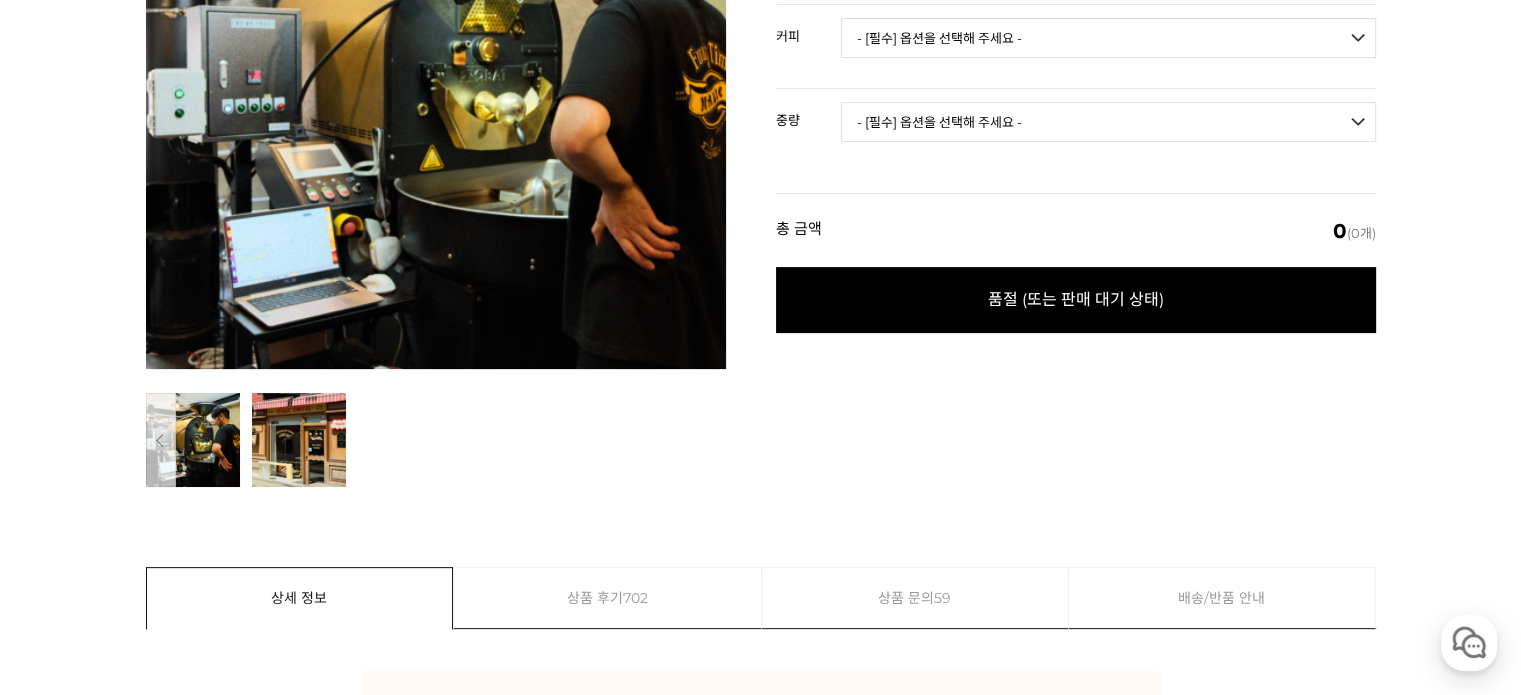 click on "이전" at bounding box center [161, 440] 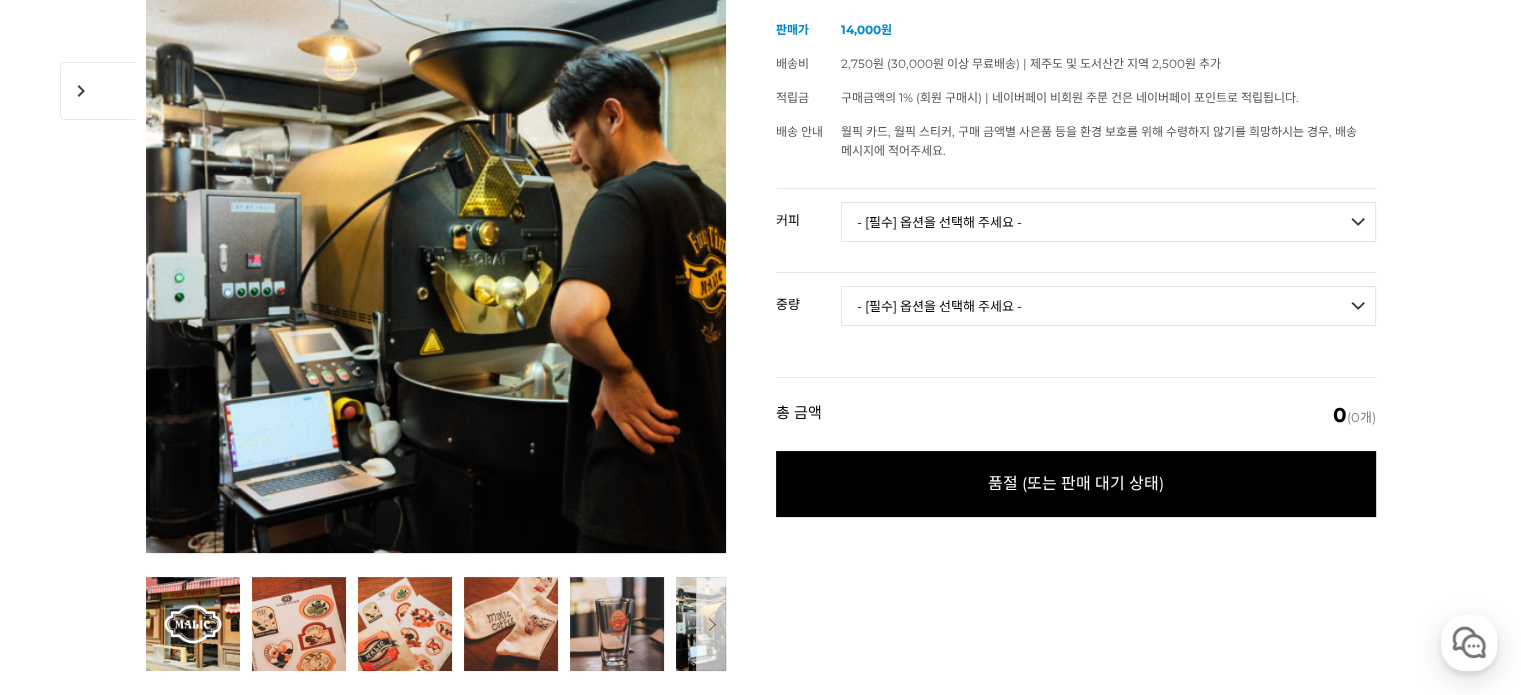scroll, scrollTop: 0, scrollLeft: 0, axis: both 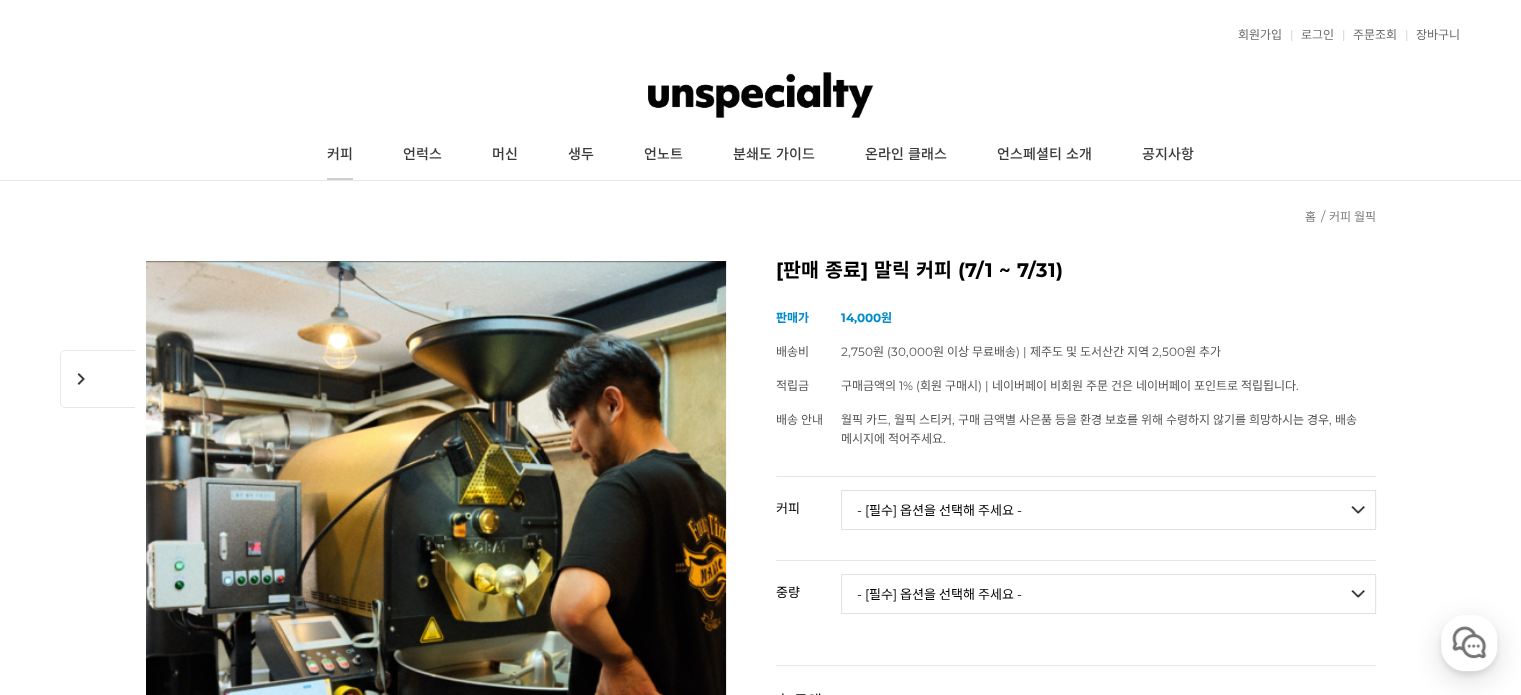 click on "커피" at bounding box center [340, 155] 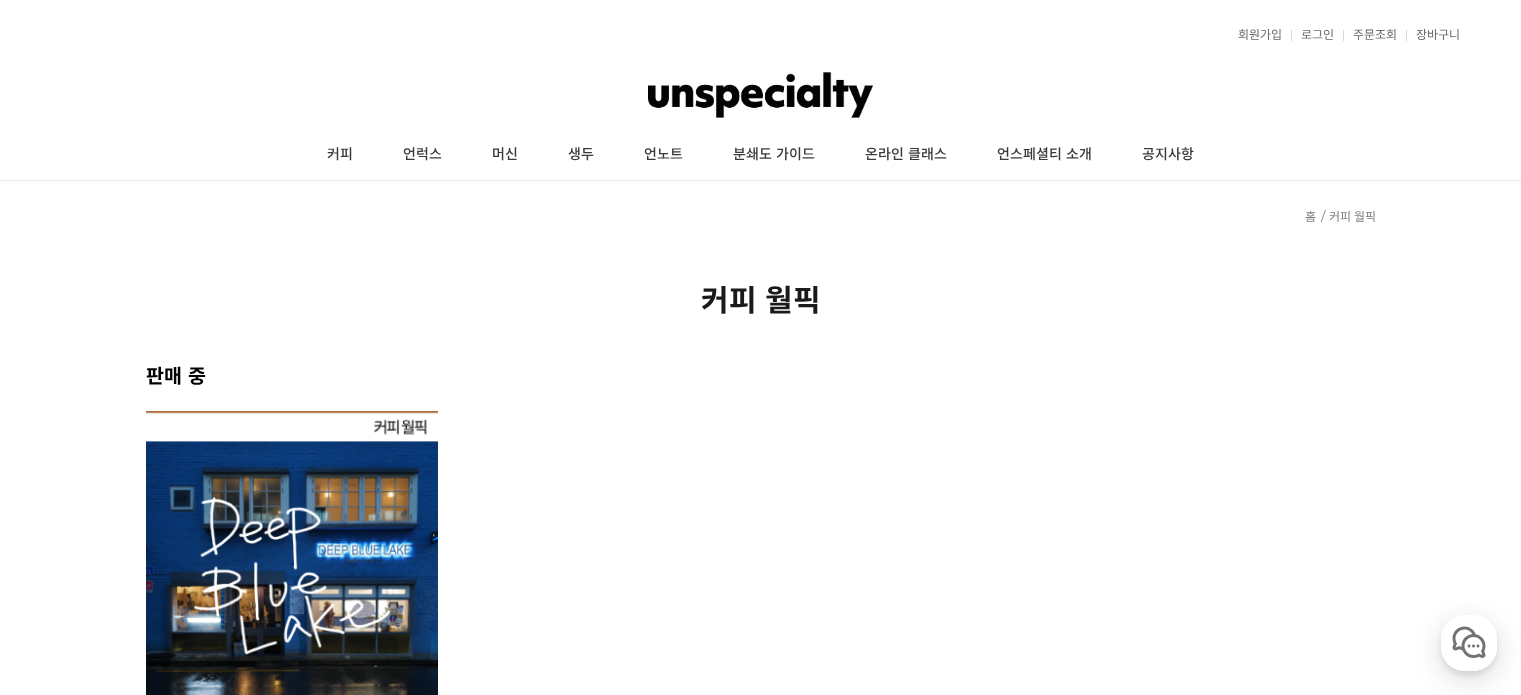 scroll, scrollTop: 0, scrollLeft: 0, axis: both 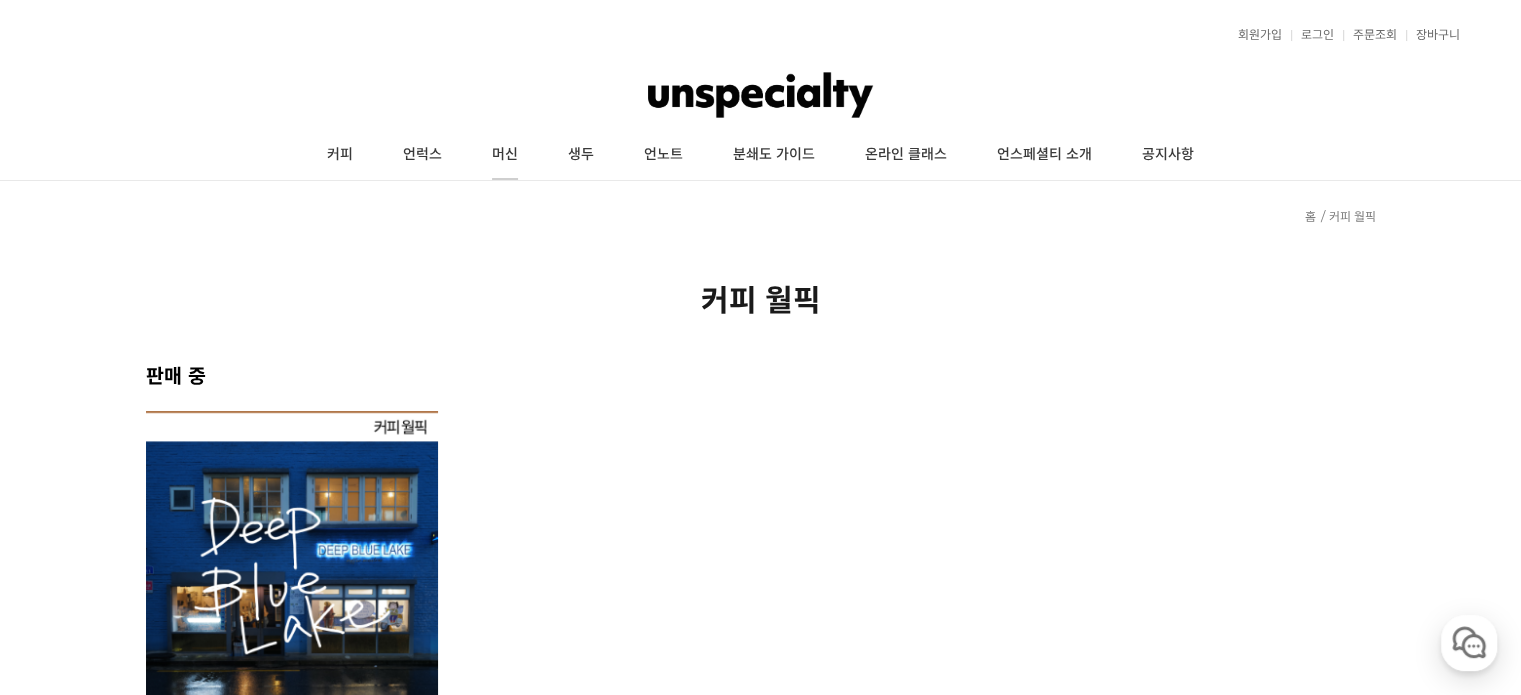 click on "머신" at bounding box center [505, 155] 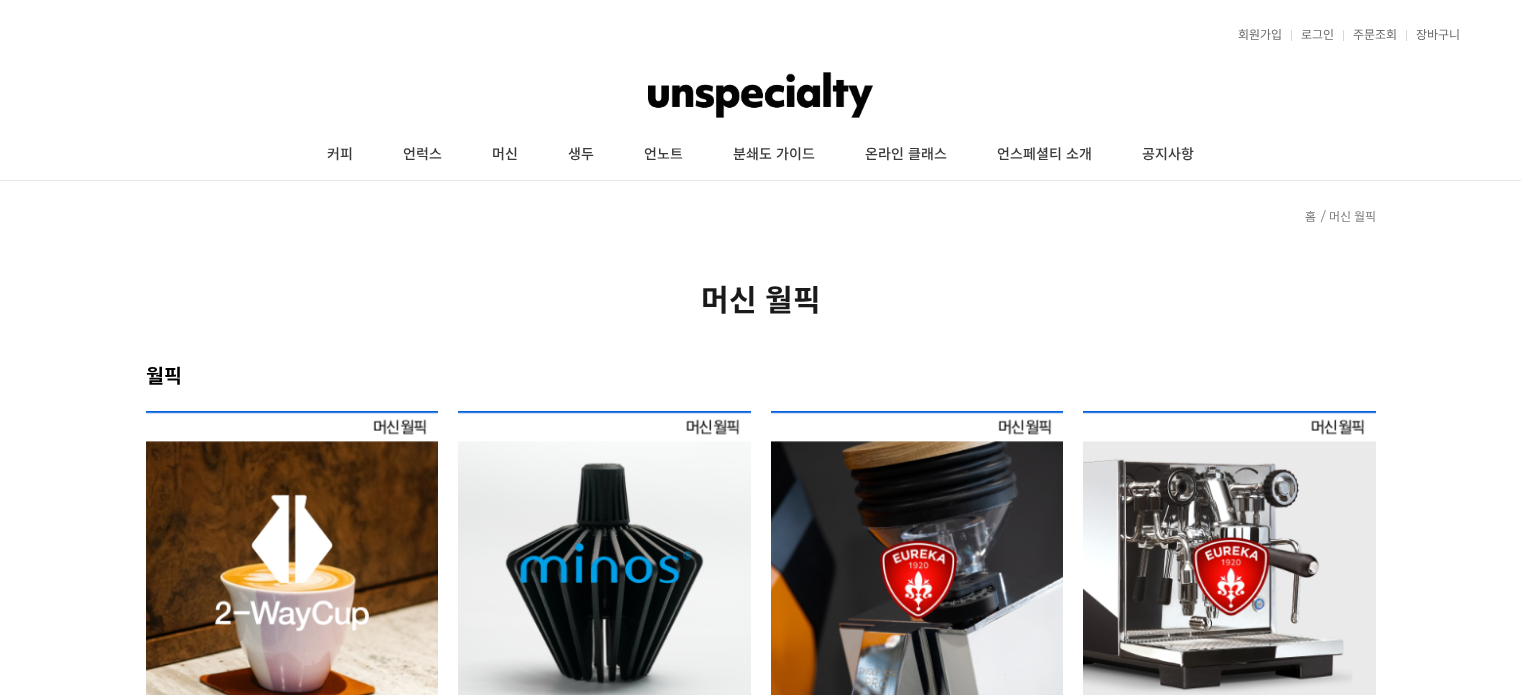 scroll, scrollTop: 0, scrollLeft: 0, axis: both 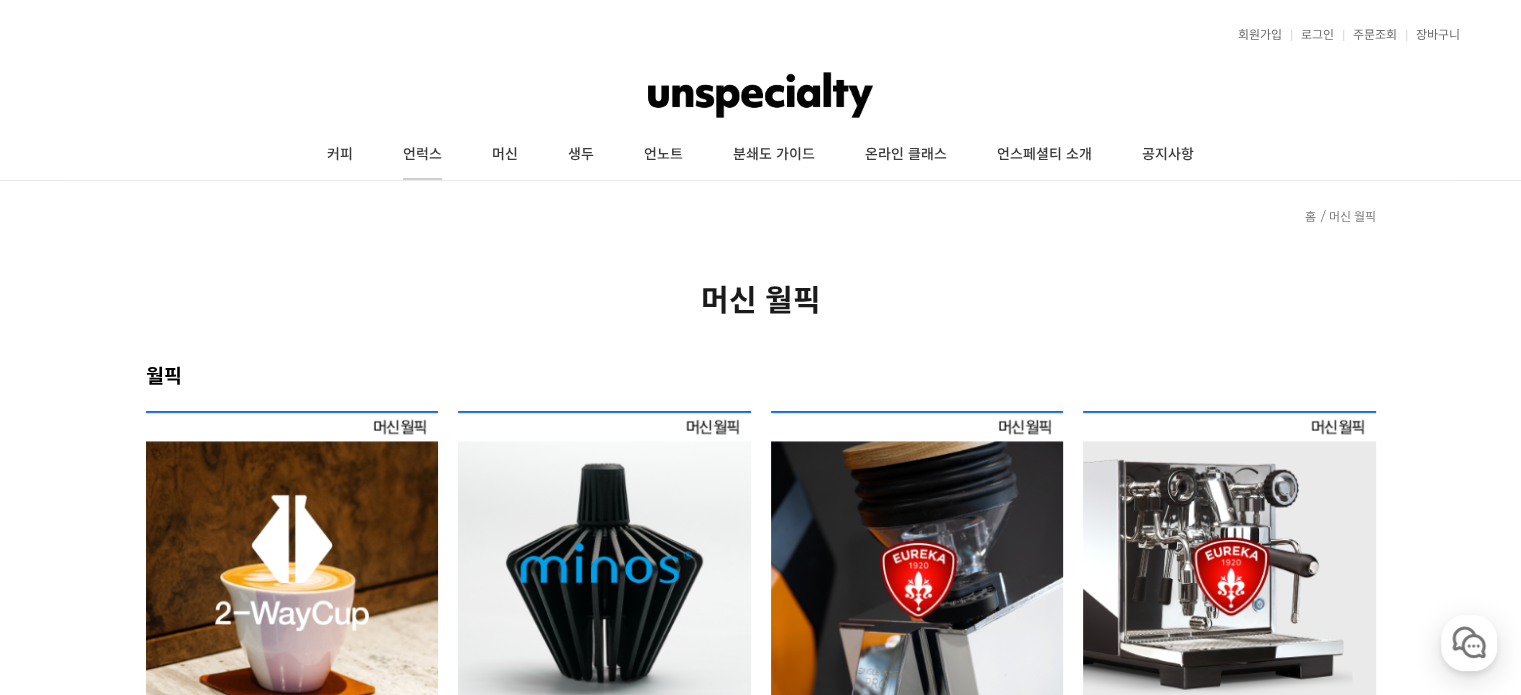 click on "언럭스" at bounding box center (422, 155) 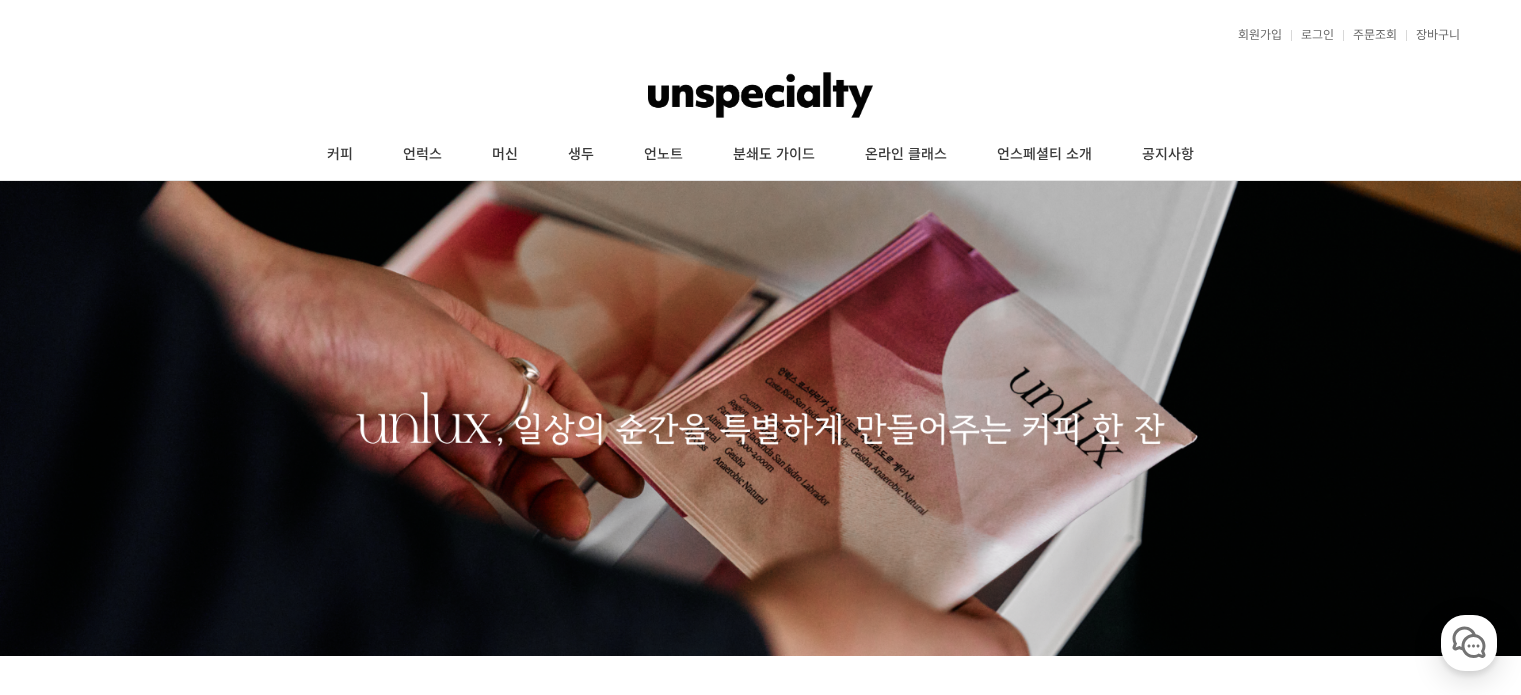 scroll, scrollTop: 0, scrollLeft: 0, axis: both 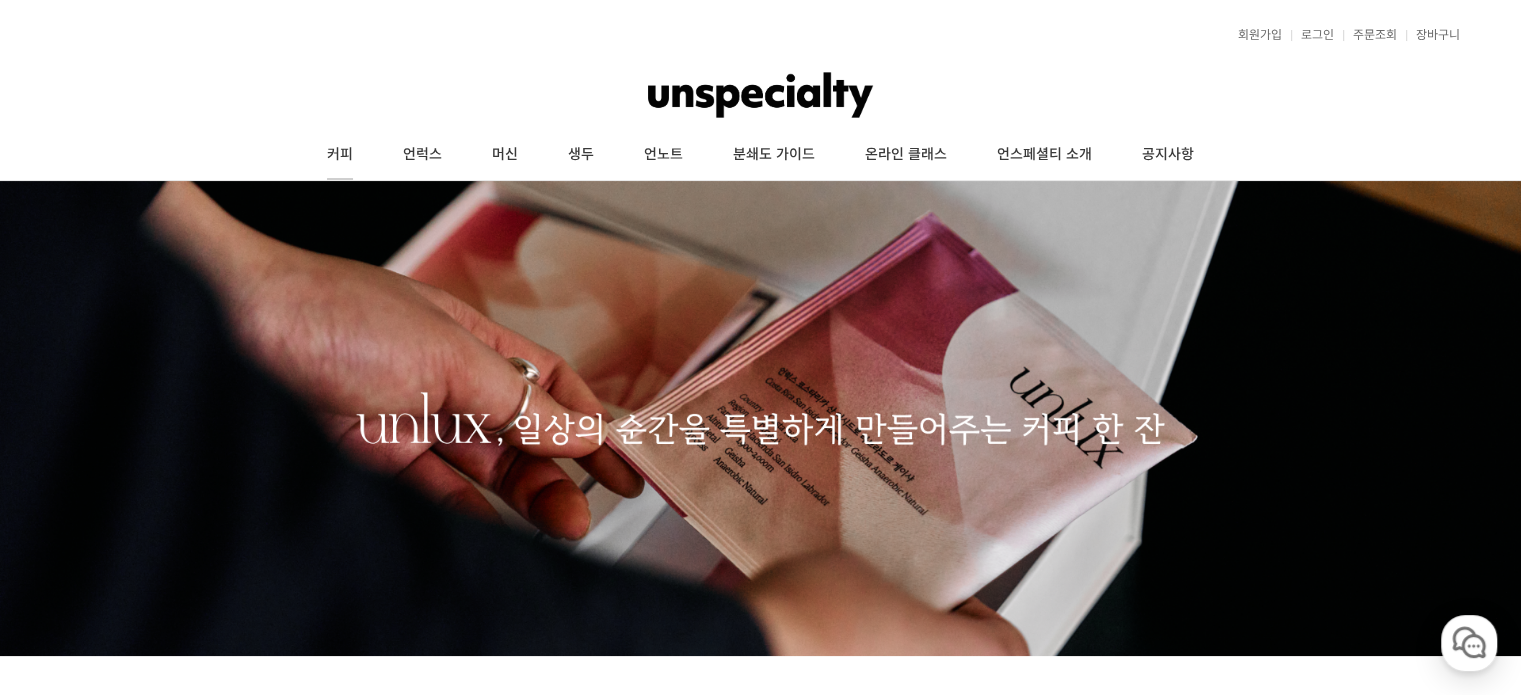 click on "커피" at bounding box center (340, 155) 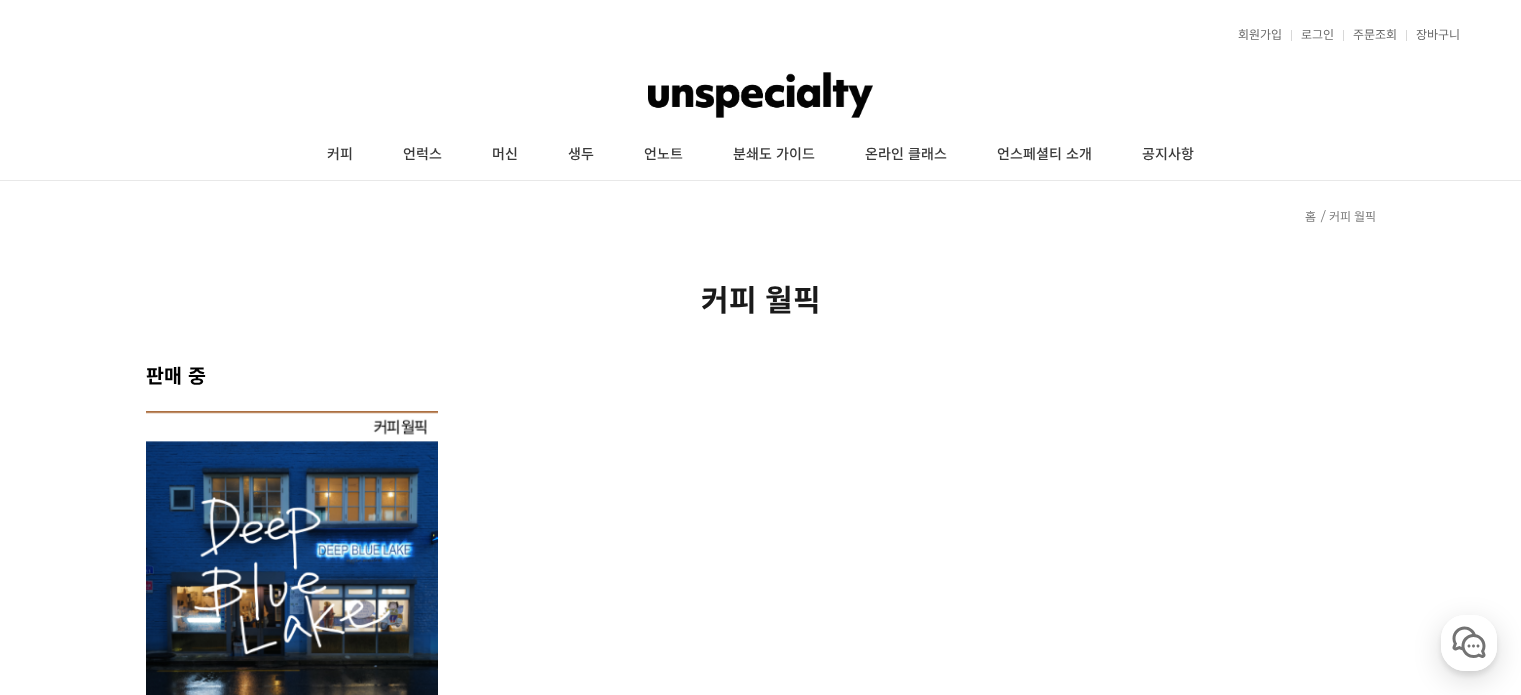 scroll, scrollTop: 0, scrollLeft: 0, axis: both 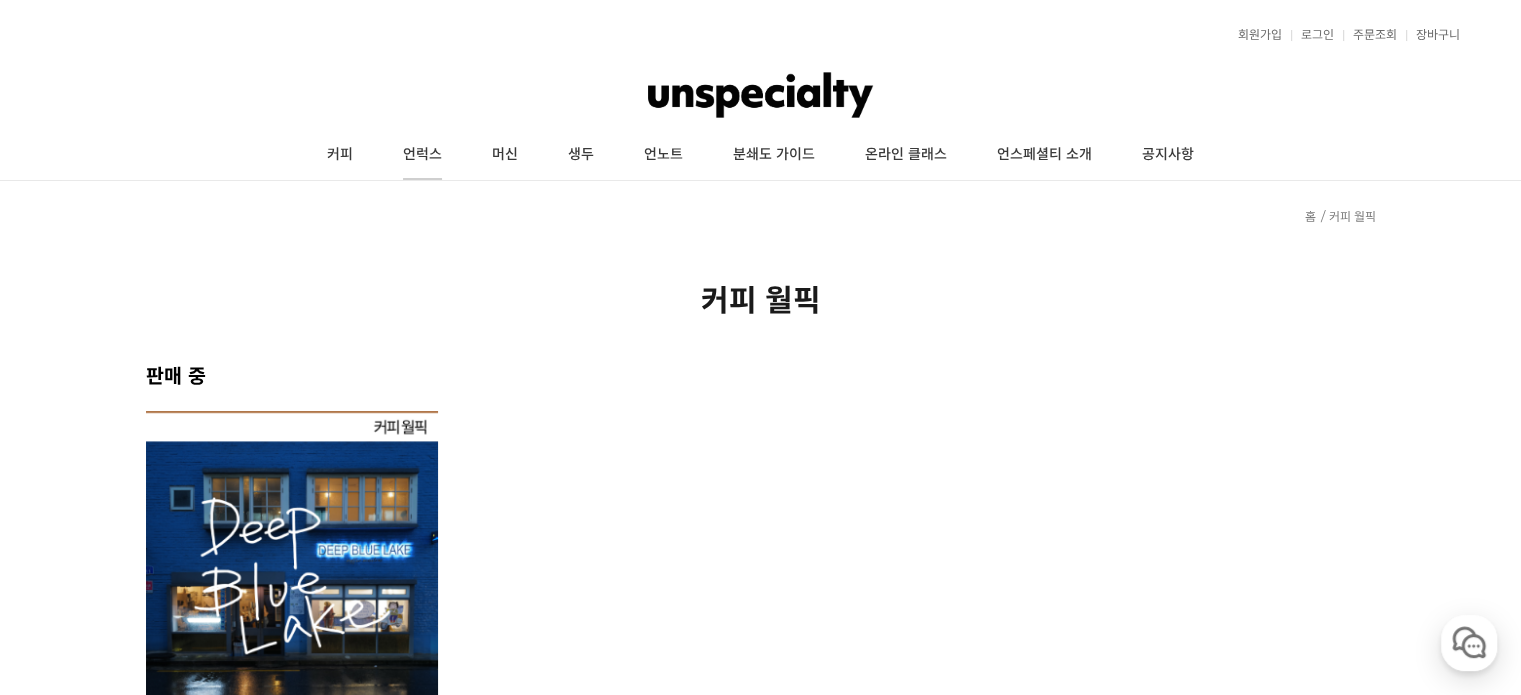 click on "언럭스" at bounding box center [422, 155] 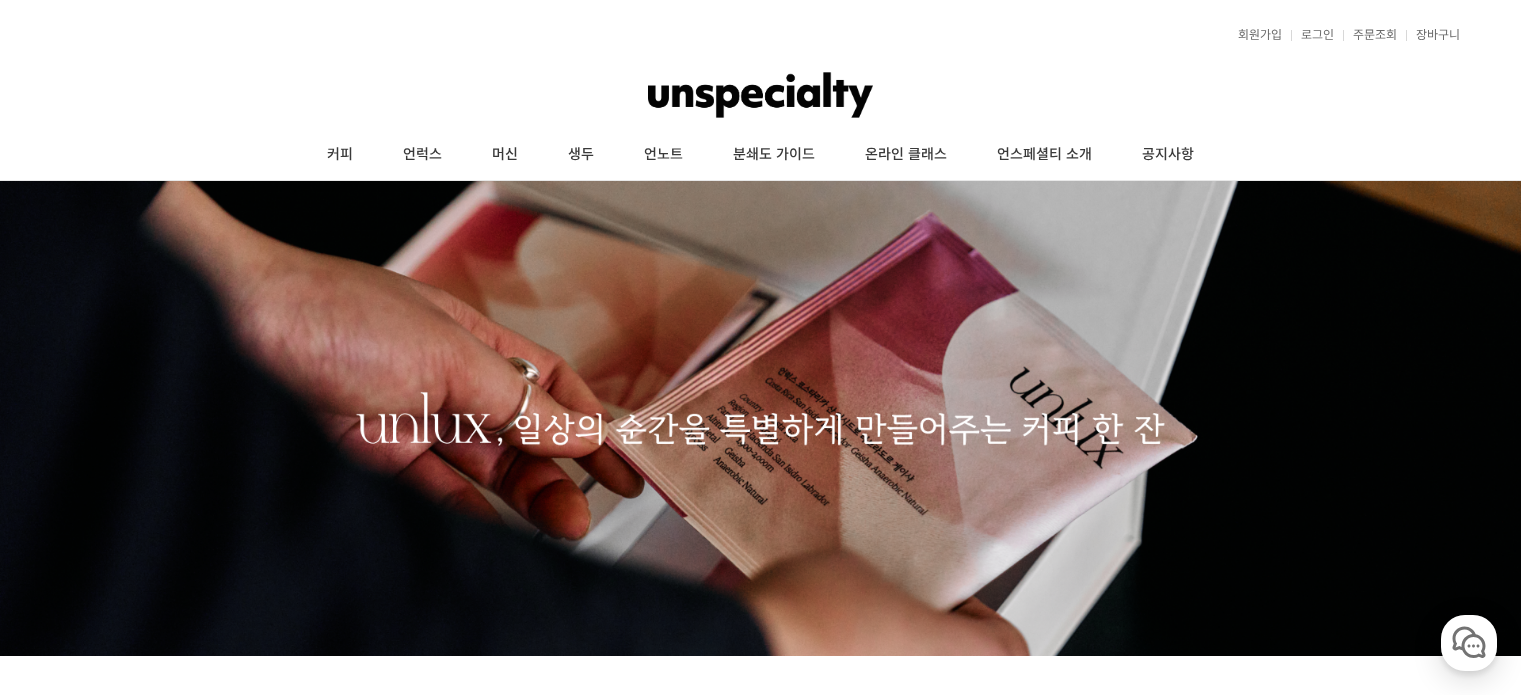 scroll, scrollTop: 0, scrollLeft: 0, axis: both 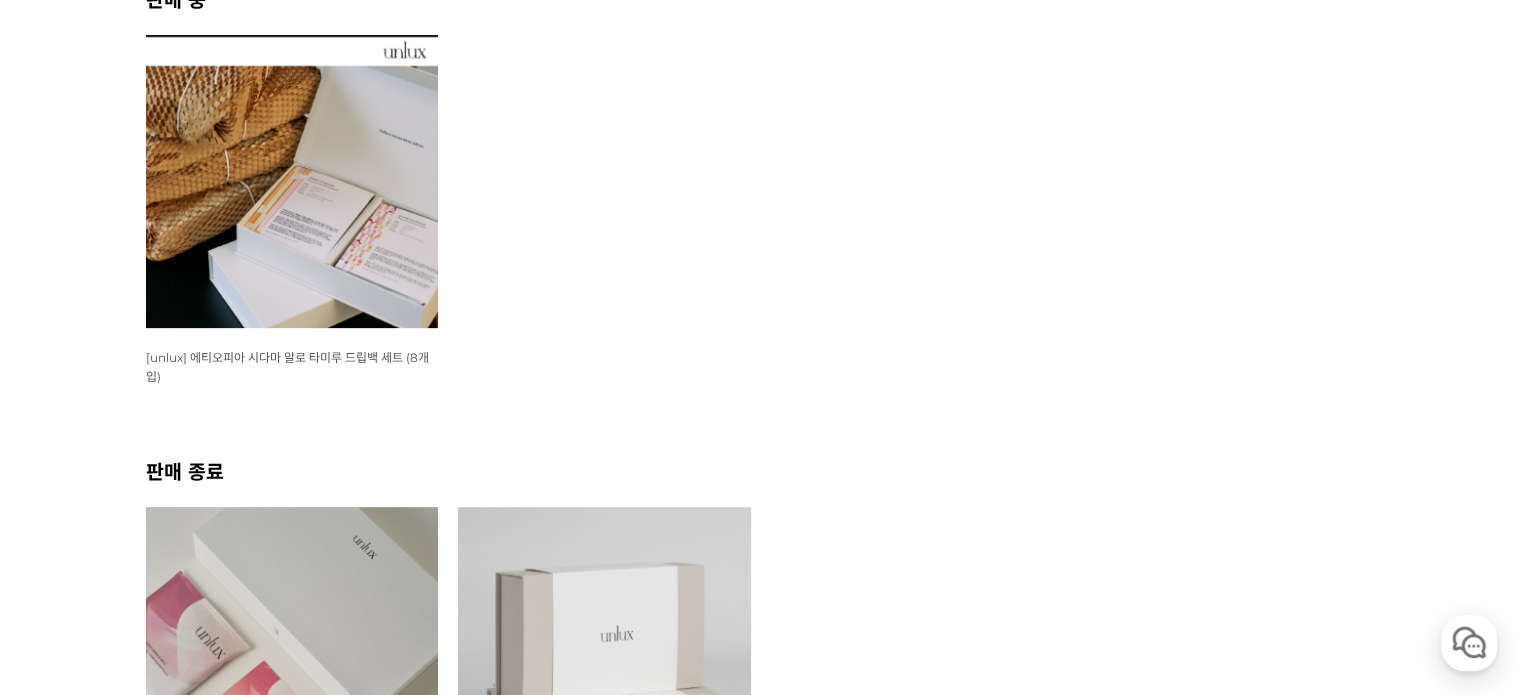 click at bounding box center [292, 181] 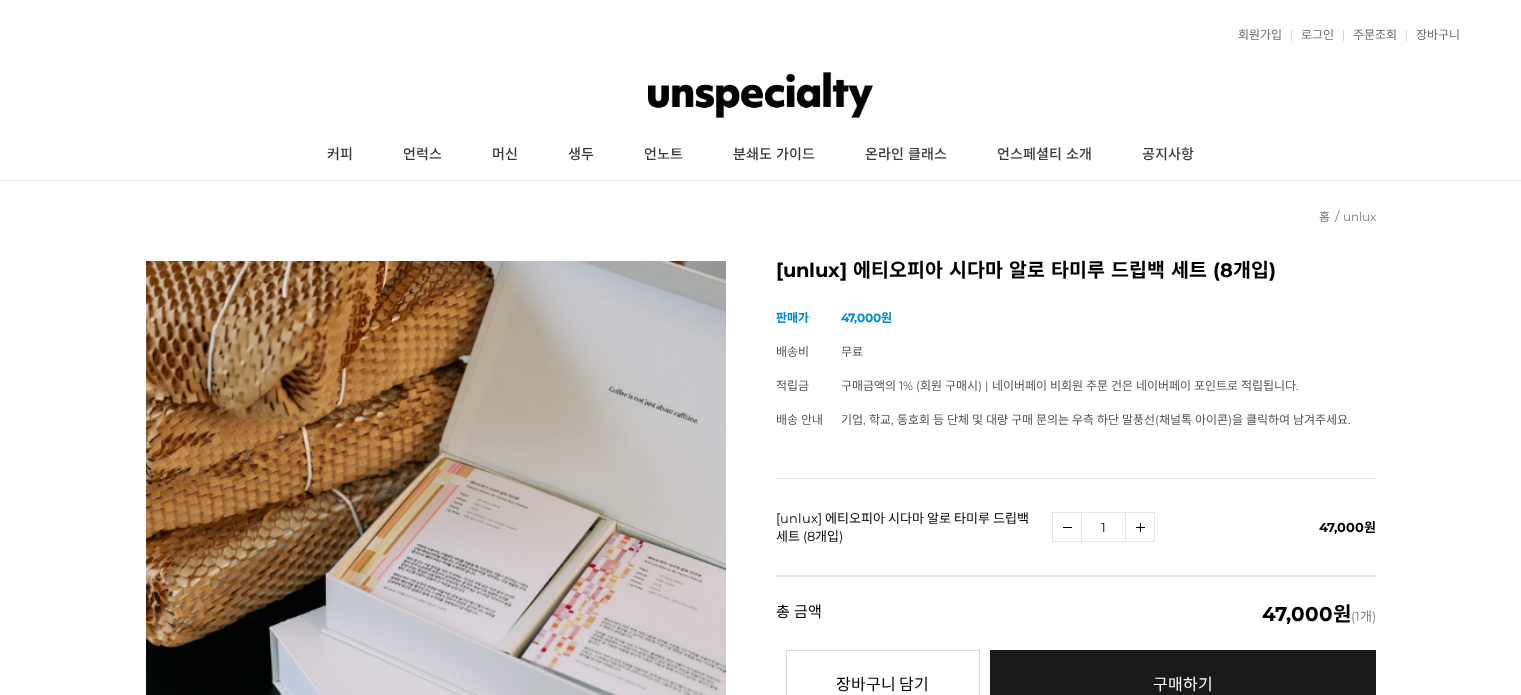 scroll, scrollTop: 0, scrollLeft: 0, axis: both 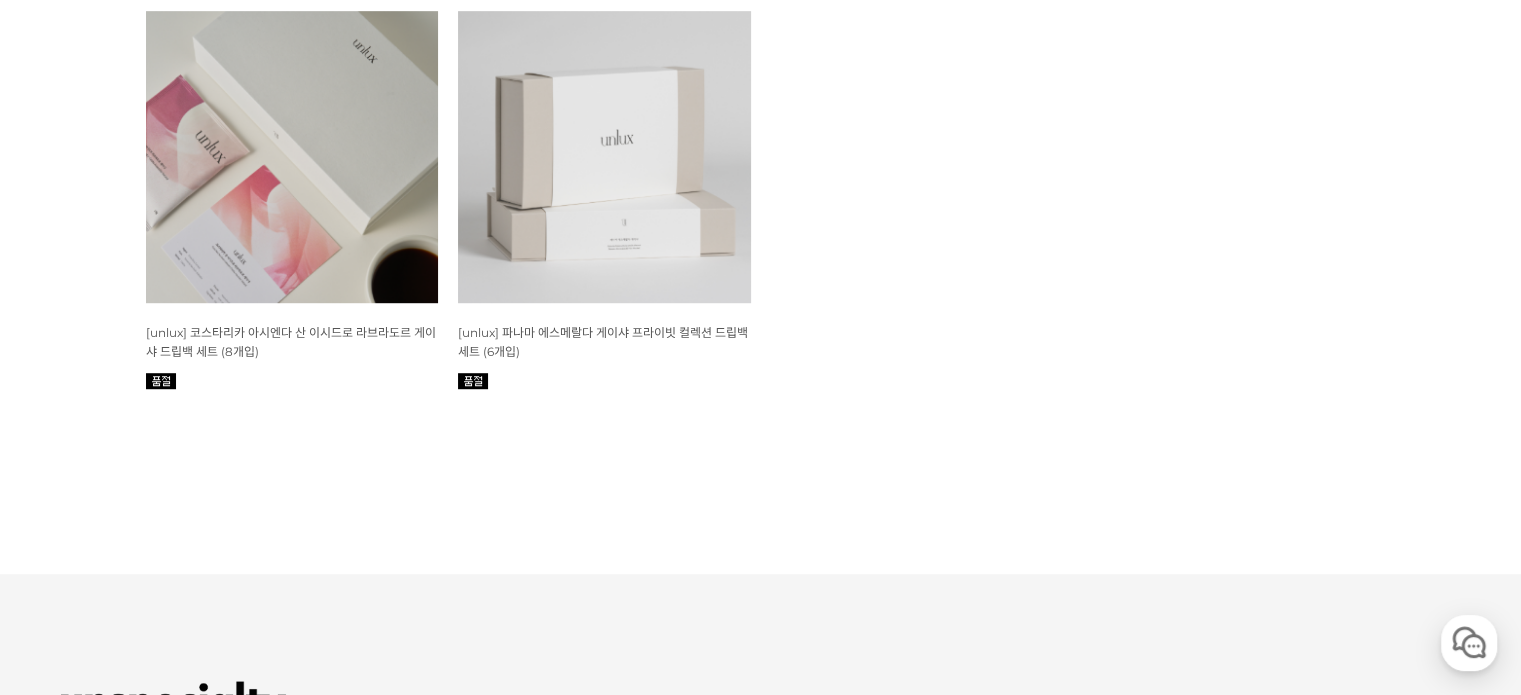 click at bounding box center [292, 157] 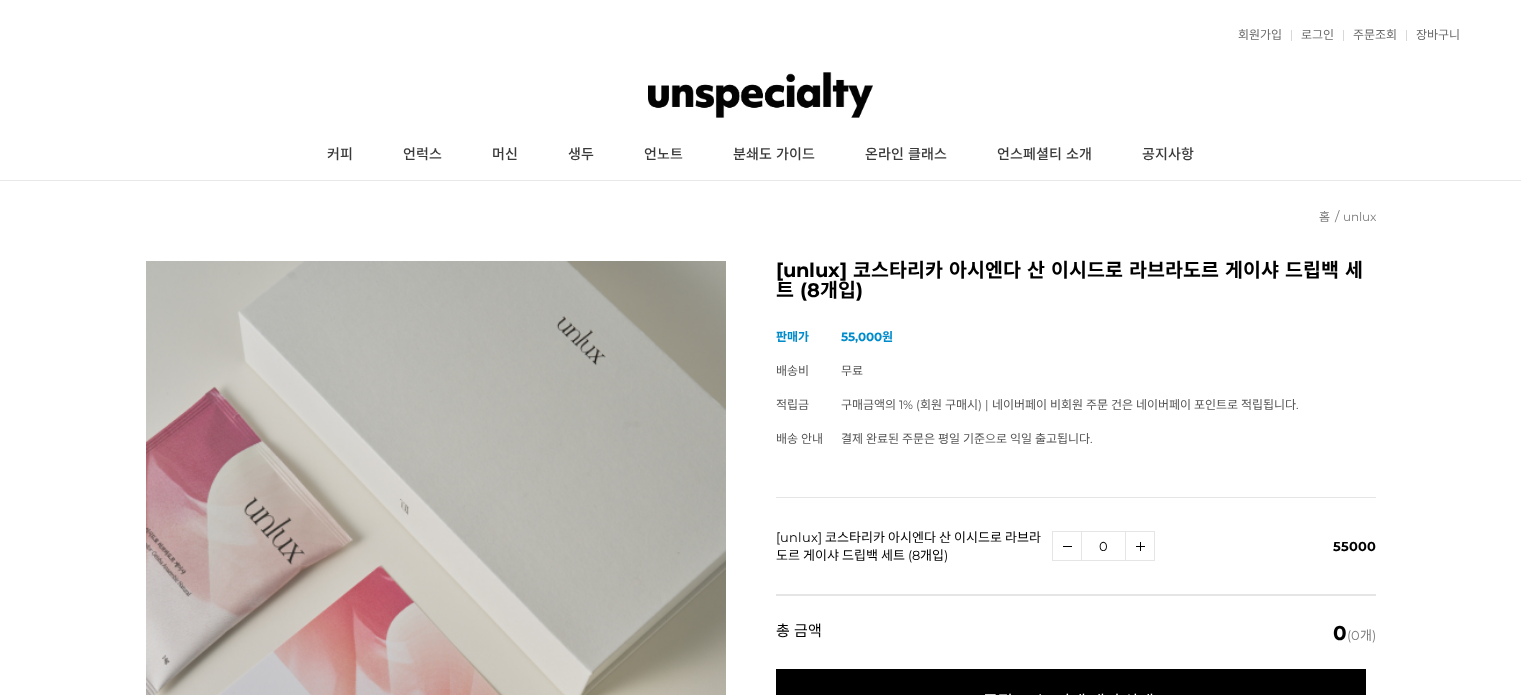 scroll, scrollTop: 0, scrollLeft: 0, axis: both 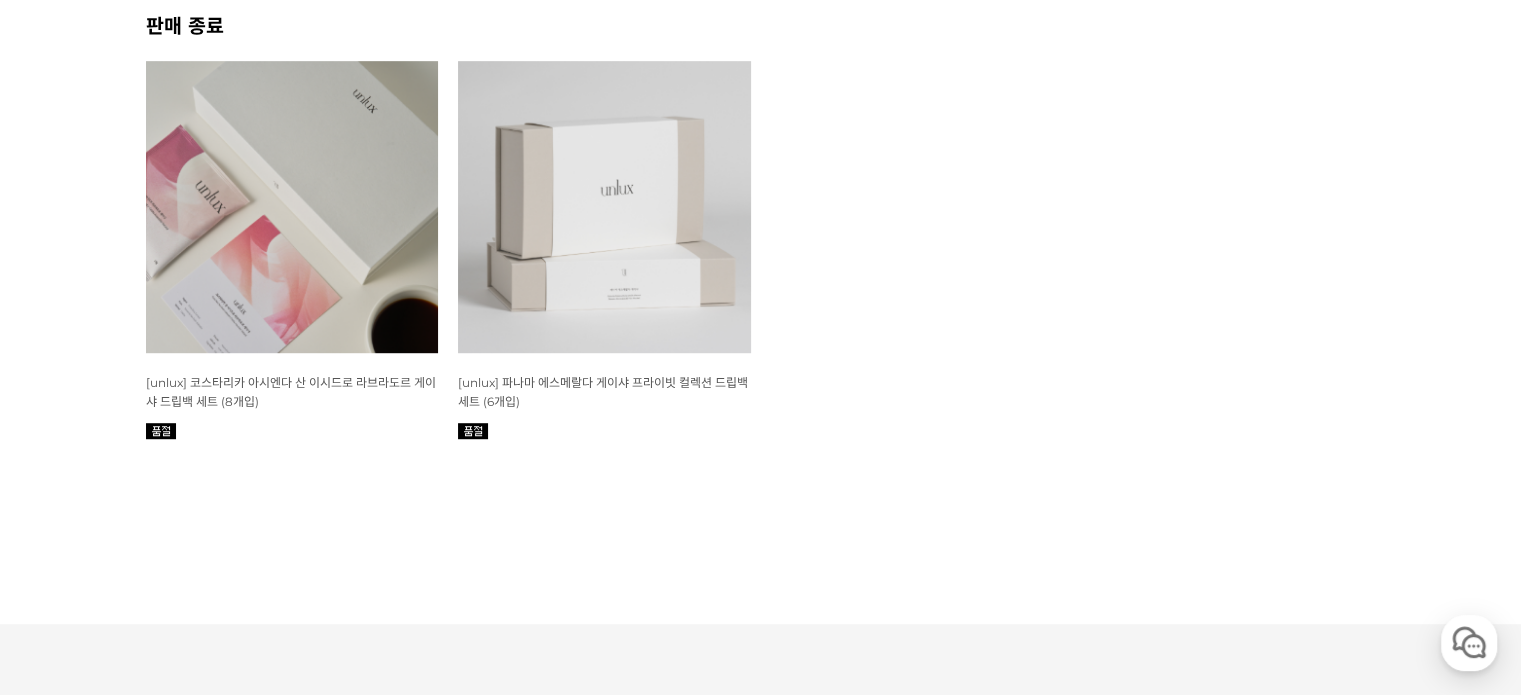 click at bounding box center (604, 207) 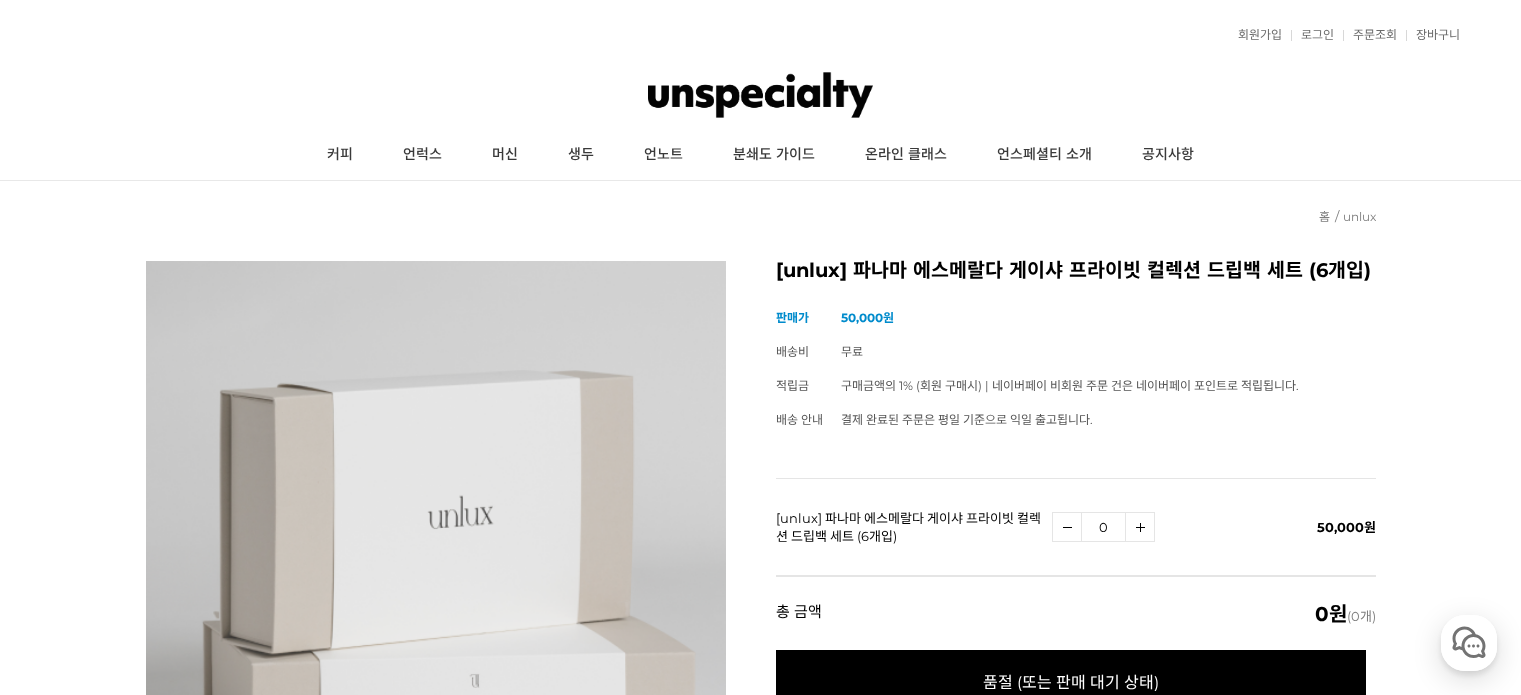 scroll, scrollTop: 384, scrollLeft: 0, axis: vertical 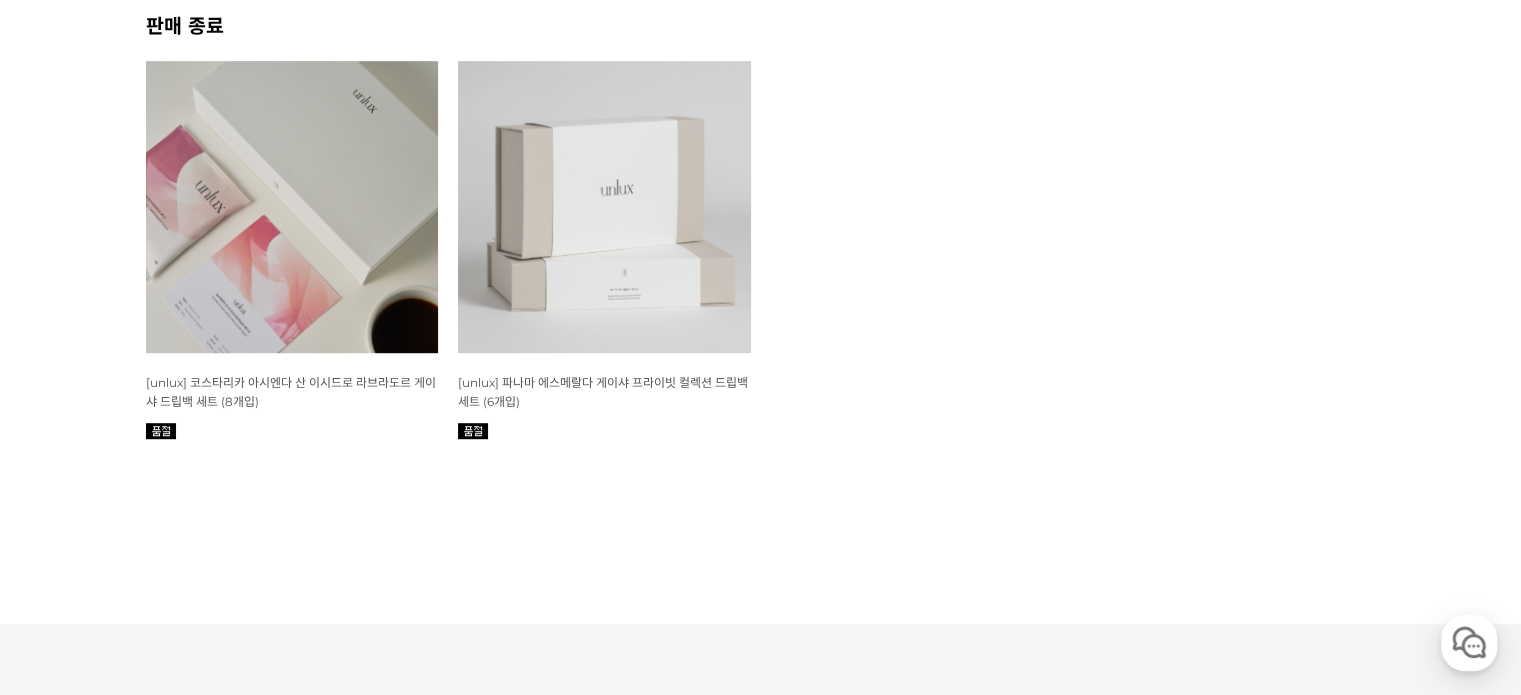 click at bounding box center (292, 207) 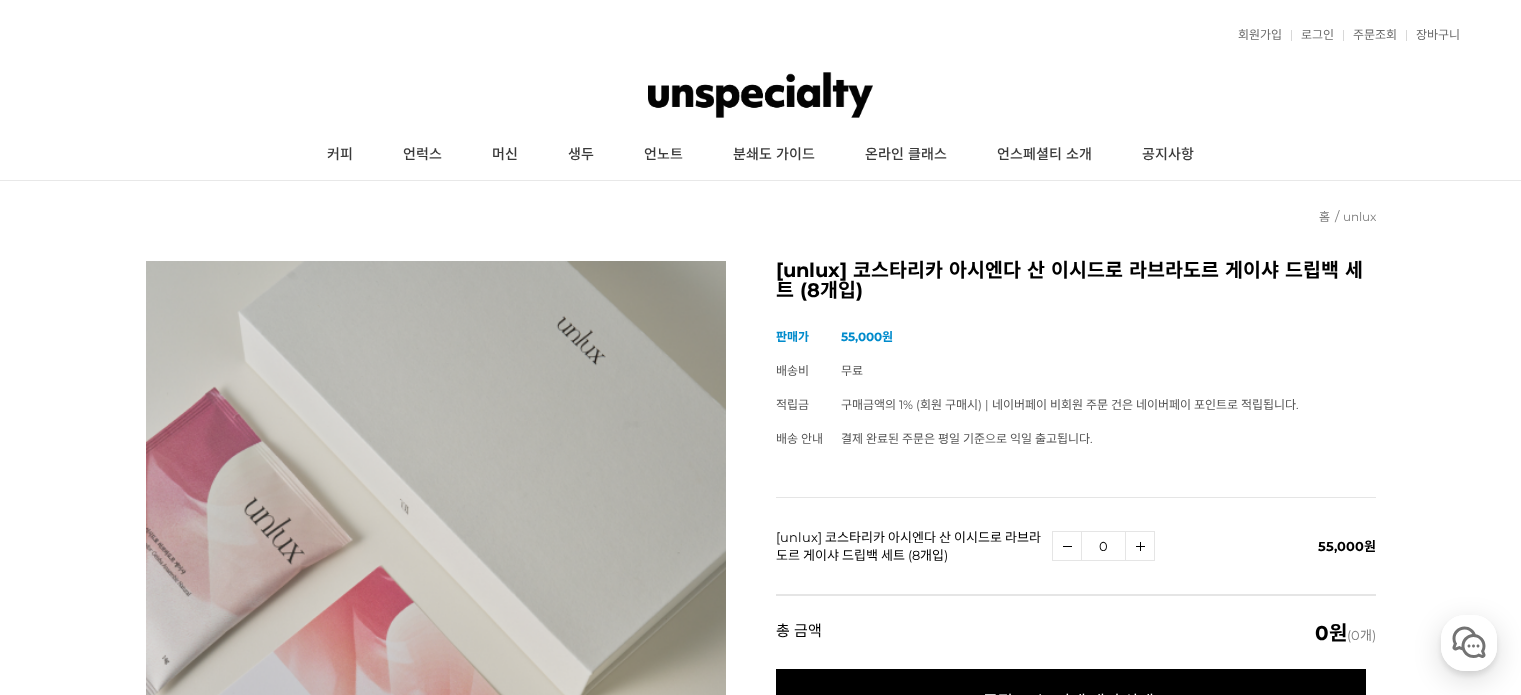 scroll, scrollTop: 0, scrollLeft: 0, axis: both 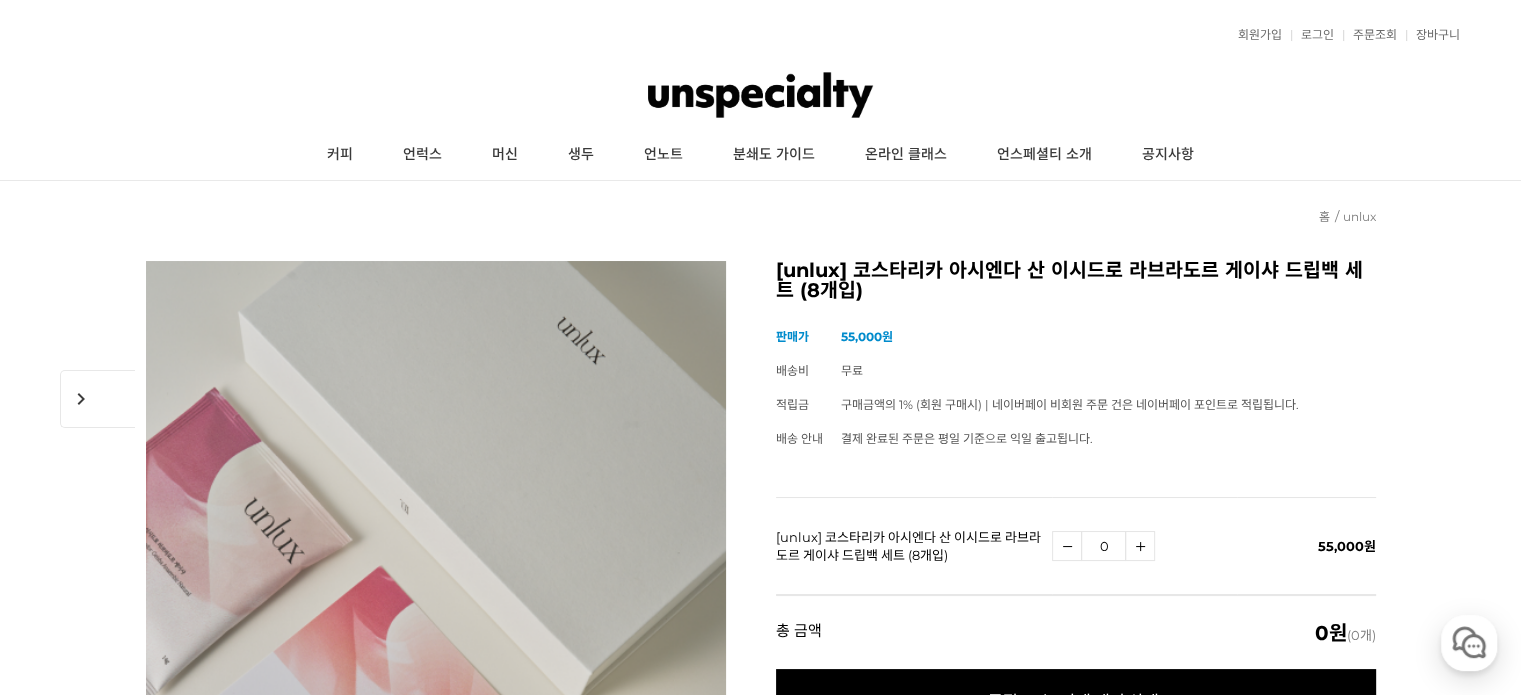 click on "이전 리스트 1번째 리스트 2번째 리스트 3번째 리스트 다음 리스트
[unlux] 코스타리카 아시엔다 산 이시드로 라브라도르 게이샤 드립백 세트 (8개입)" at bounding box center (761, 595) 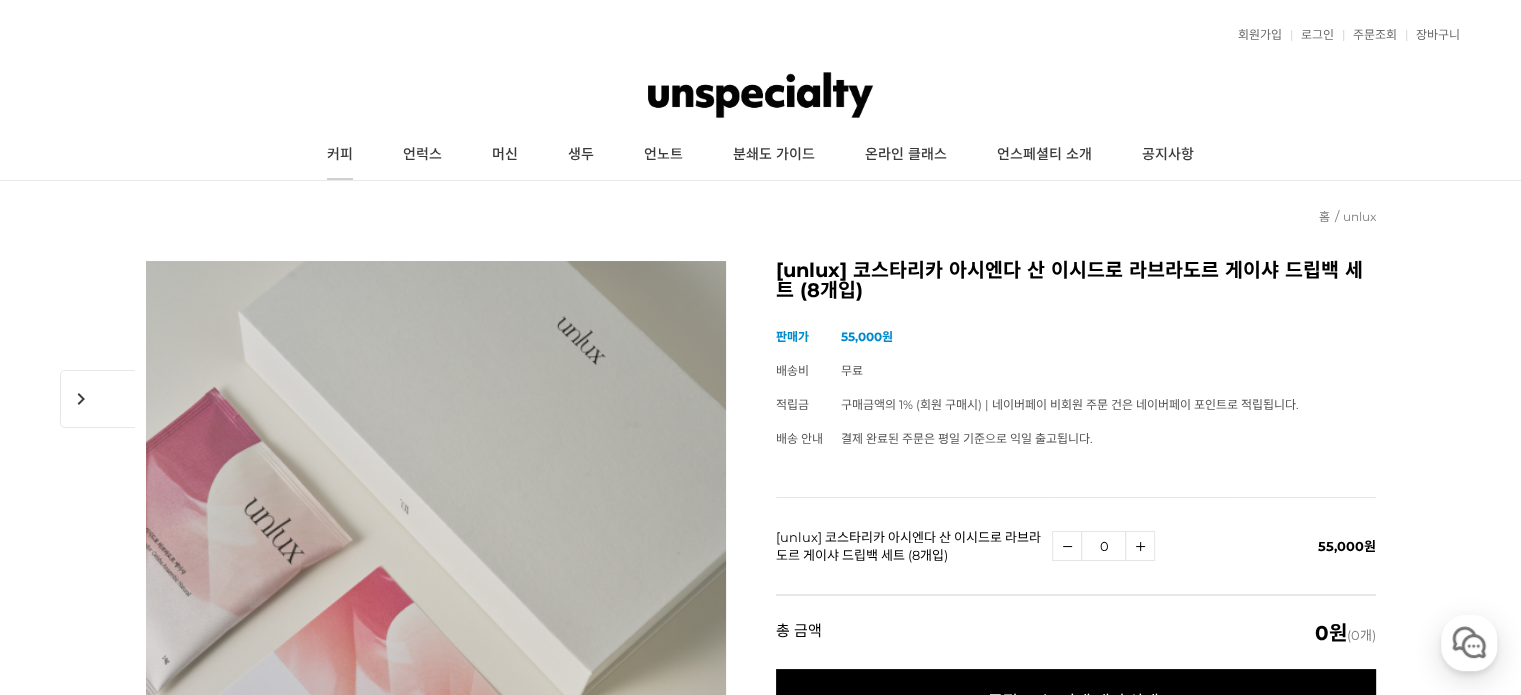 click on "커피" at bounding box center [340, 155] 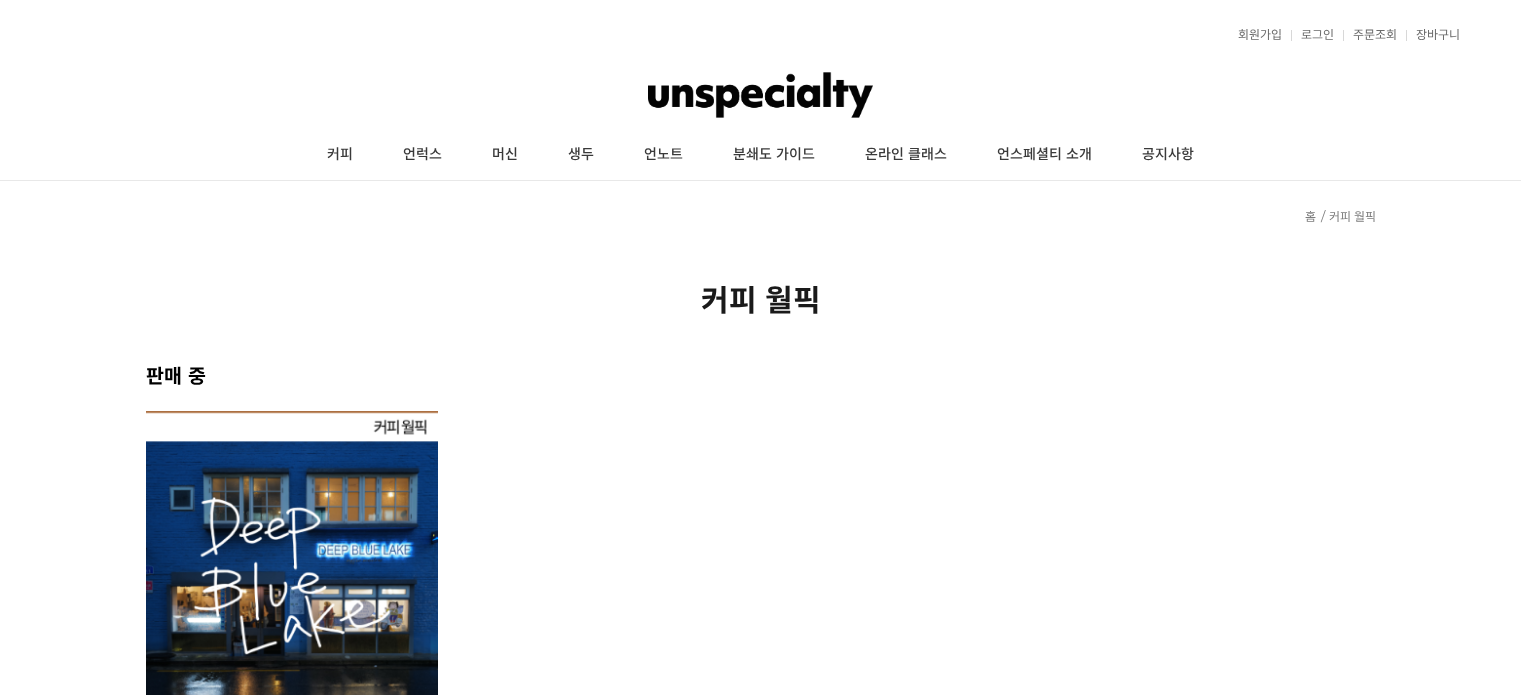 scroll, scrollTop: 0, scrollLeft: 0, axis: both 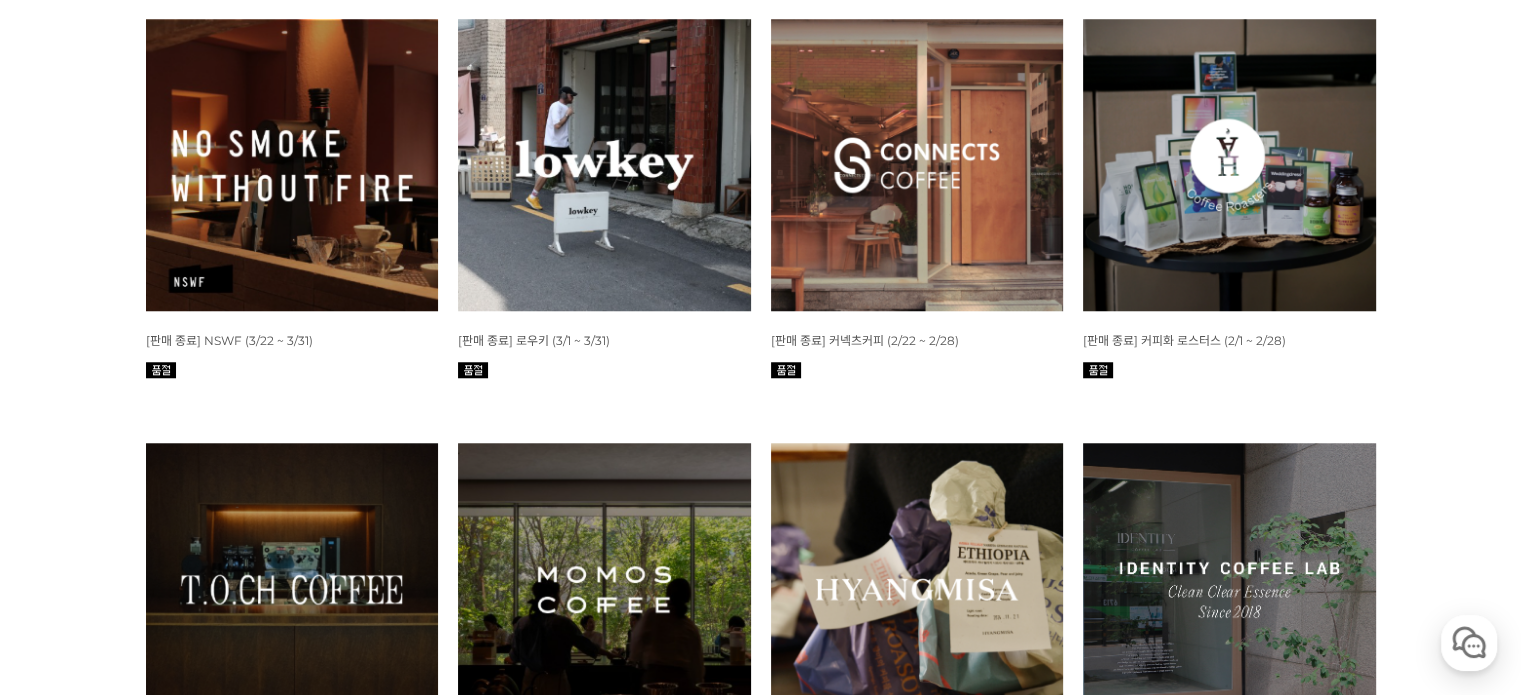 click at bounding box center [917, 165] 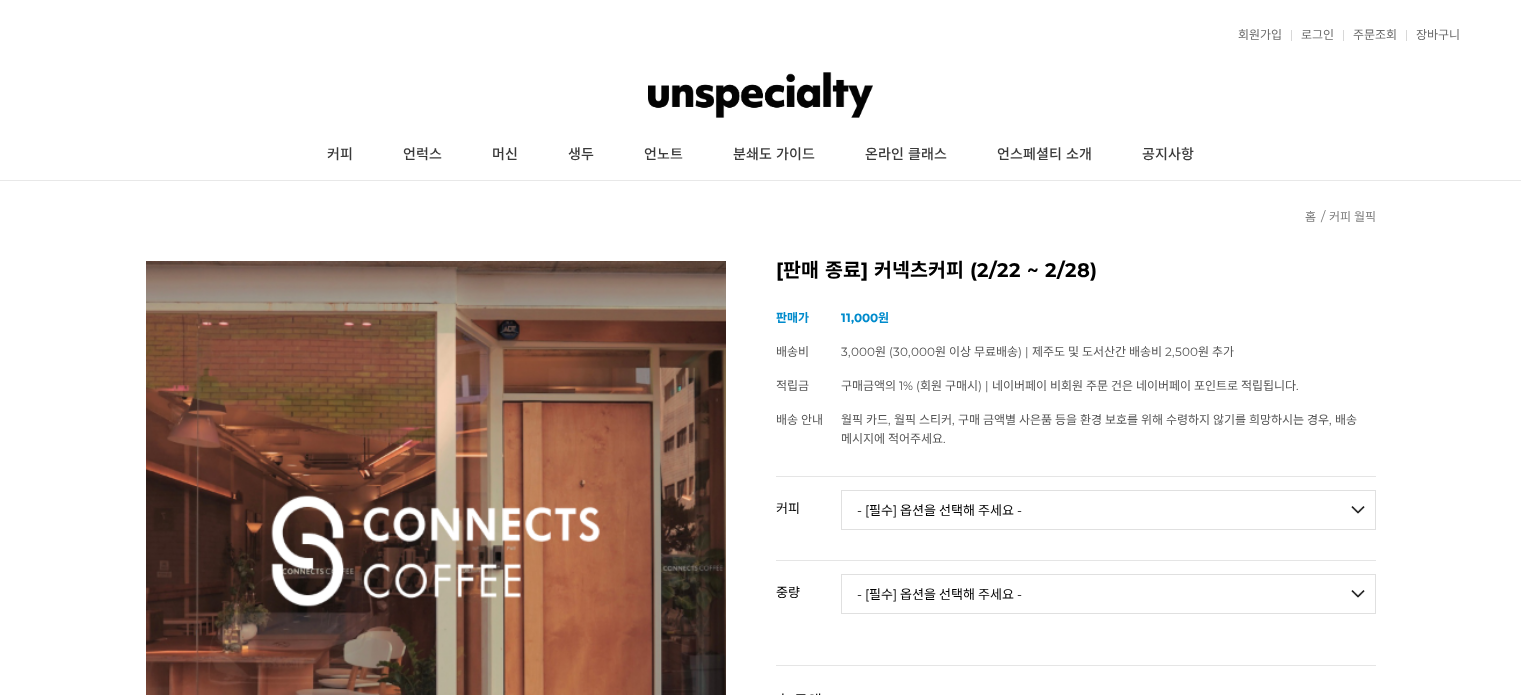 scroll, scrollTop: 0, scrollLeft: 0, axis: both 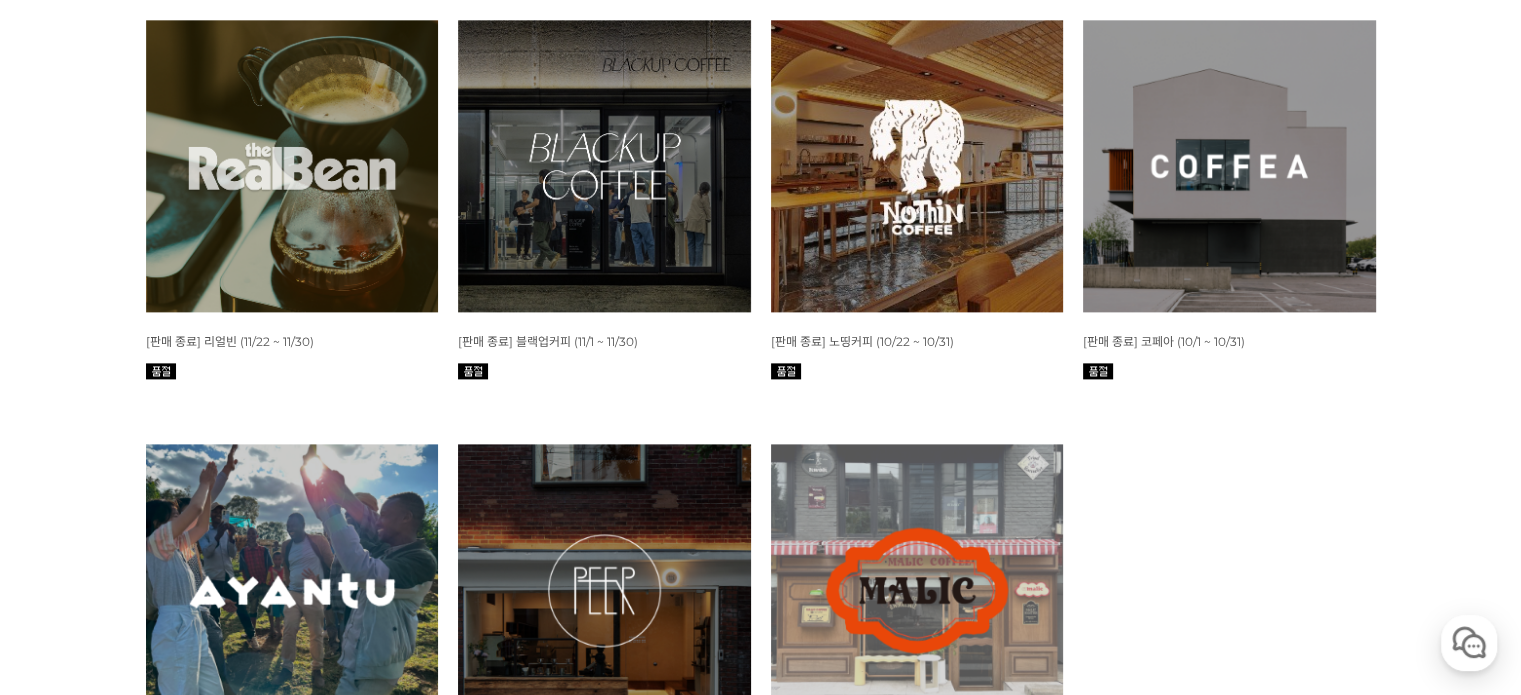 click at bounding box center (604, 166) 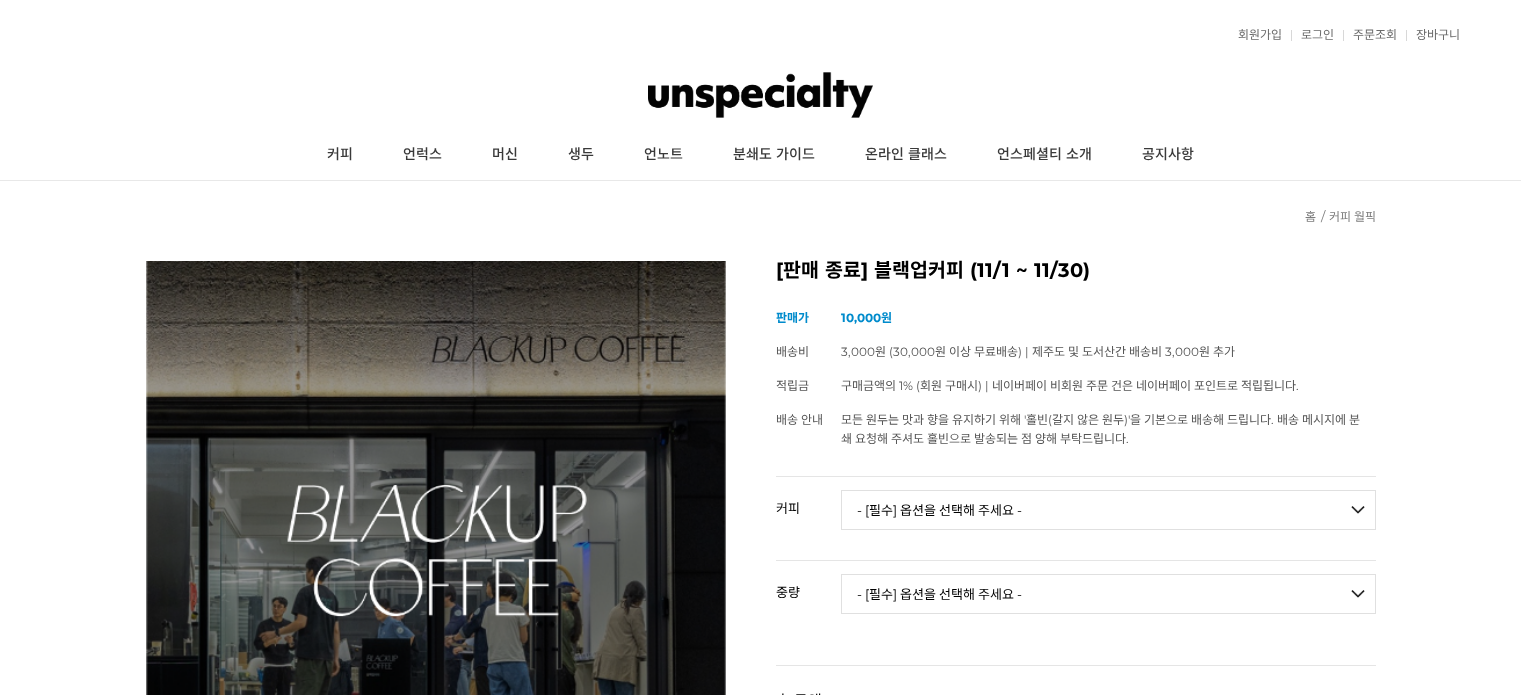 scroll, scrollTop: 572, scrollLeft: 0, axis: vertical 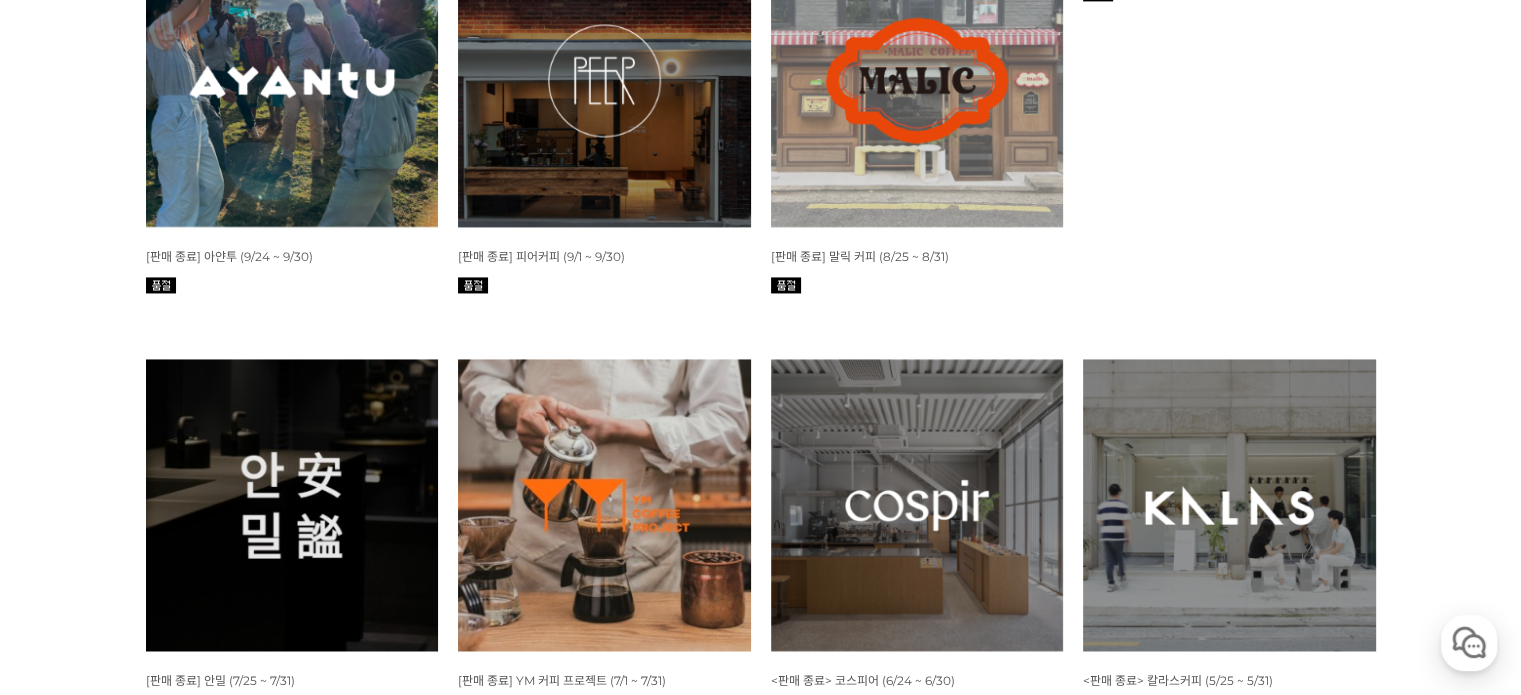 click at bounding box center [604, 80] 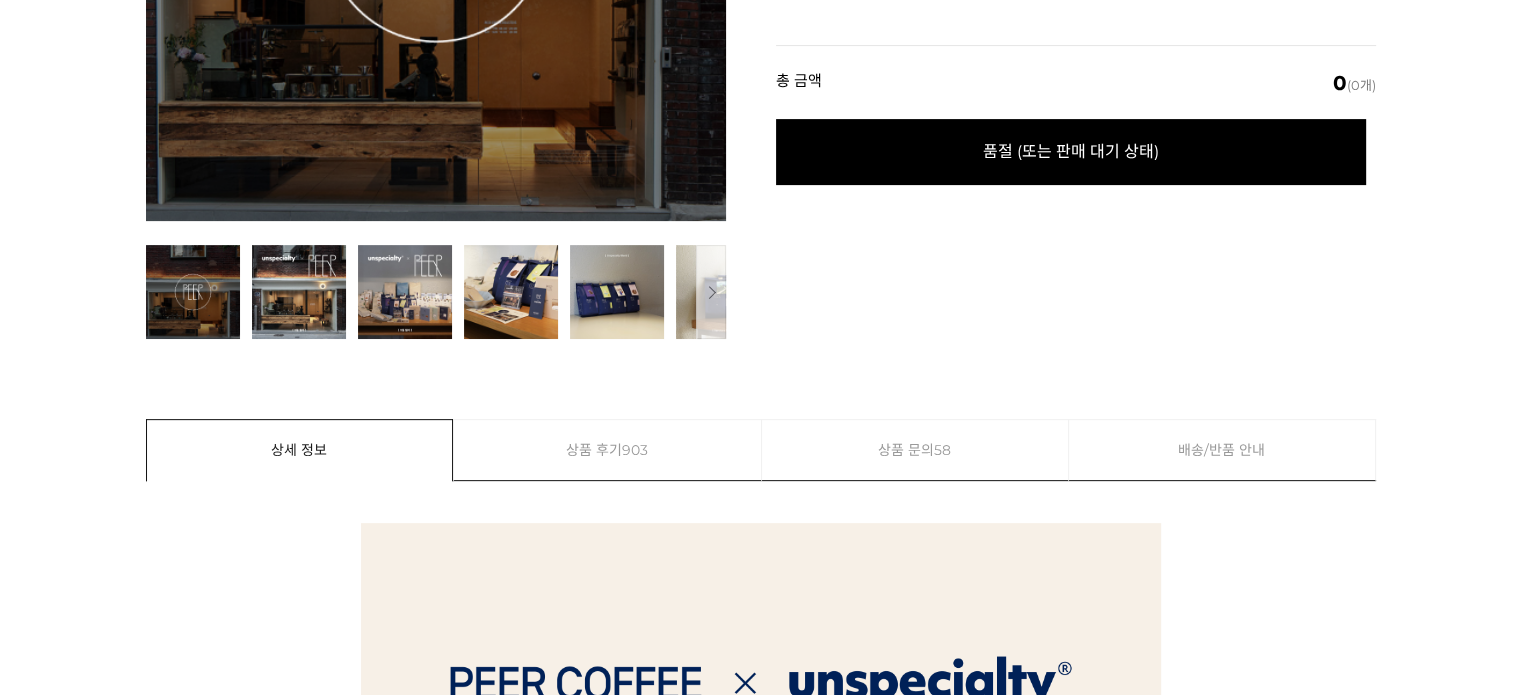 scroll, scrollTop: 620, scrollLeft: 0, axis: vertical 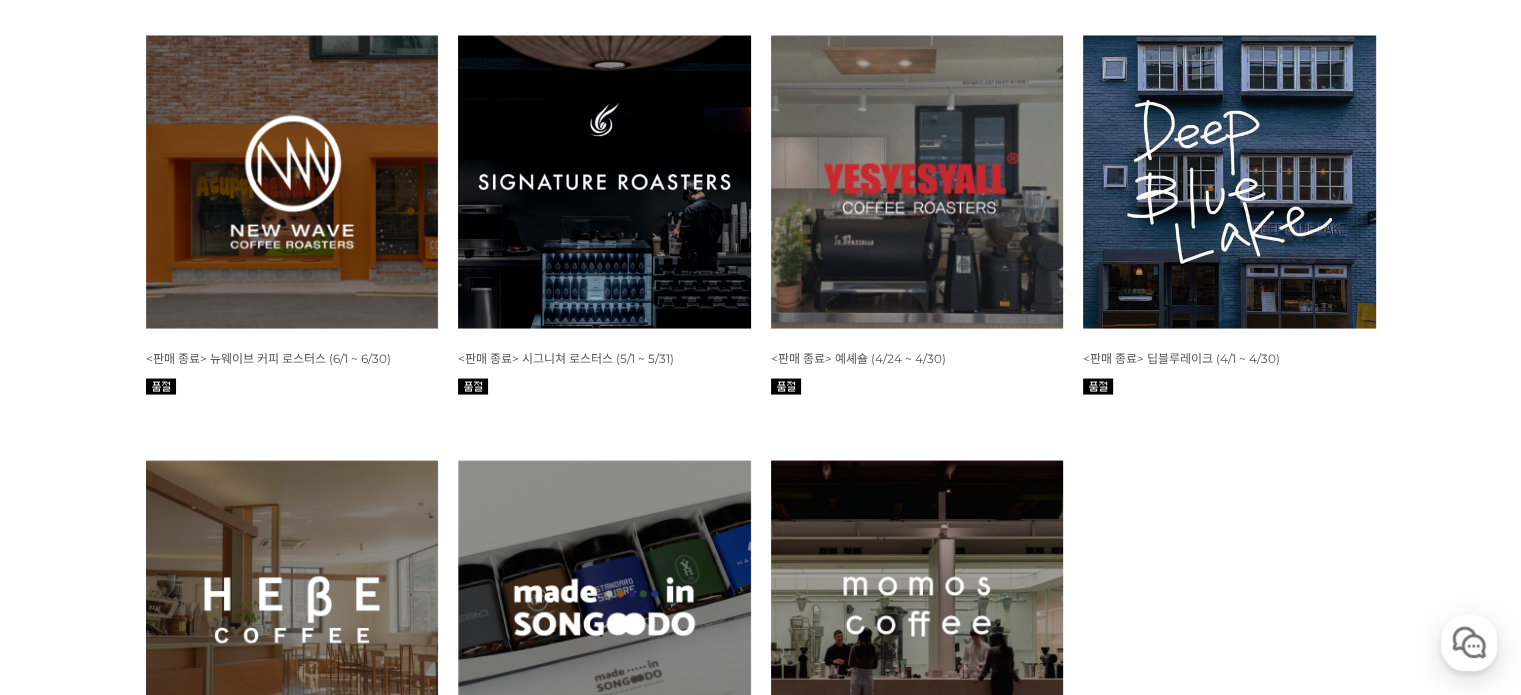 click at bounding box center (1229, 181) 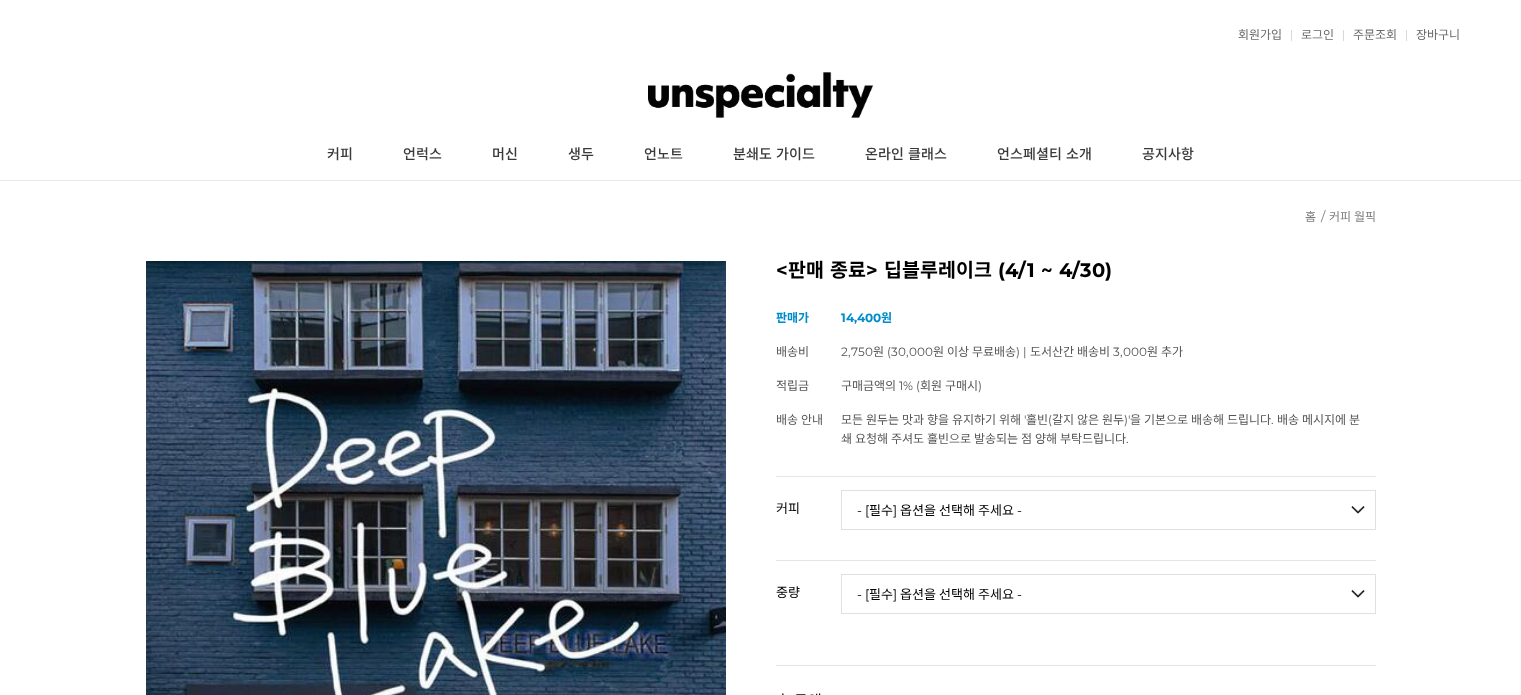 scroll, scrollTop: 0, scrollLeft: 0, axis: both 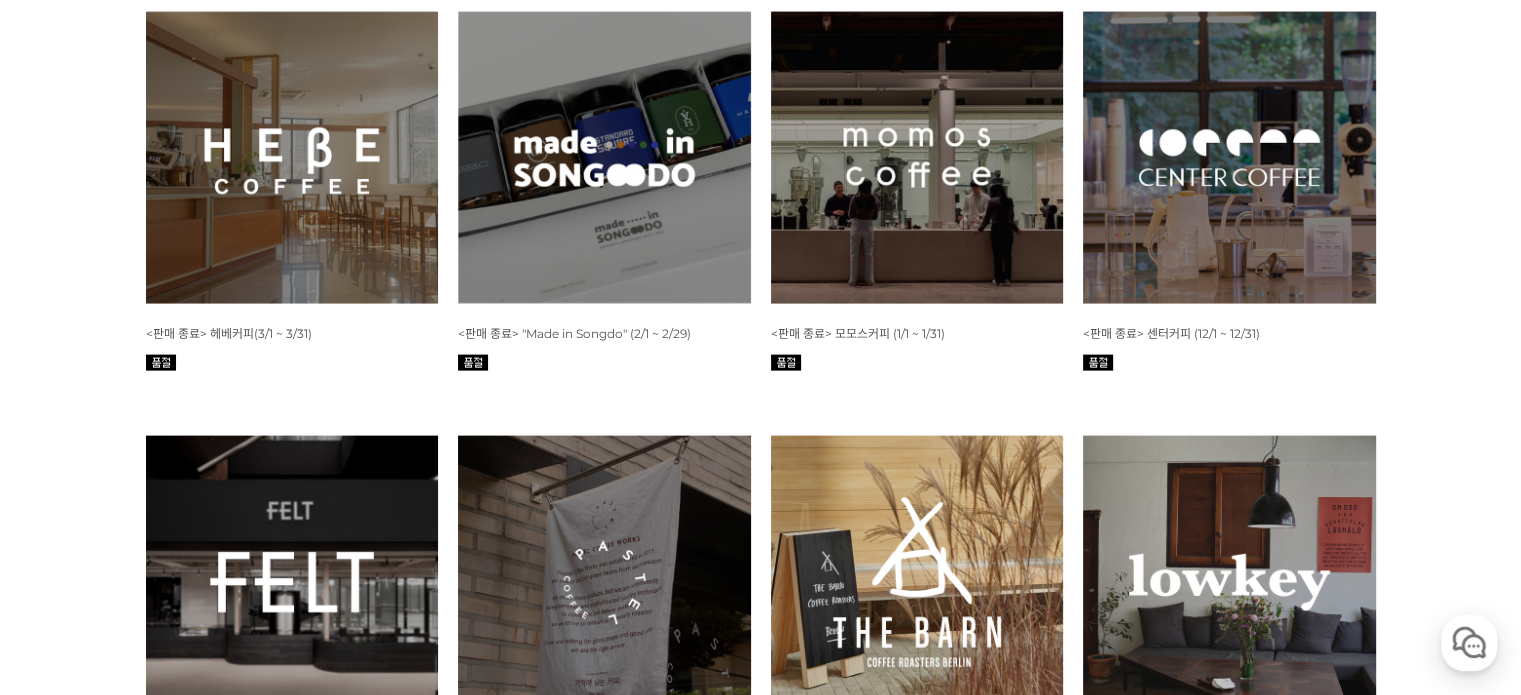 click at bounding box center (604, 158) 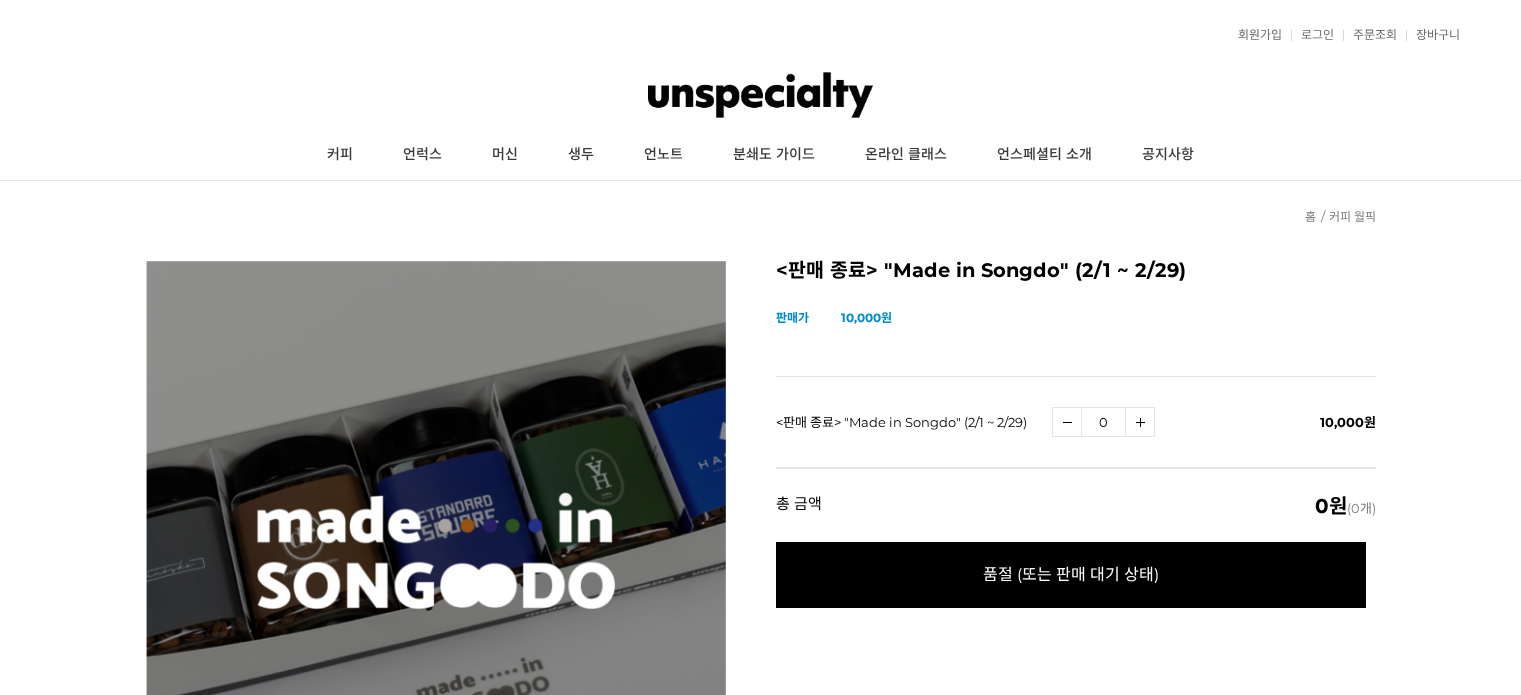 scroll, scrollTop: 672, scrollLeft: 0, axis: vertical 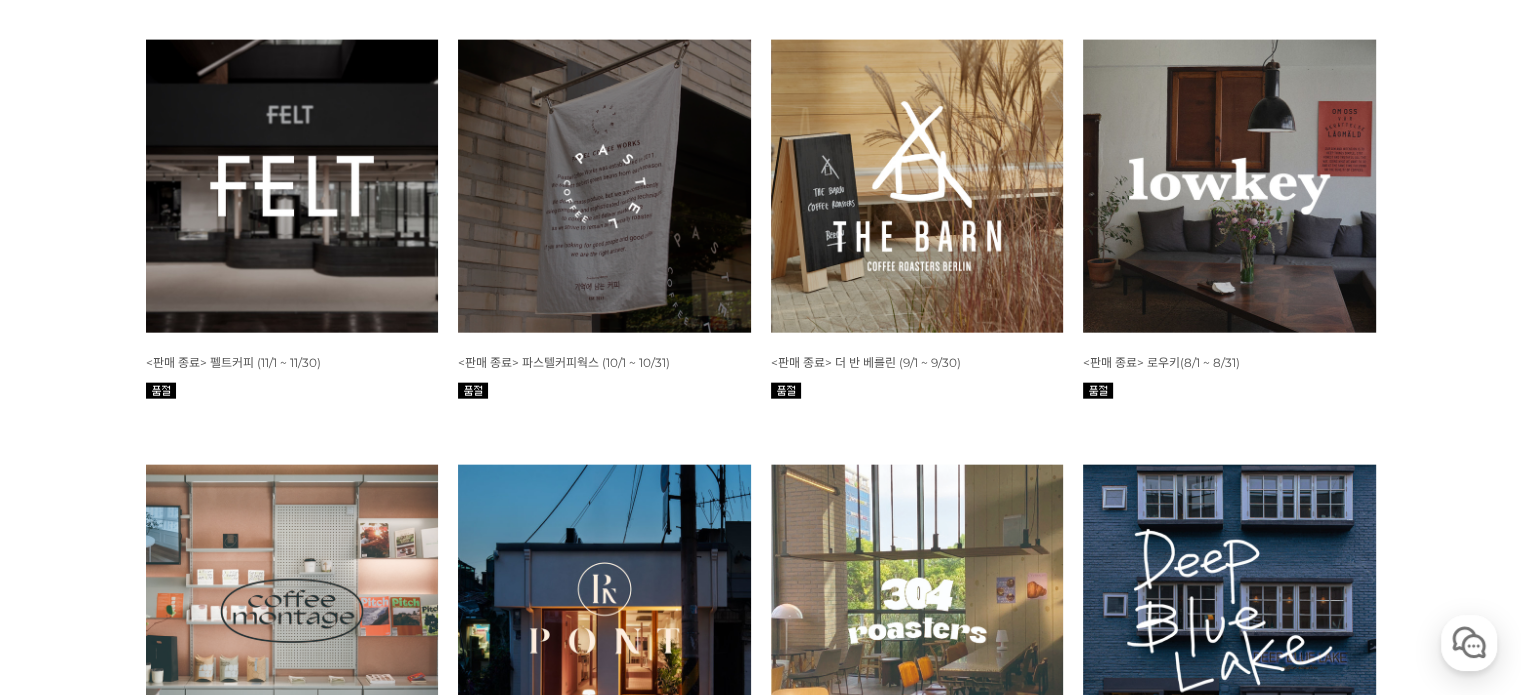 click at bounding box center [917, 186] 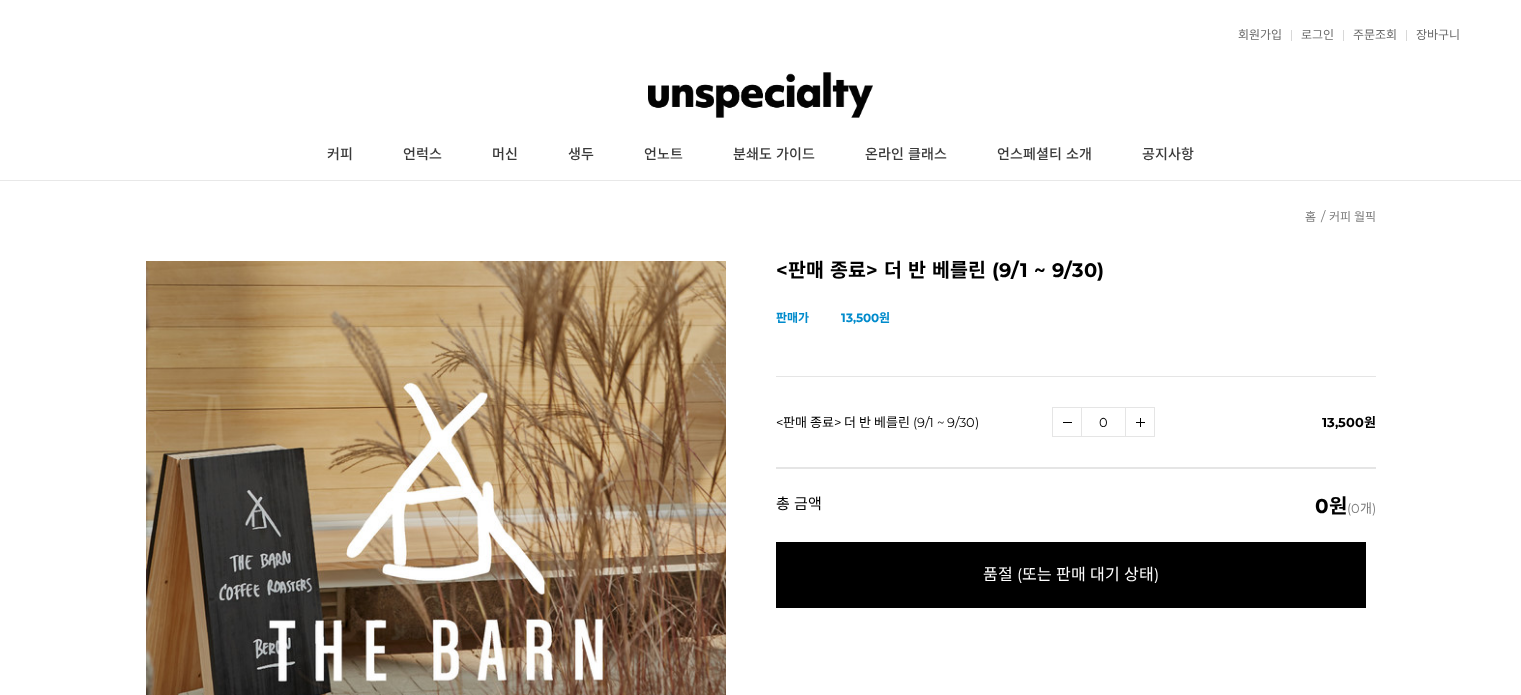scroll, scrollTop: 0, scrollLeft: 0, axis: both 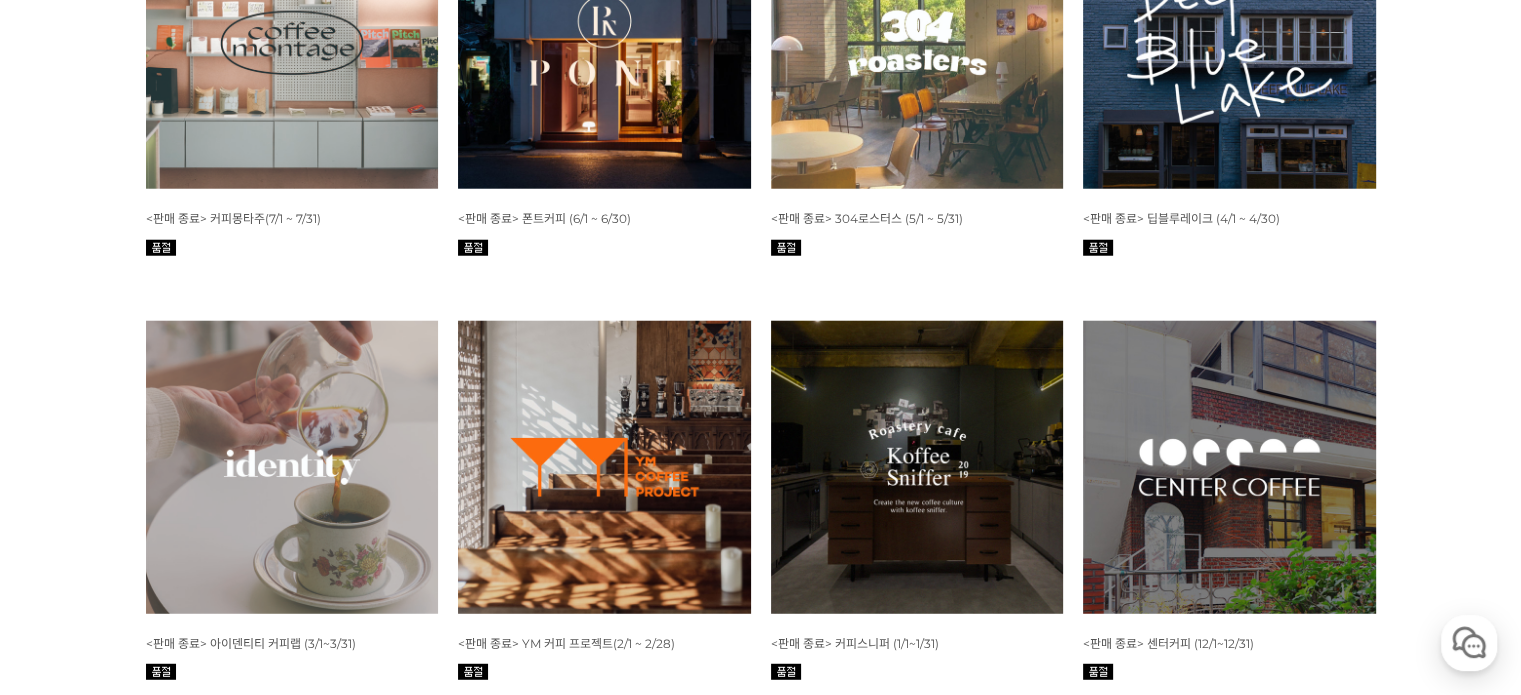 click at bounding box center (1229, 43) 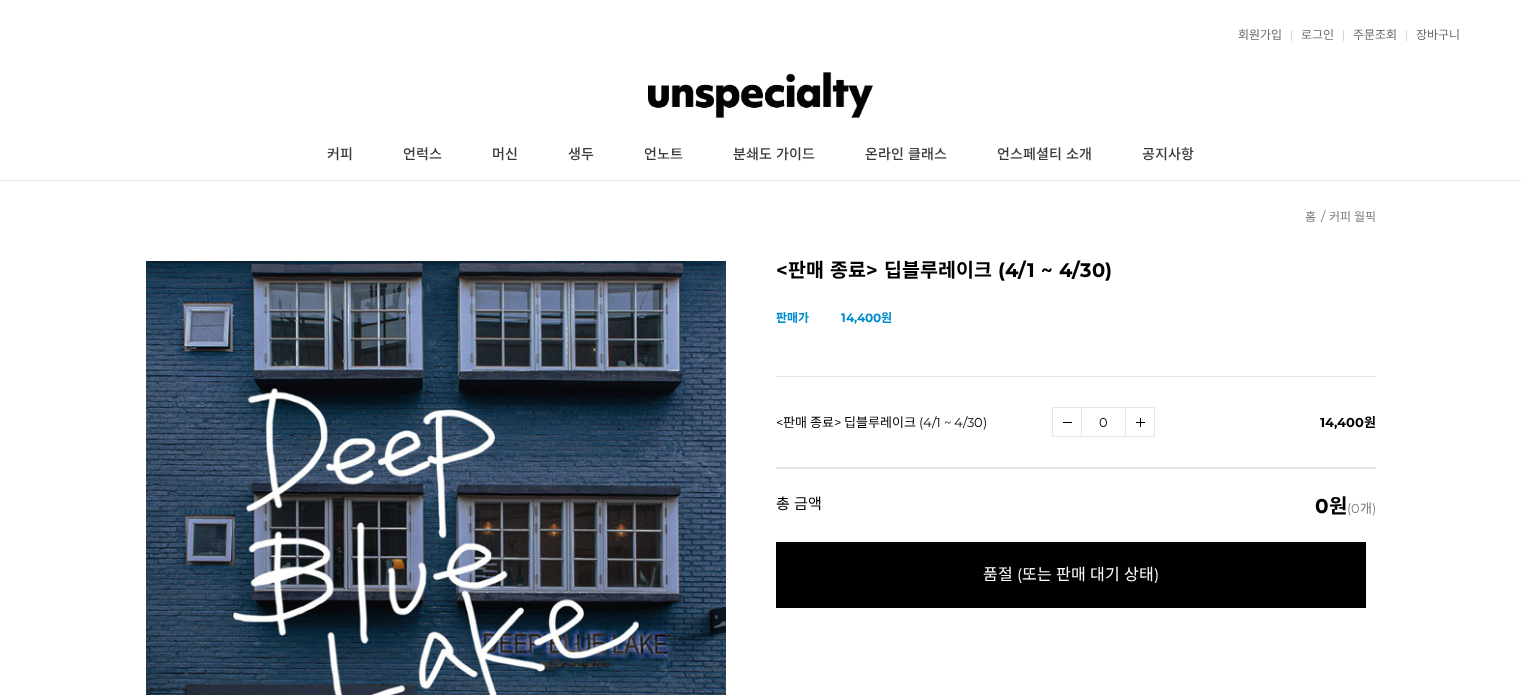 scroll, scrollTop: 0, scrollLeft: 0, axis: both 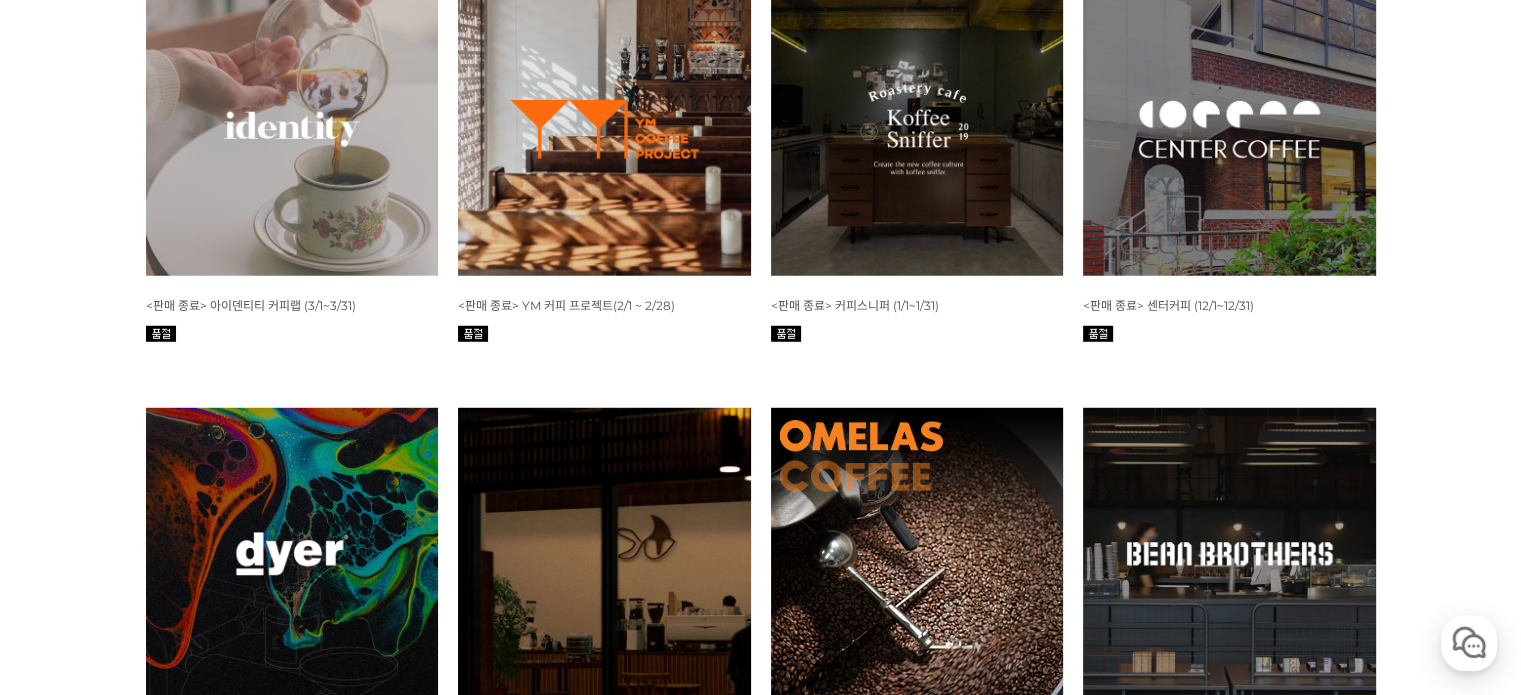 click at bounding box center [1229, 129] 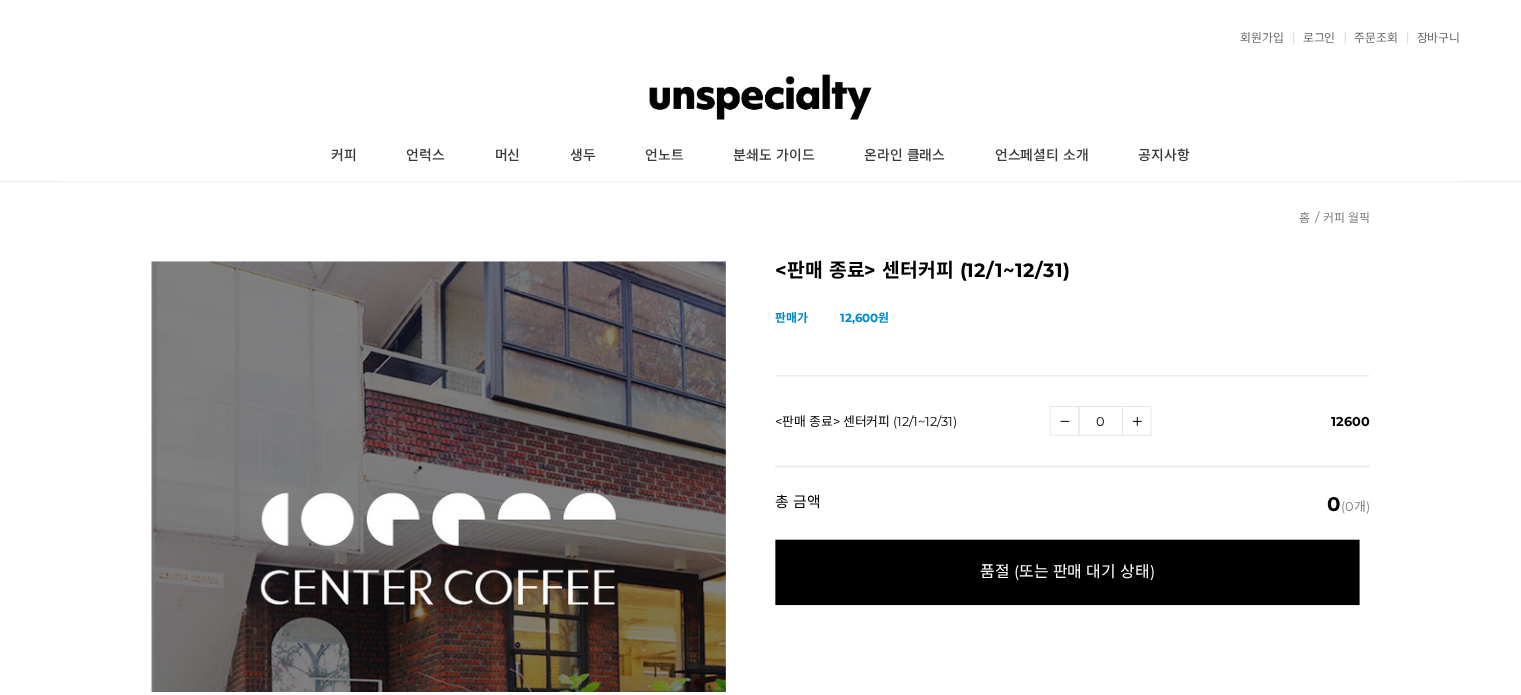 scroll, scrollTop: 0, scrollLeft: 0, axis: both 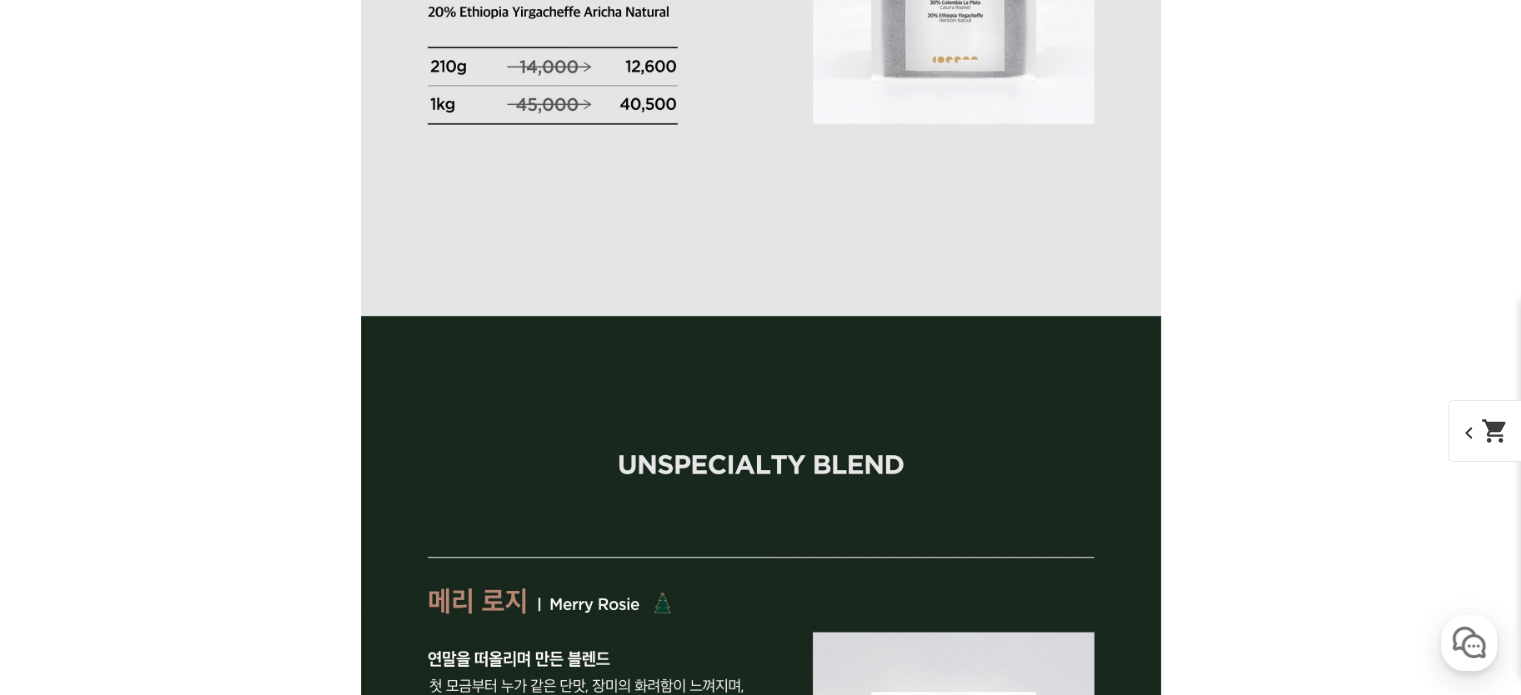 click on "게시글 신고하기
신고사유
관련없는 내용
욕설/비방
개인정보유출
광고/홍보글
기타
신고해주신 내용은 쇼핑몰 운영자의 검토 후 내부 운영 정책에 의해 처리가 진행됩니다.
신고
취소
닫기
상세 정보
상품 후기  0
상품 문의  0
배송/반품 안내
상세 정보
배송/반품 안내
상품 후기  0
상품 문의  0
상세 정보
상품 후기  0
상품 문의  0
배송/반품 안내
상품 후기
목록 보기" at bounding box center (761, 957) 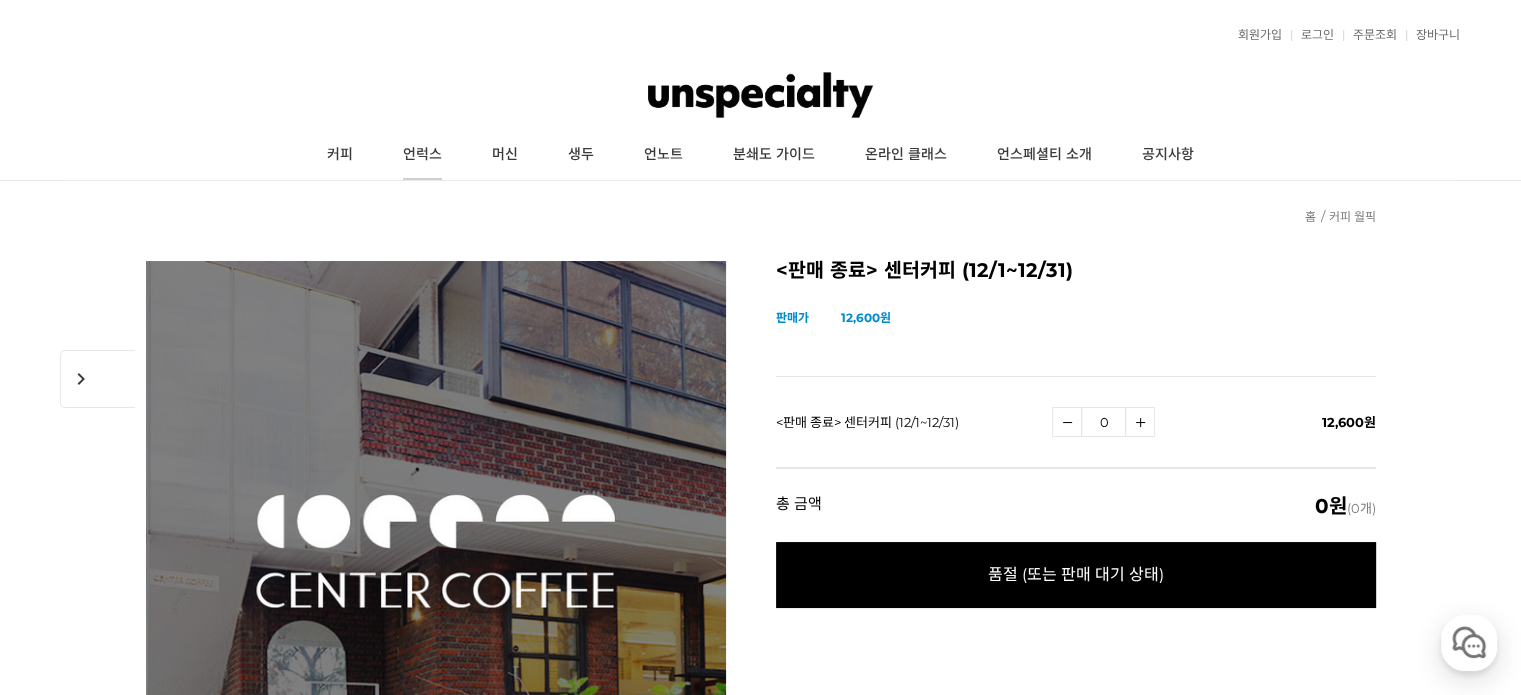 scroll, scrollTop: 0, scrollLeft: 0, axis: both 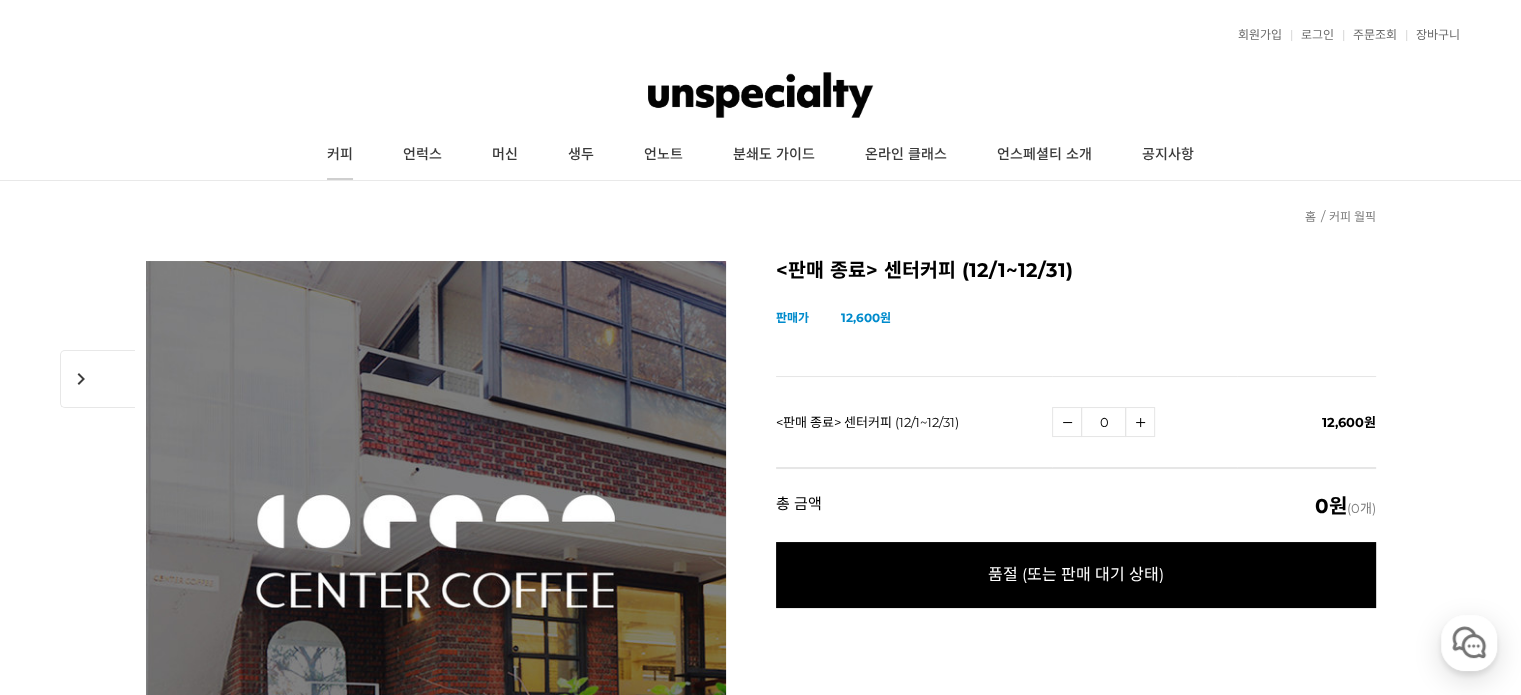 click on "커피" at bounding box center (340, 155) 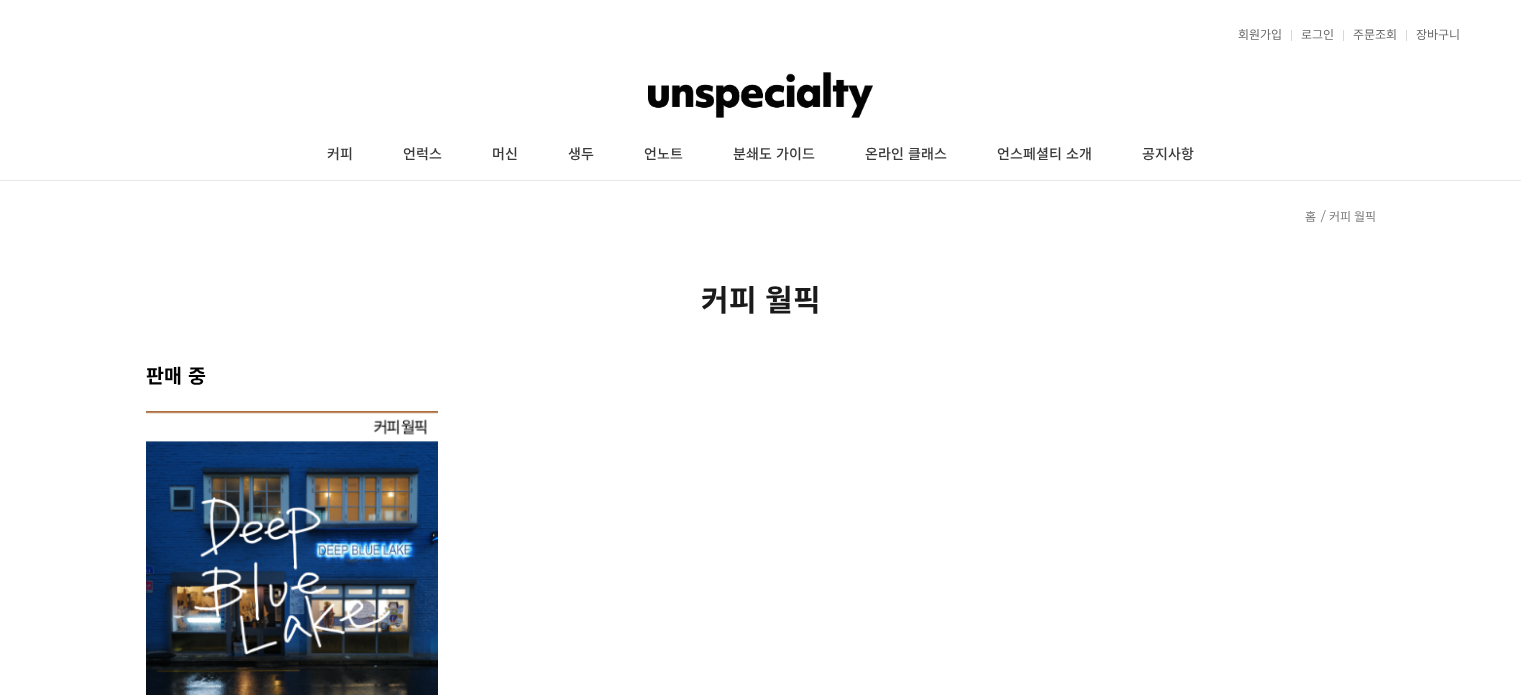 scroll, scrollTop: 0, scrollLeft: 0, axis: both 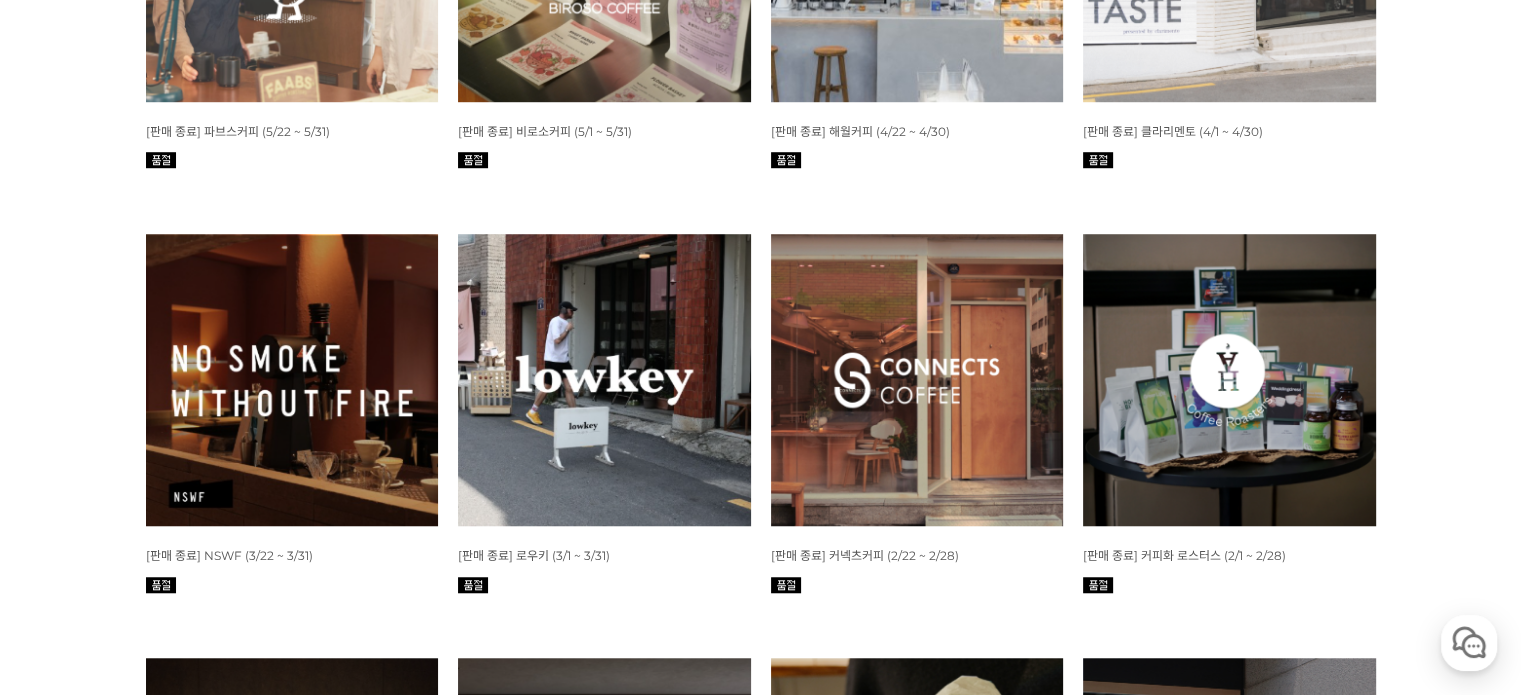 click at bounding box center [604, 380] 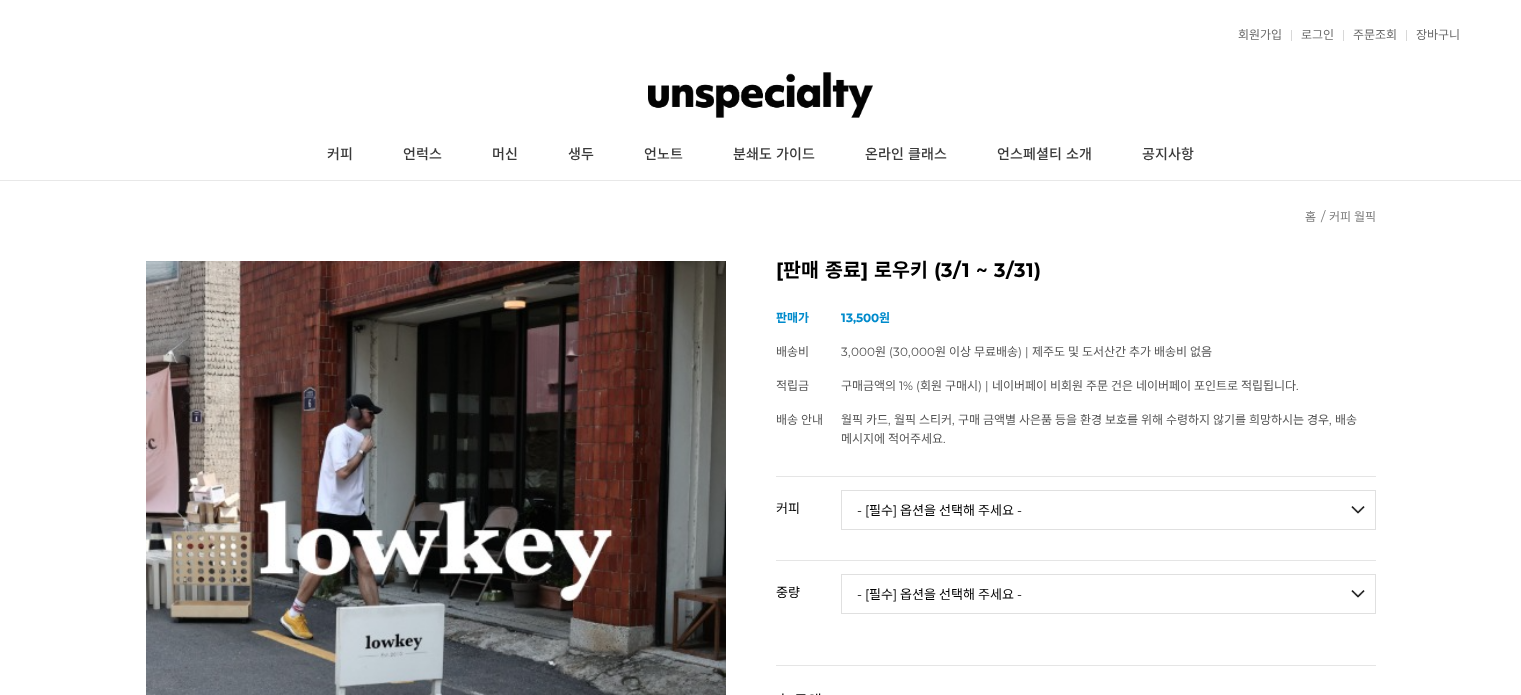 scroll, scrollTop: 0, scrollLeft: 0, axis: both 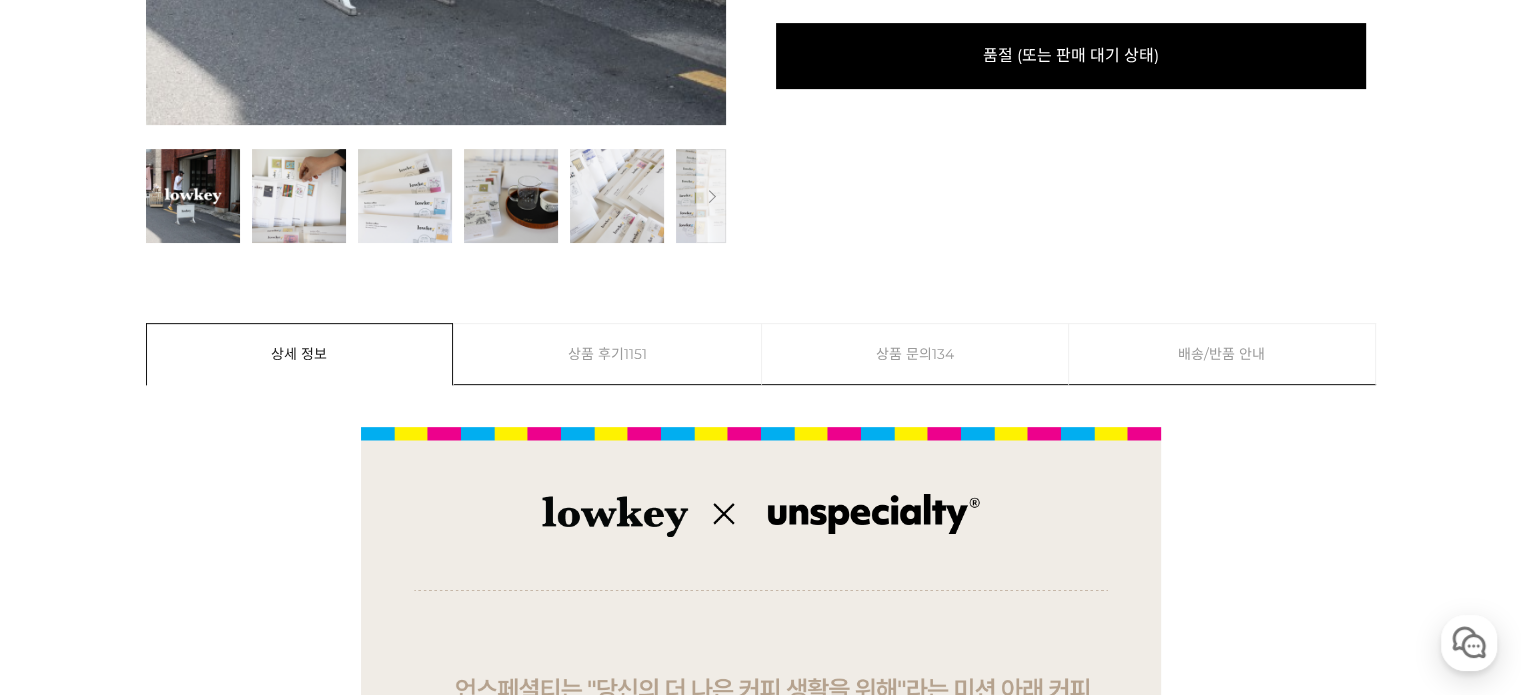 click on "상품 후기  1151" at bounding box center (607, 354) 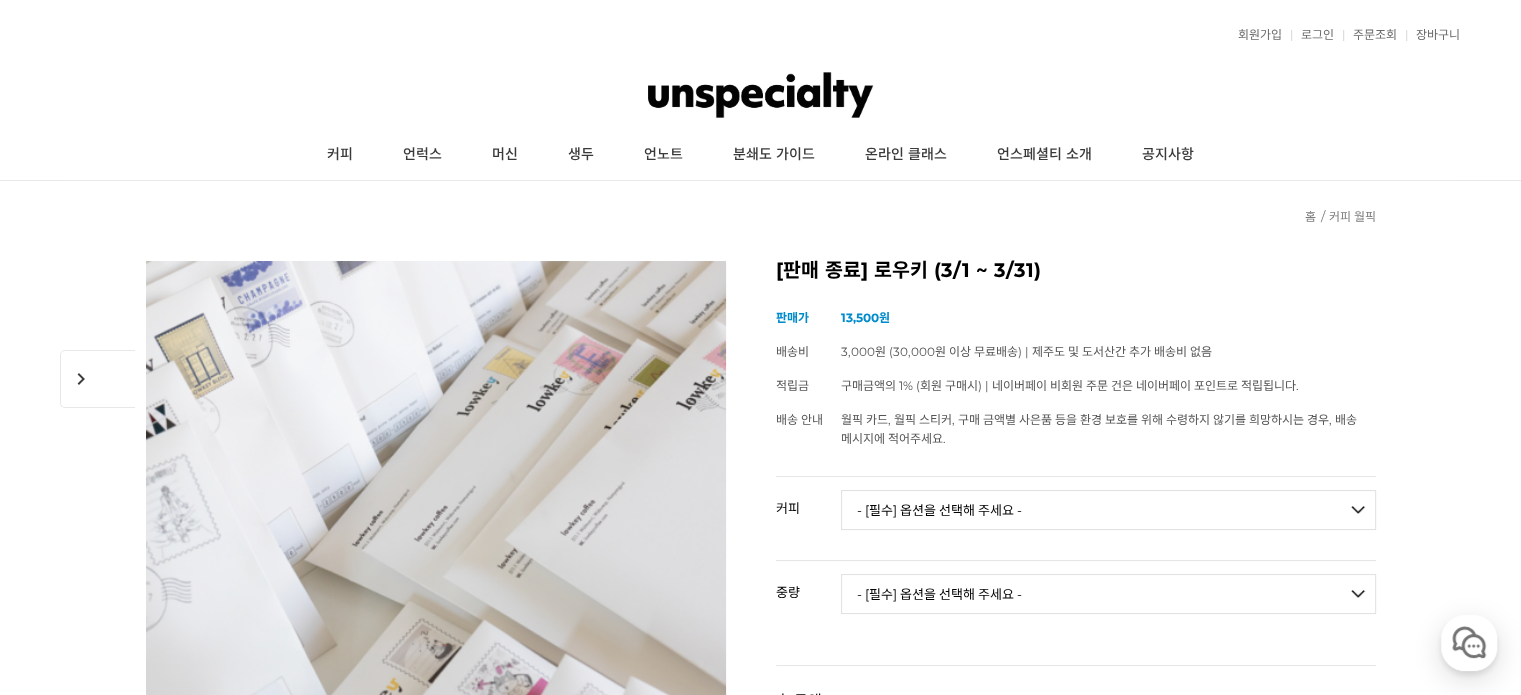 scroll, scrollTop: 550, scrollLeft: 0, axis: vertical 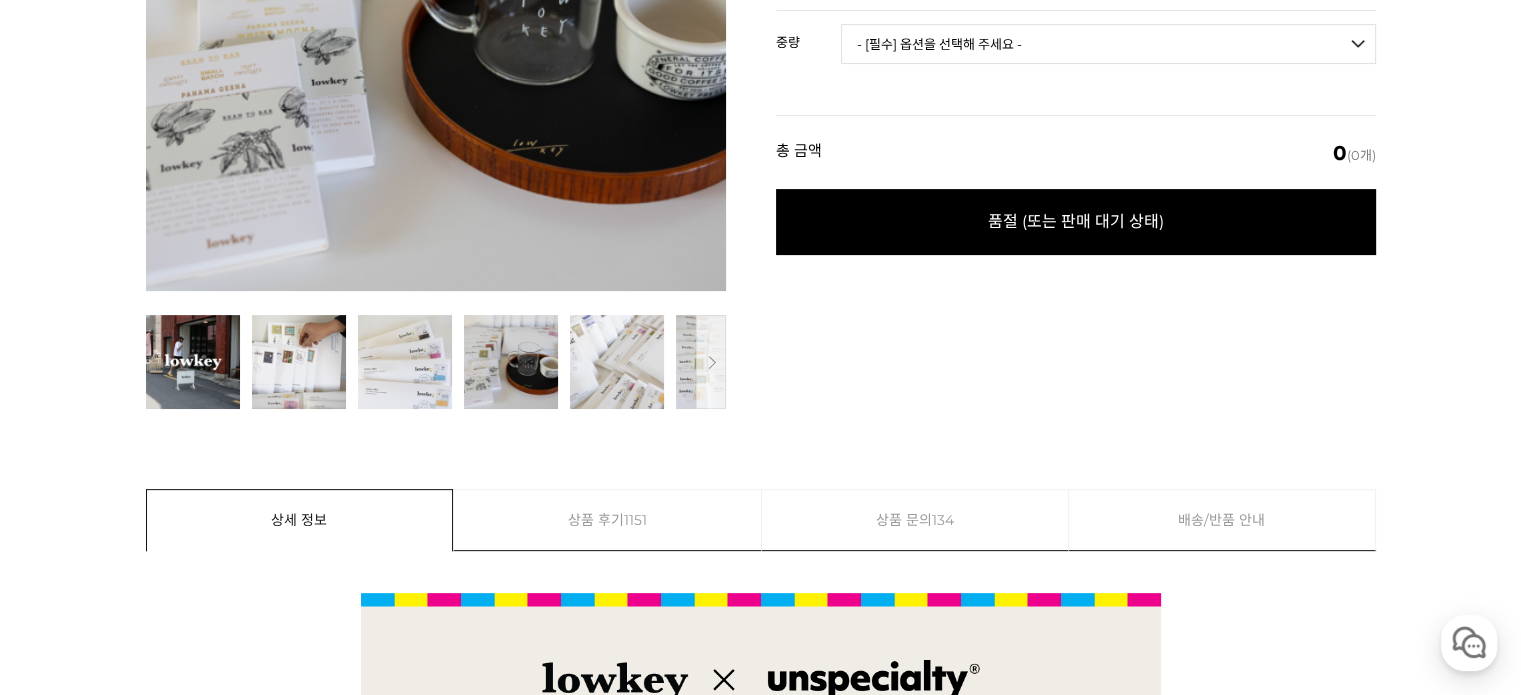 click on "1151" at bounding box center [635, 520] 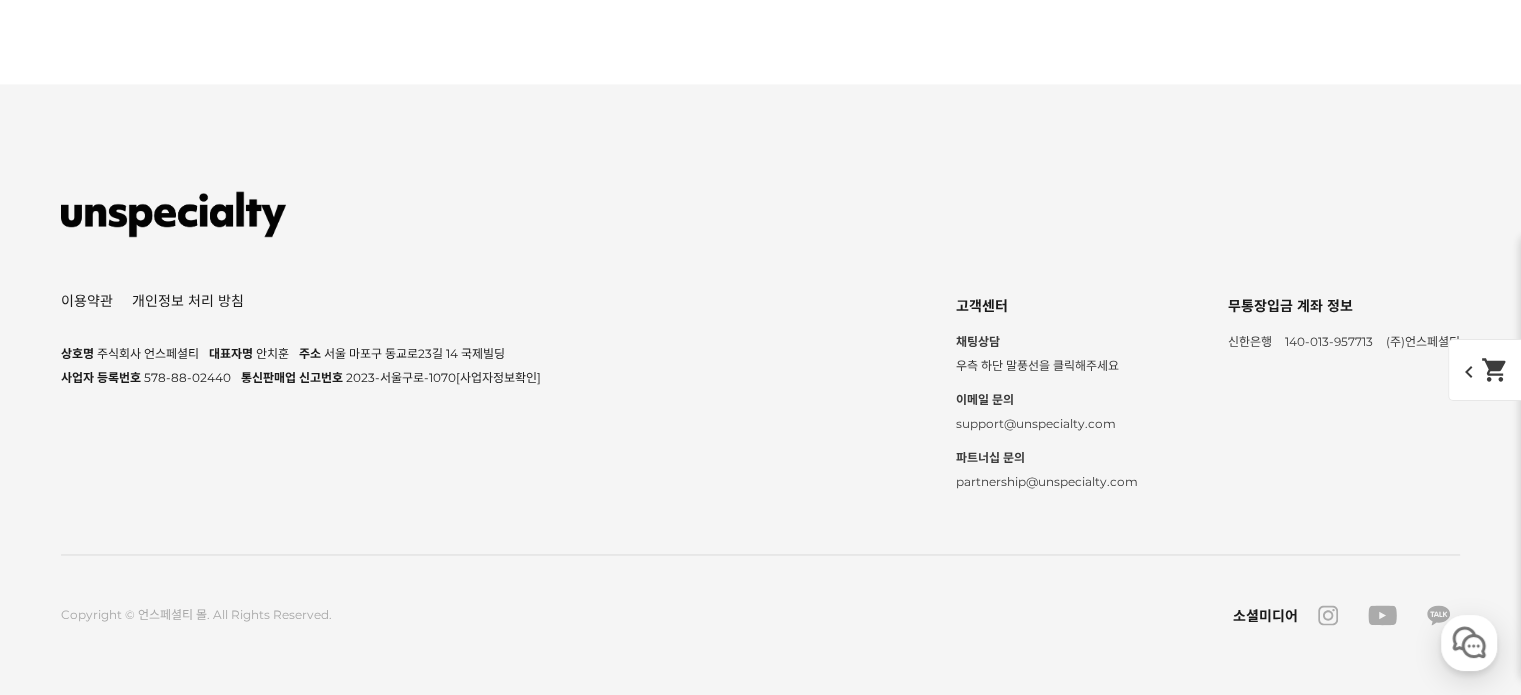 scroll, scrollTop: 29787, scrollLeft: 0, axis: vertical 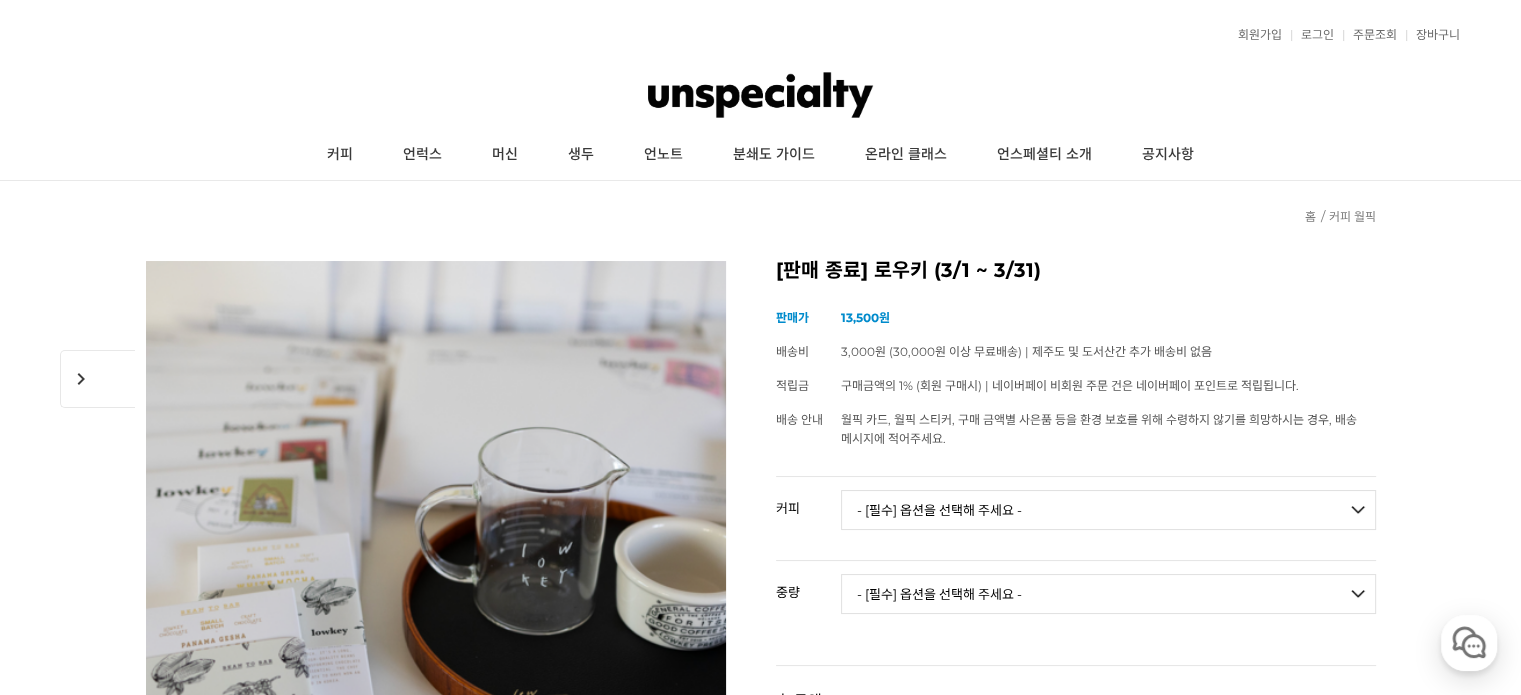 click at bounding box center [436, 551] 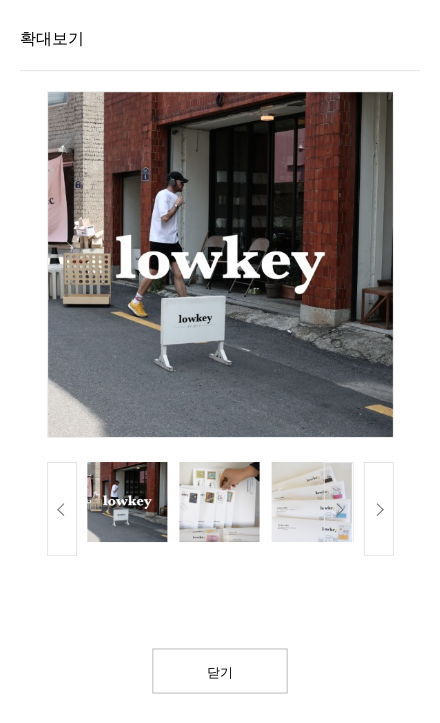 scroll, scrollTop: 0, scrollLeft: 0, axis: both 